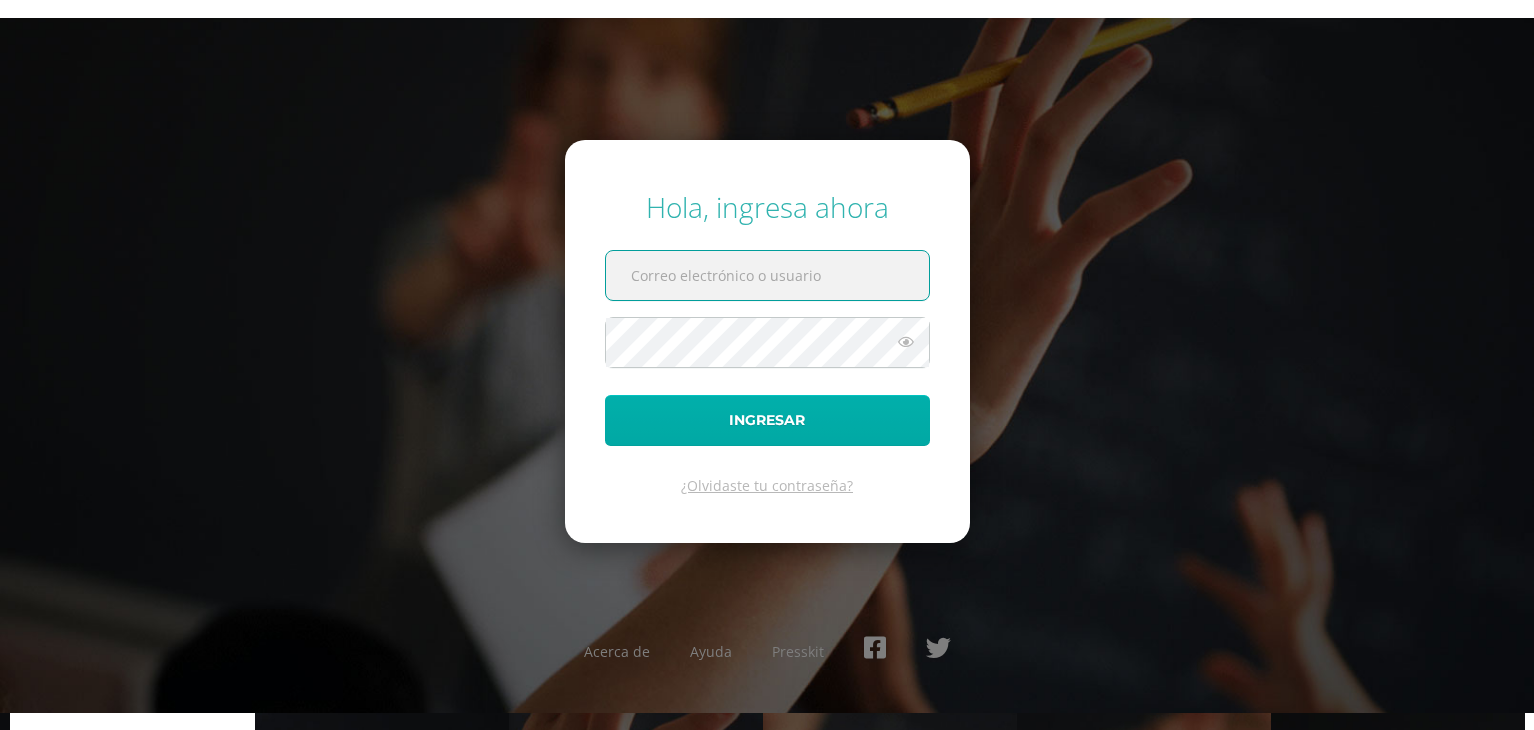 scroll, scrollTop: 0, scrollLeft: 0, axis: both 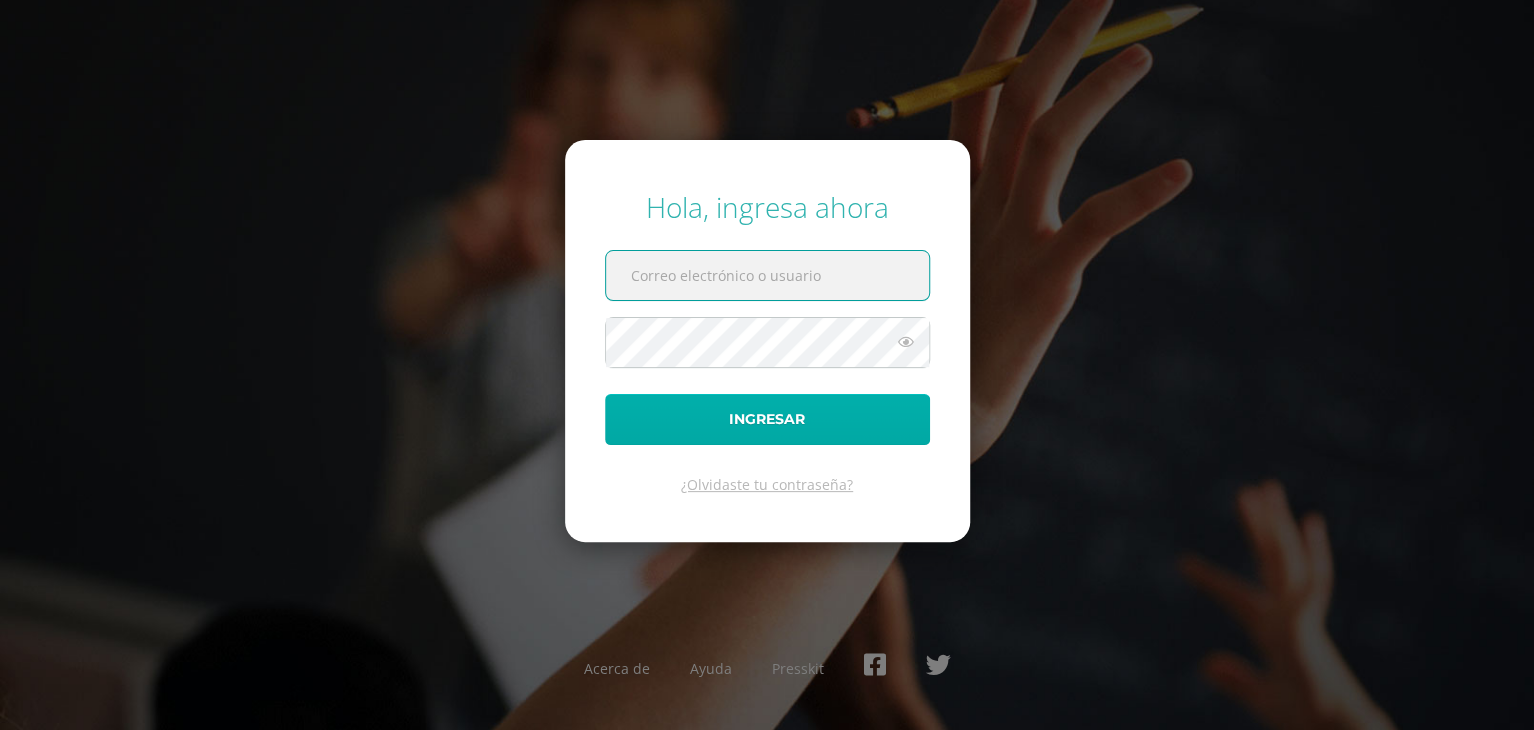 type on "mdlamunozh@sagradocorazon.edu.gt" 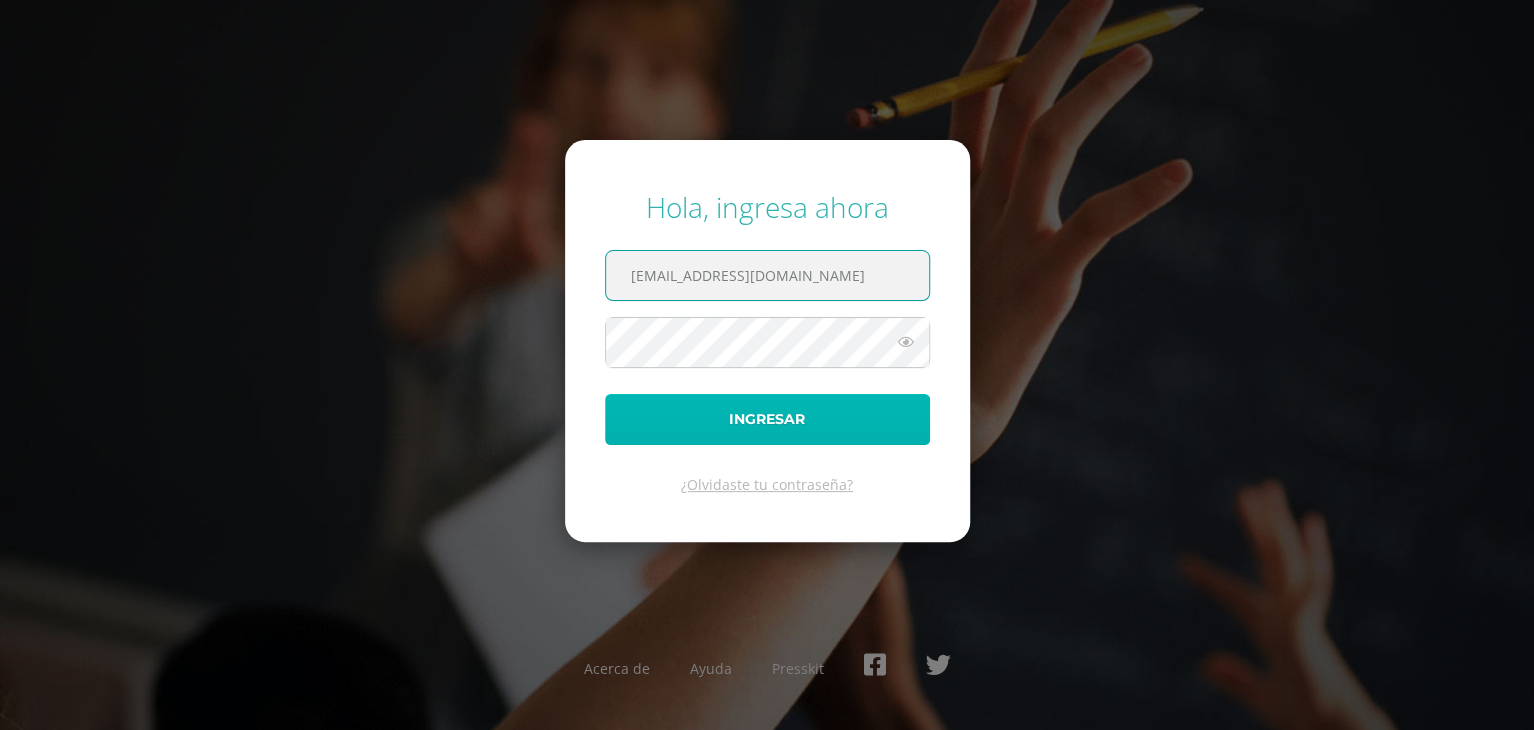 click on "Ingresar" at bounding box center (767, 419) 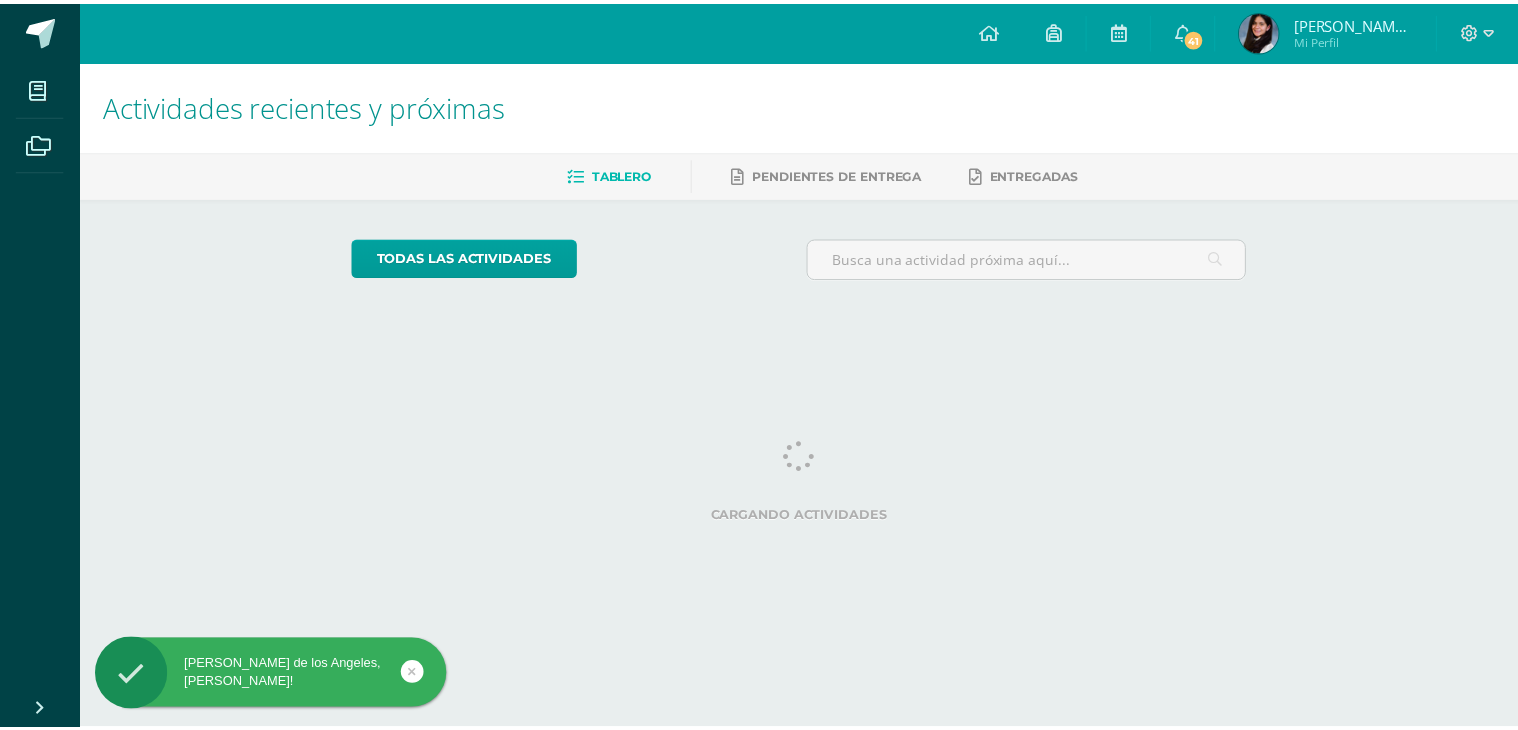 scroll, scrollTop: 0, scrollLeft: 0, axis: both 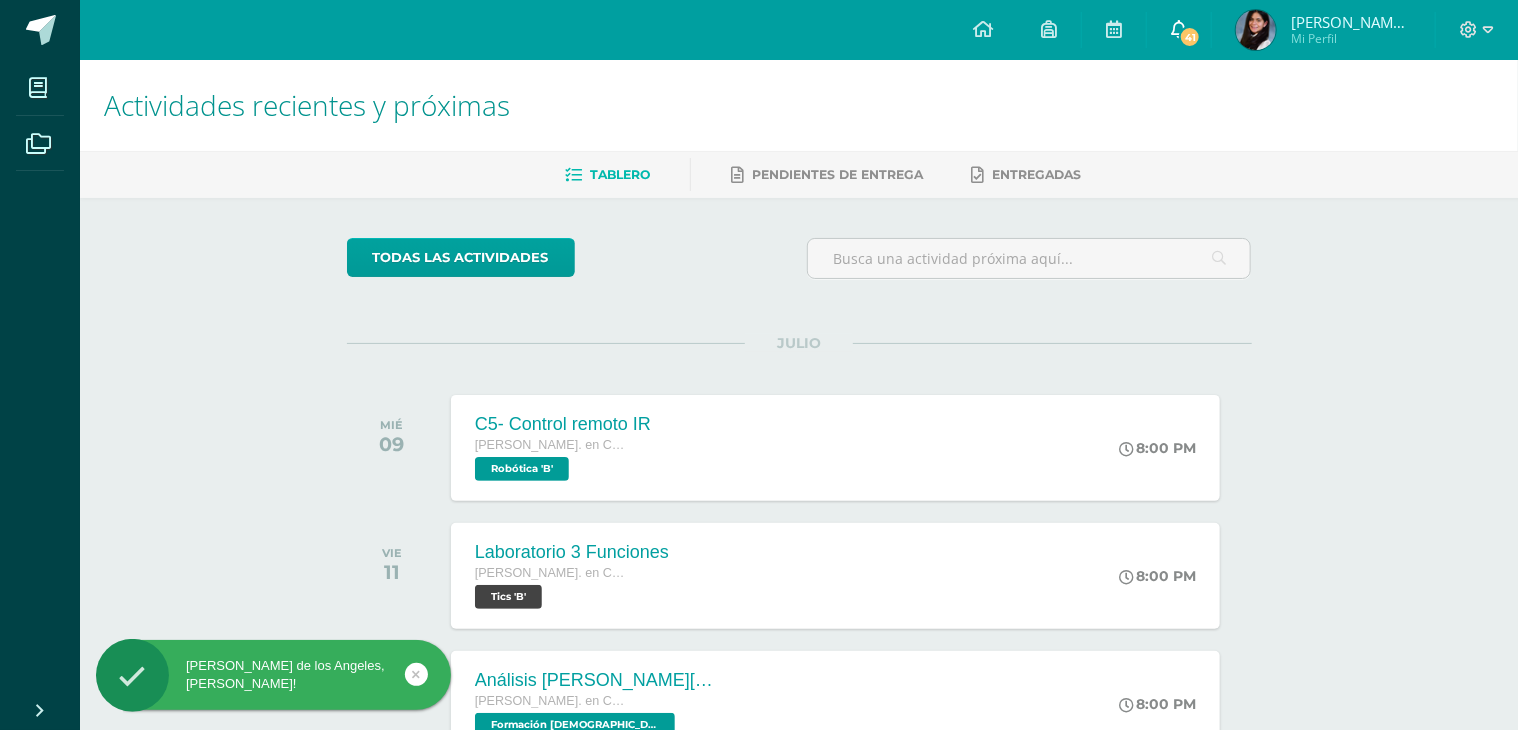 click on "41" at bounding box center (1190, 37) 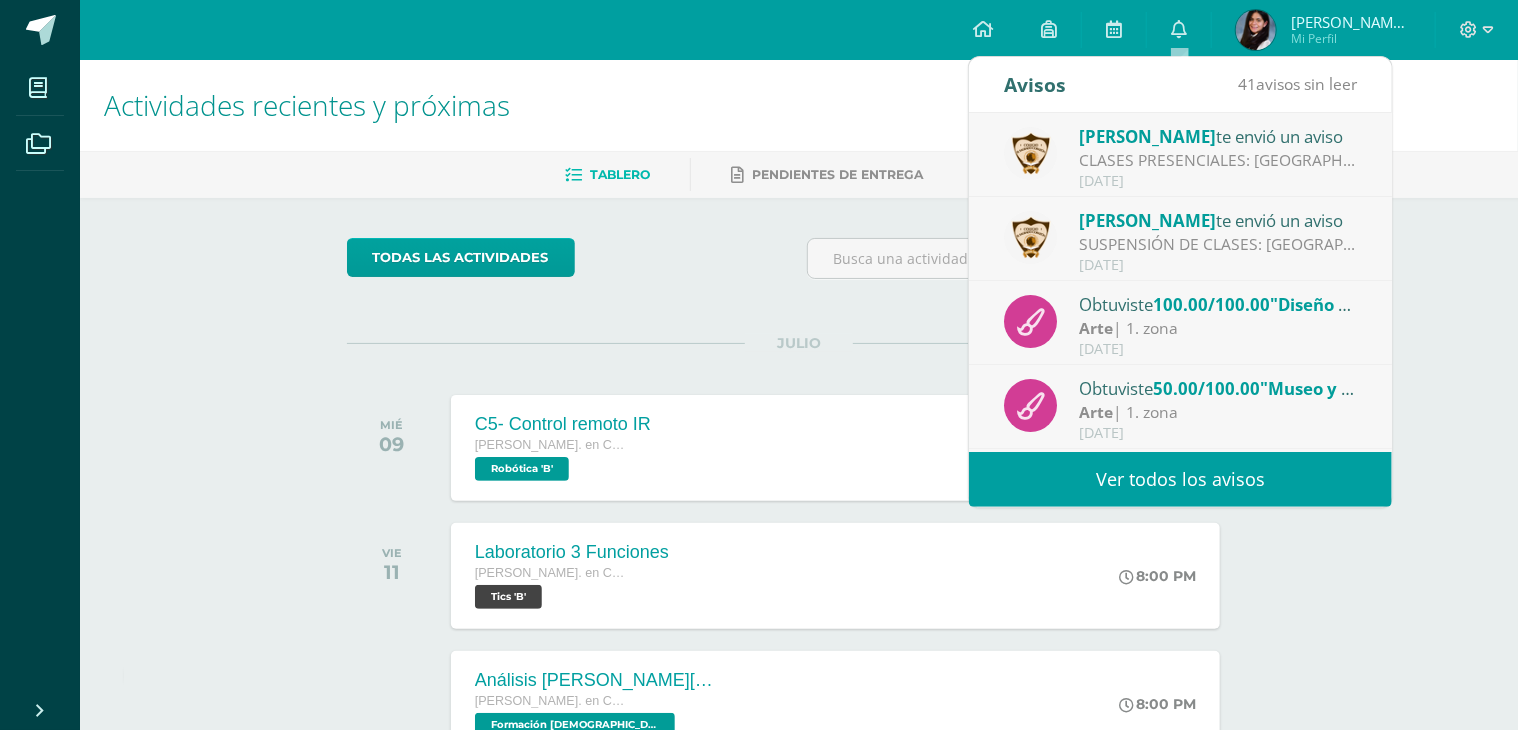 click on "Ver todos los avisos" at bounding box center (1180, 479) 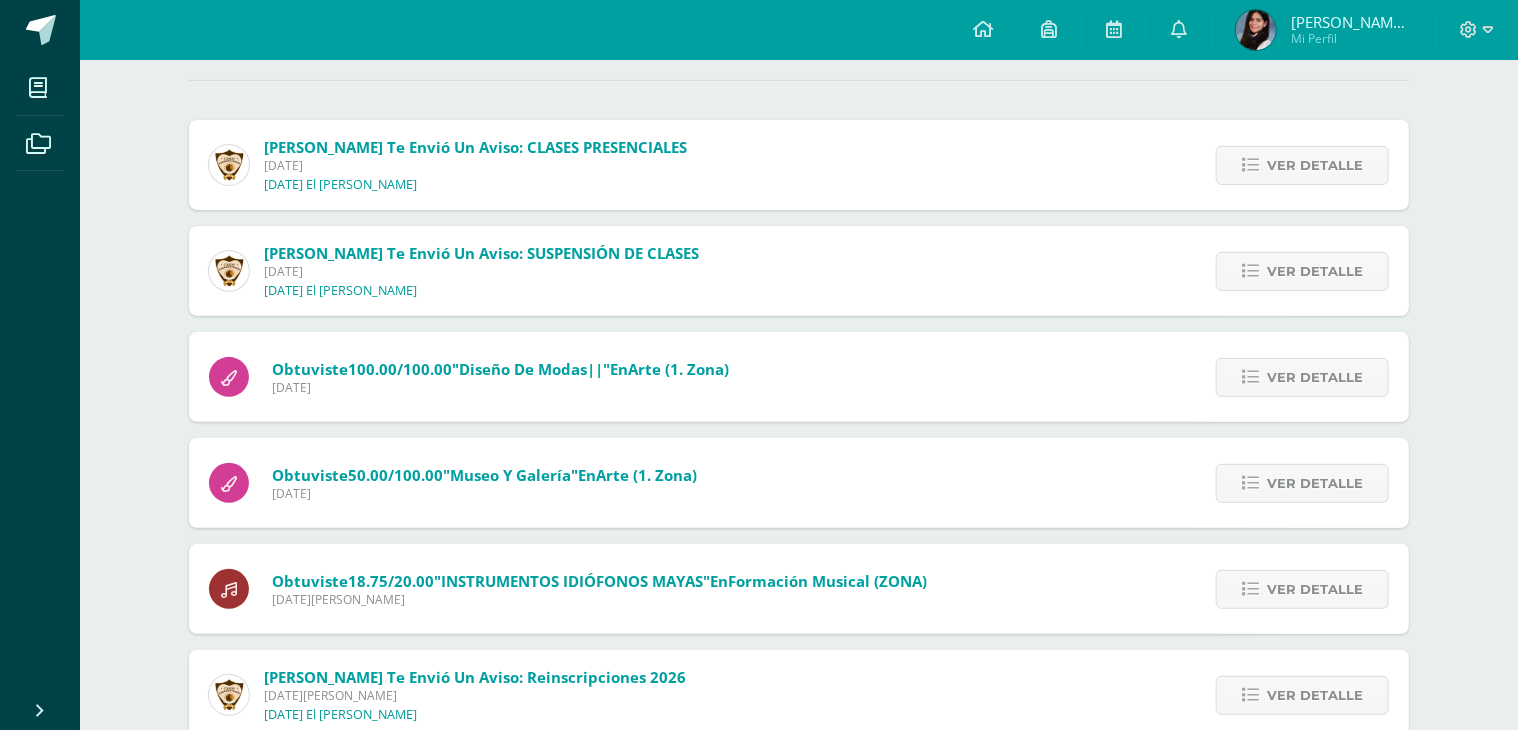 scroll, scrollTop: 200, scrollLeft: 0, axis: vertical 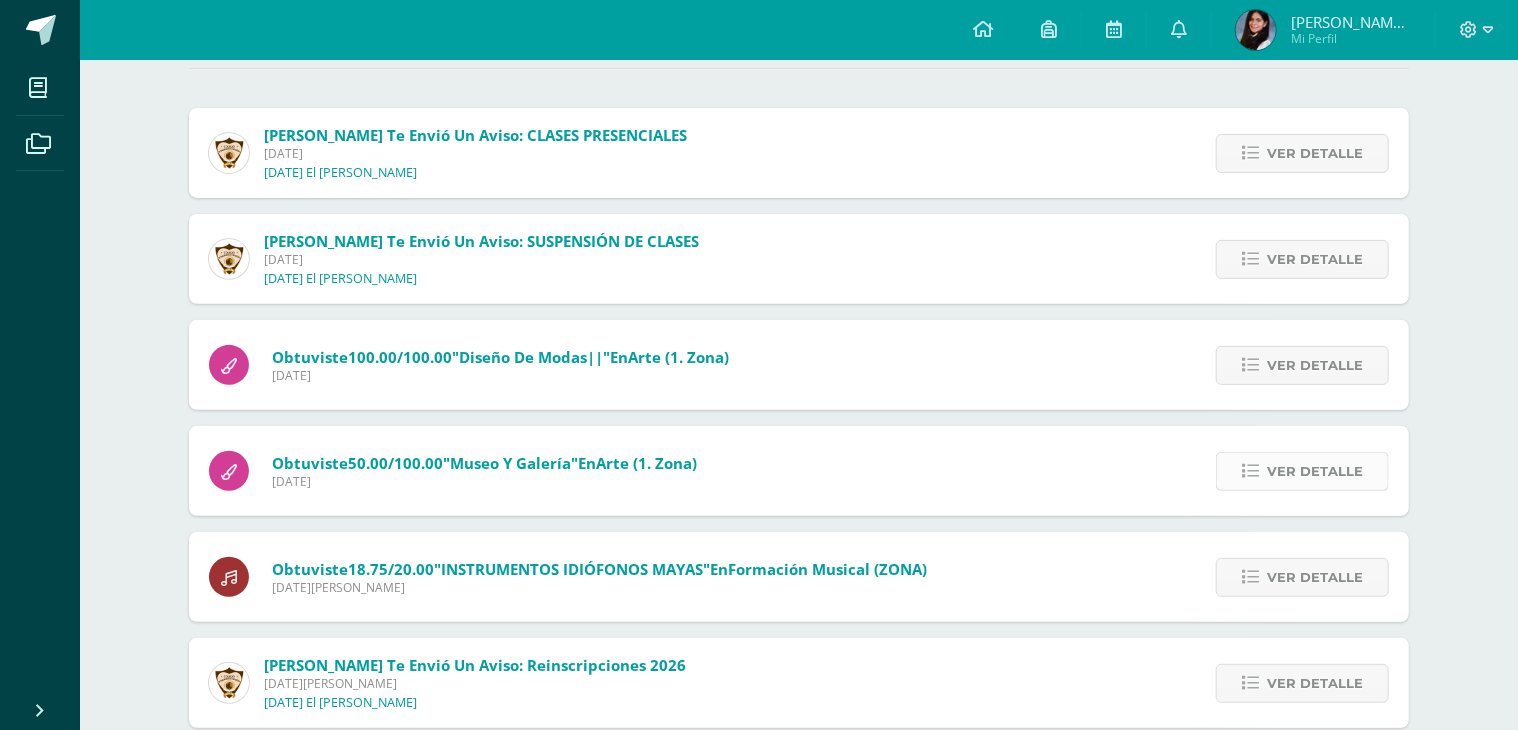 click on "Ver detalle" at bounding box center [1315, 471] 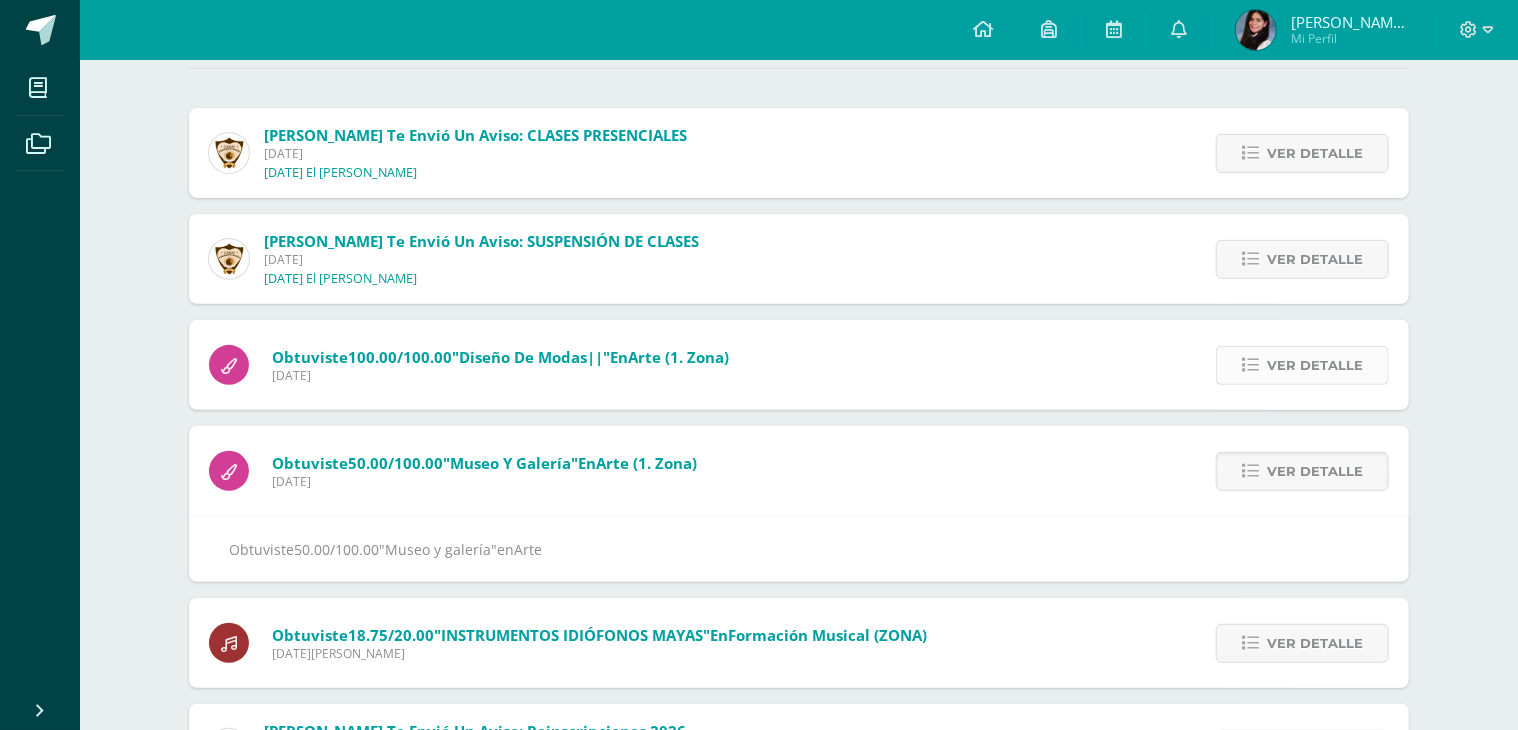 click on "Ver detalle" at bounding box center [1315, 365] 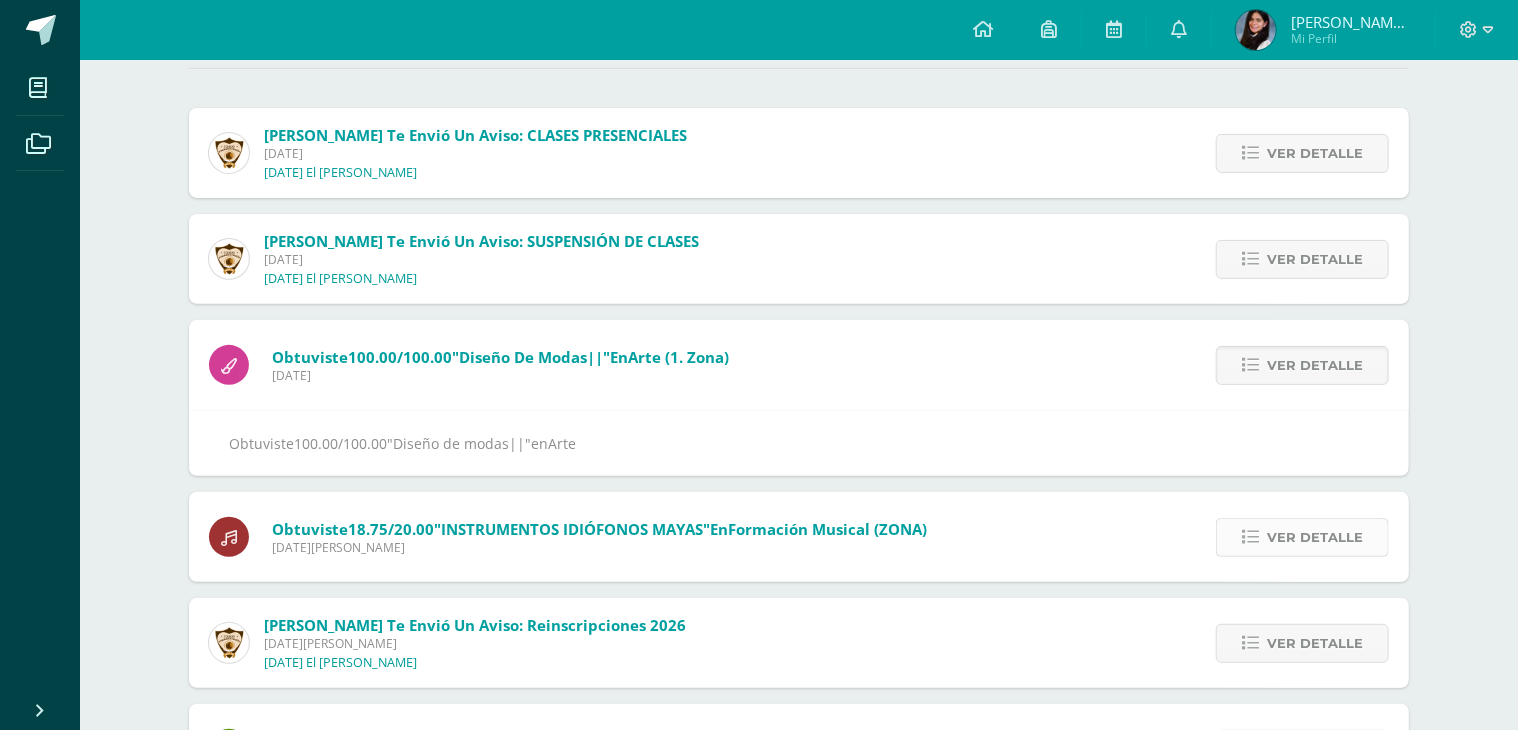 click on "Ver detalle" at bounding box center [1315, 537] 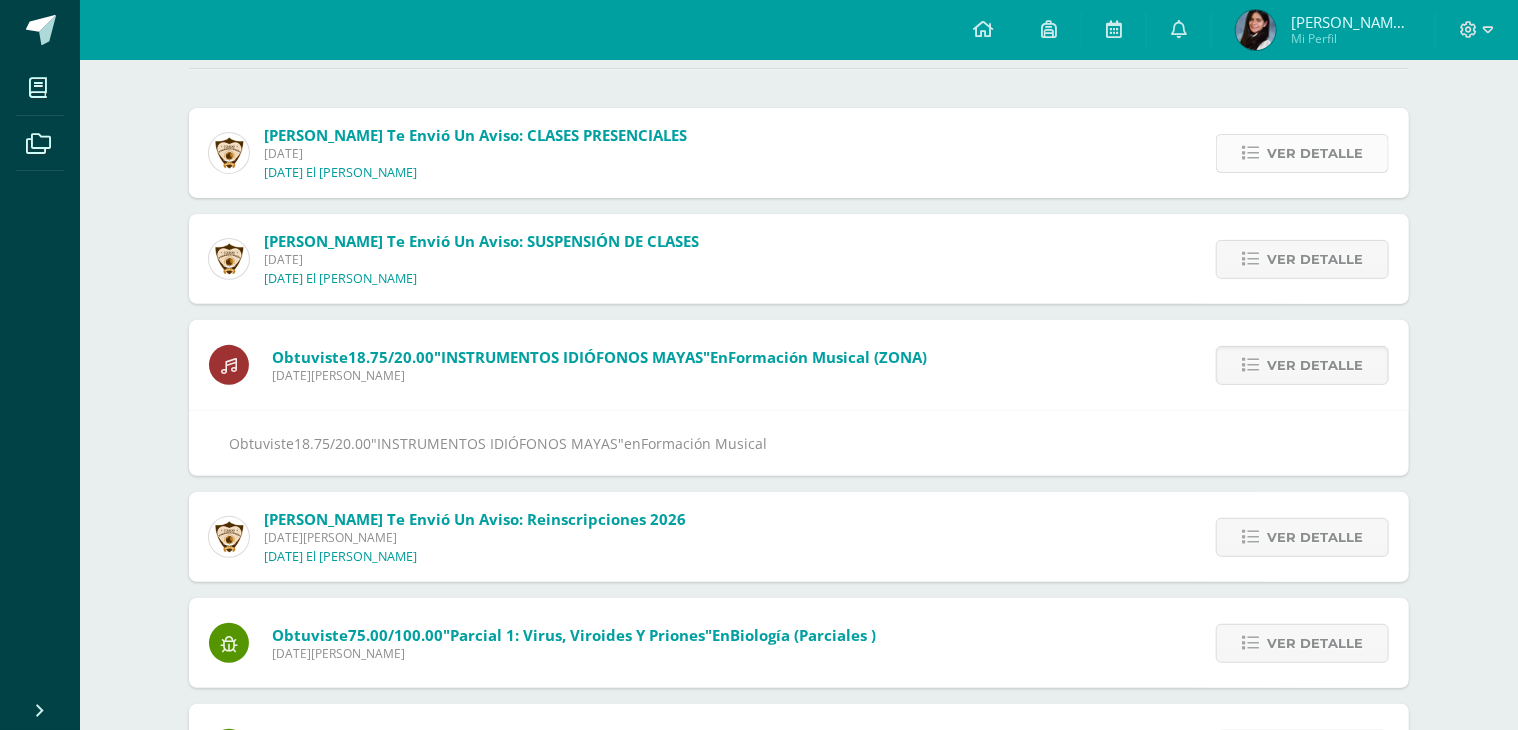 click on "Ver detalle" at bounding box center (1315, 153) 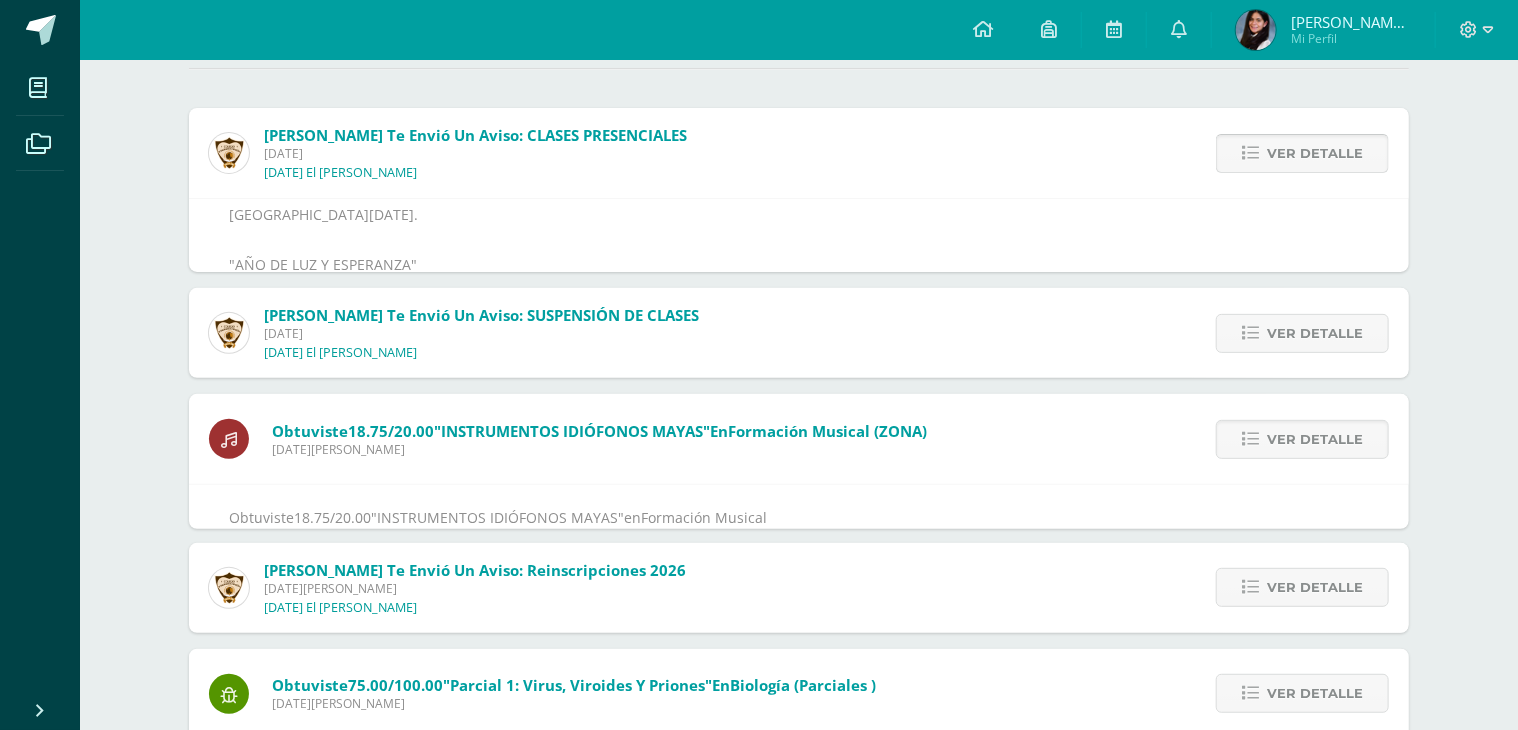 click on "Ver detalle" at bounding box center [1315, 153] 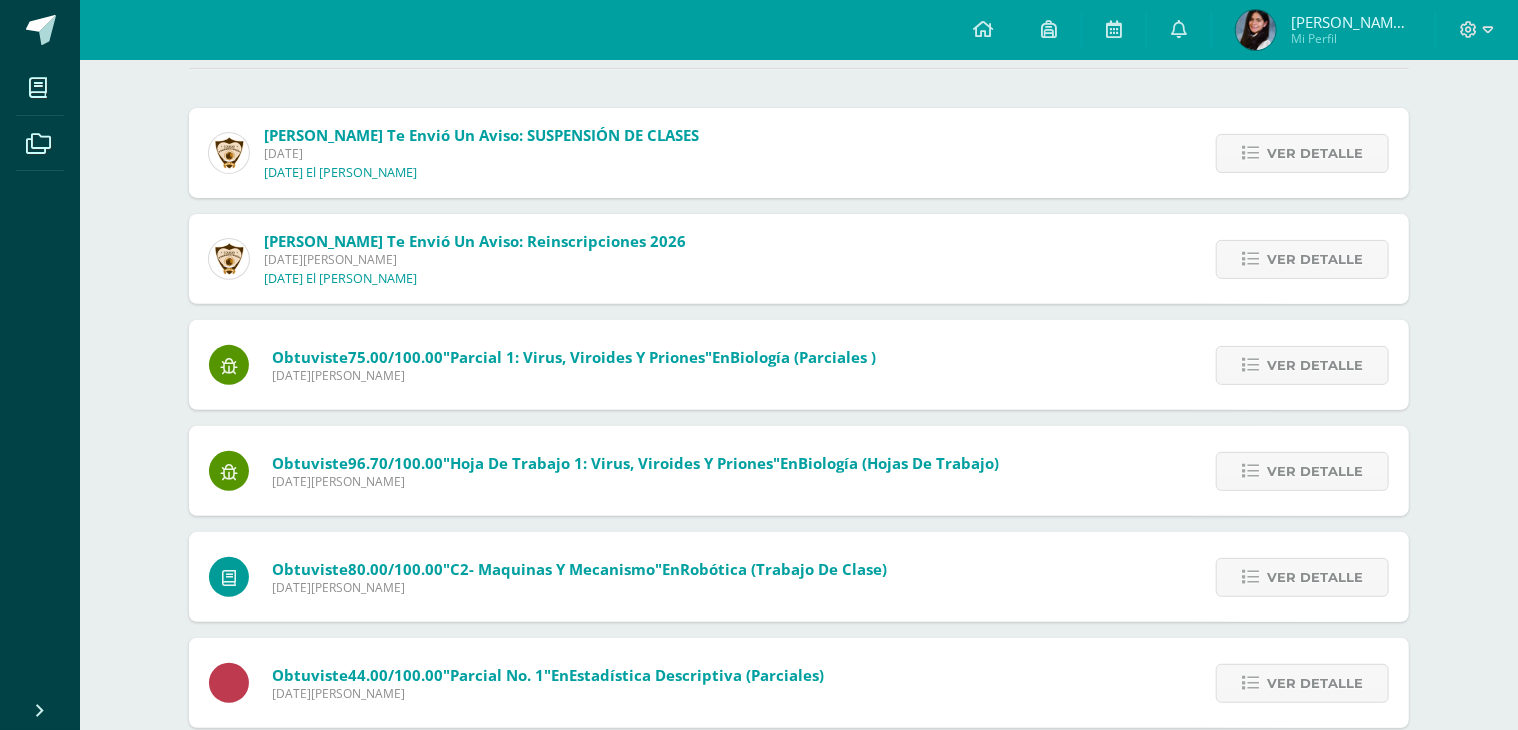click on "Ver detalle" at bounding box center [1315, 153] 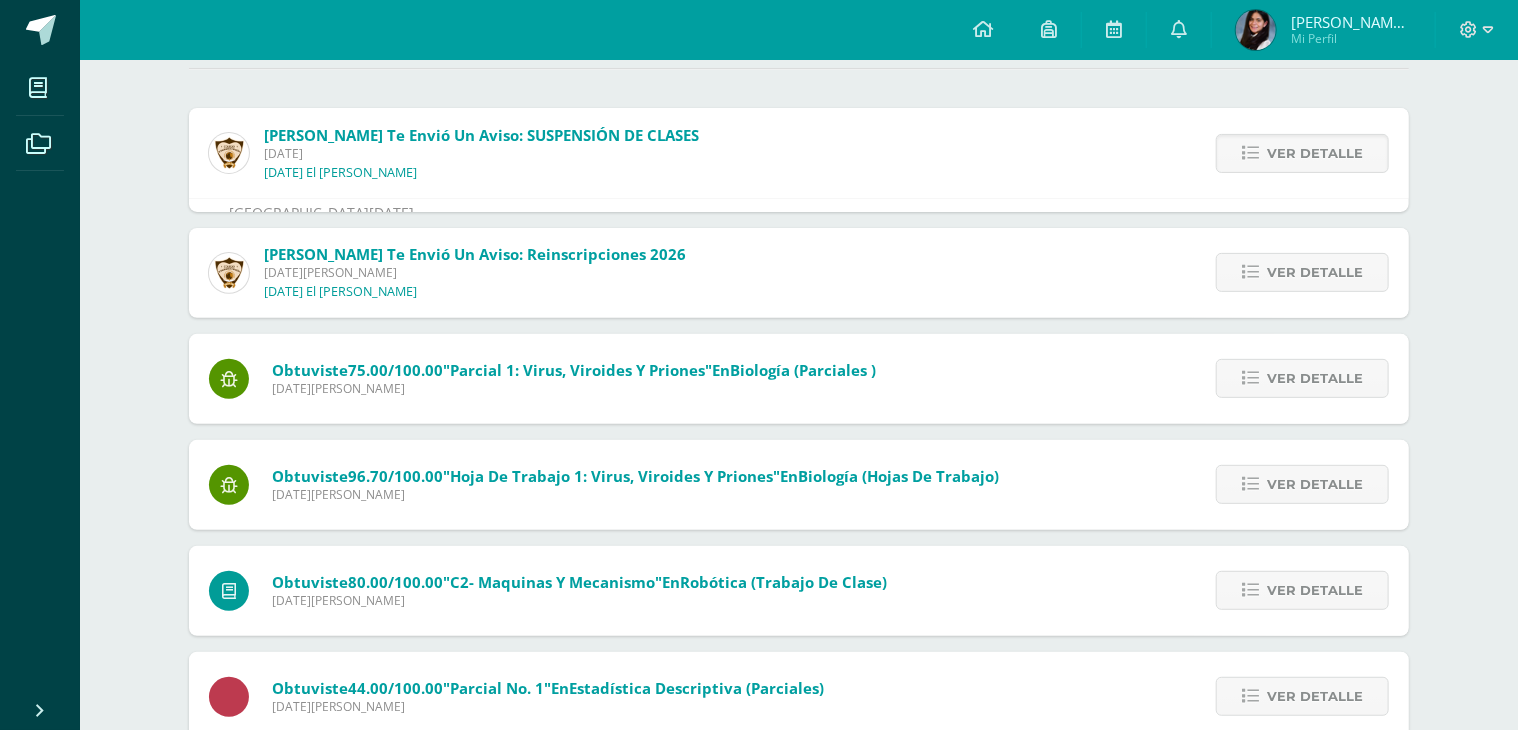 click on "Ver detalle" at bounding box center (1315, 153) 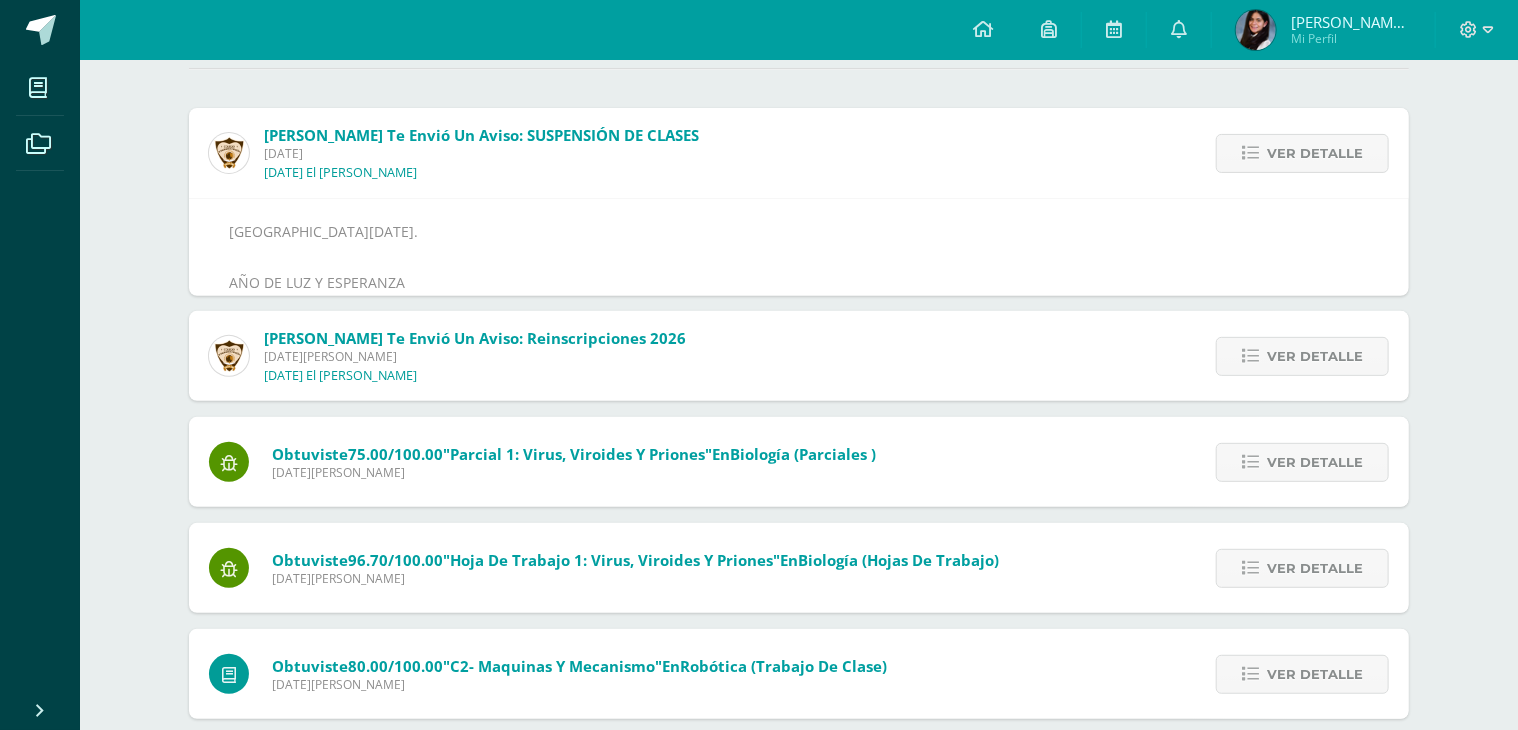 click on "Ver detalle" at bounding box center [1315, 153] 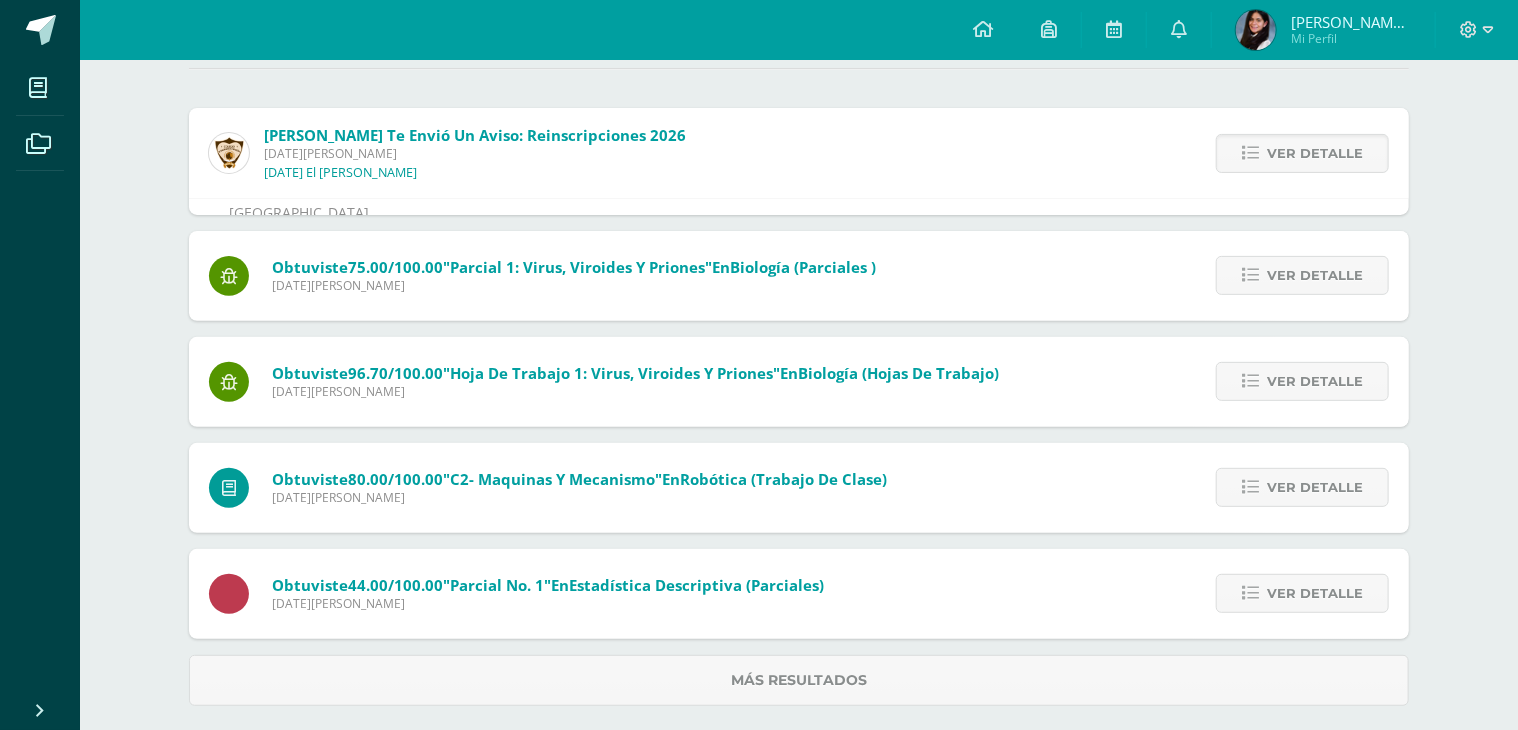 click on "Ver detalle" at bounding box center [1315, 153] 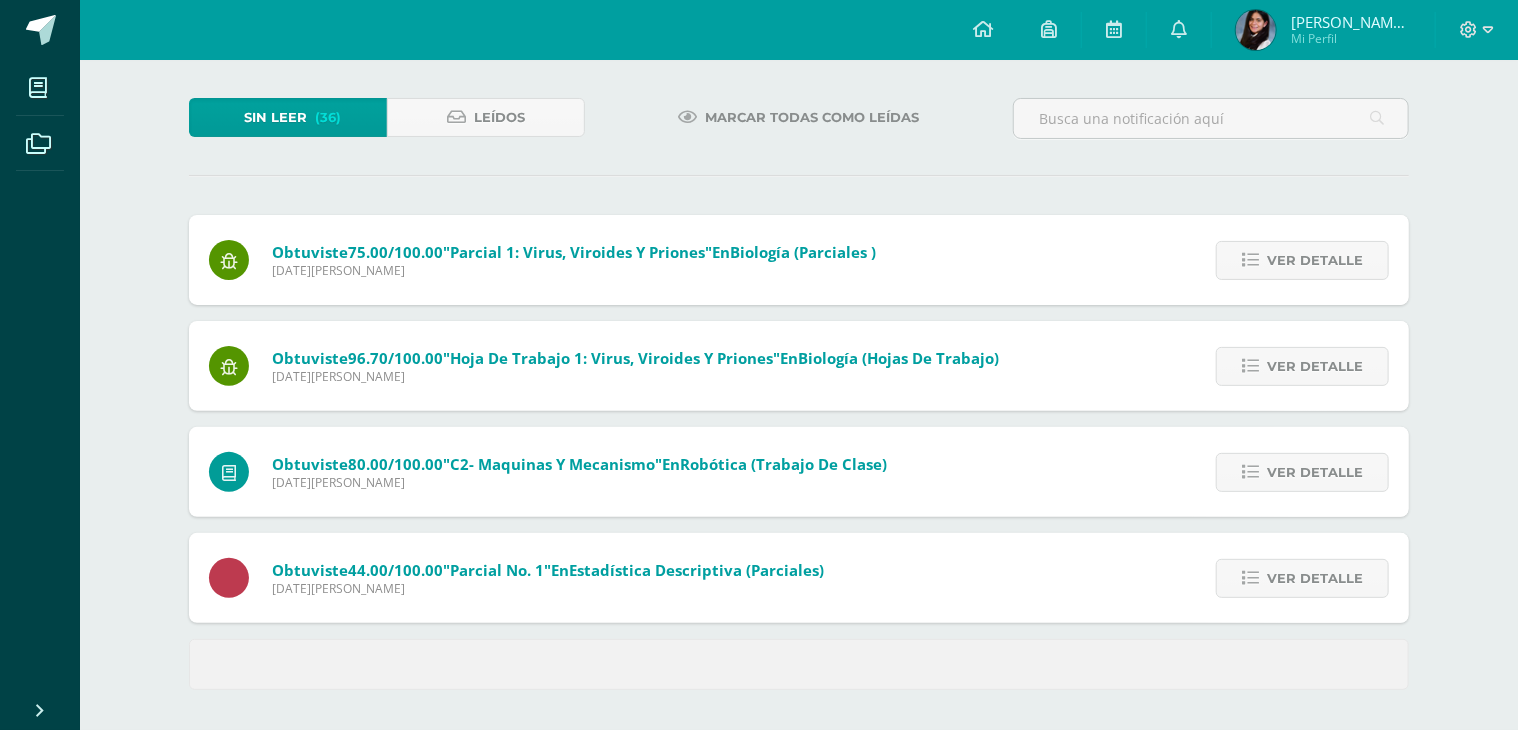 scroll, scrollTop: 93, scrollLeft: 0, axis: vertical 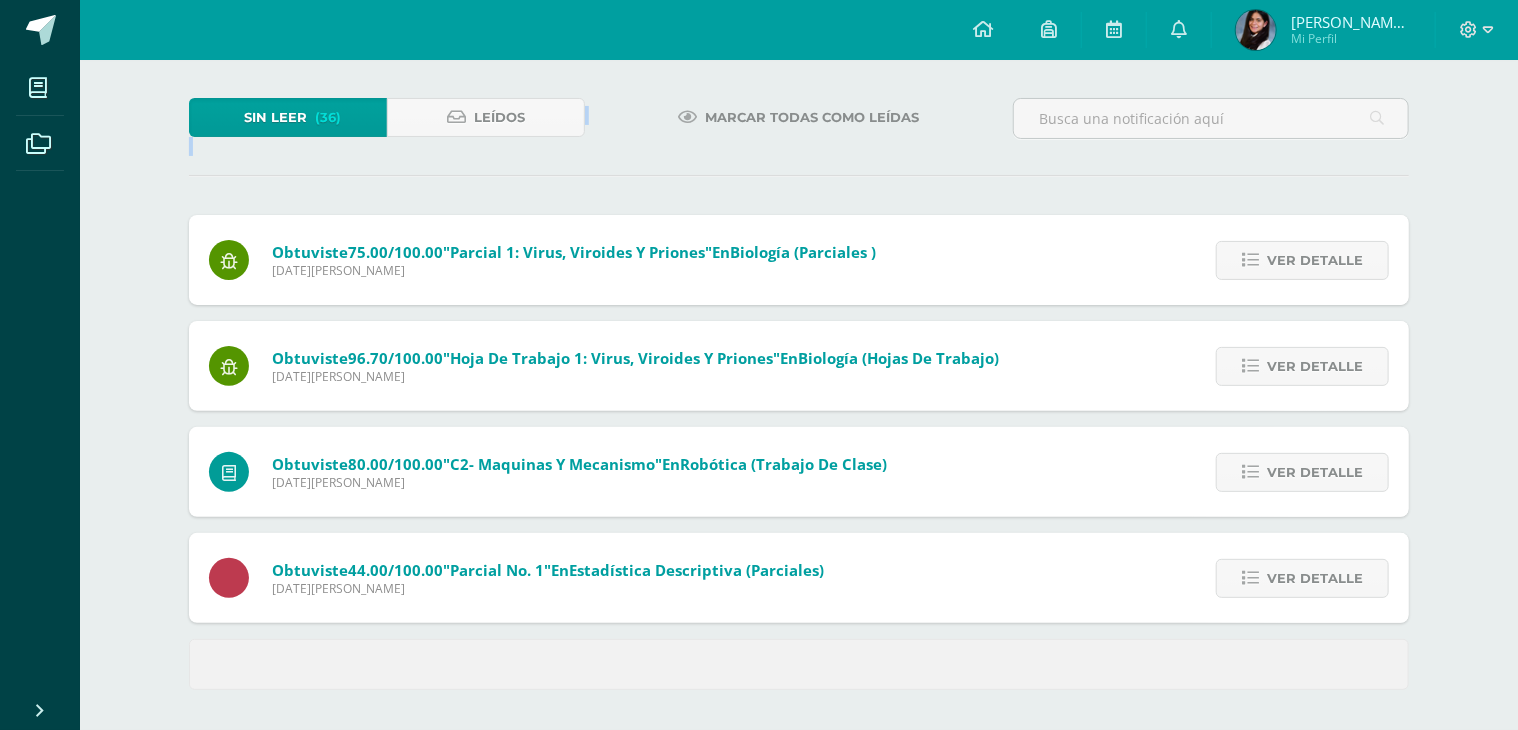 click at bounding box center [1211, 127] 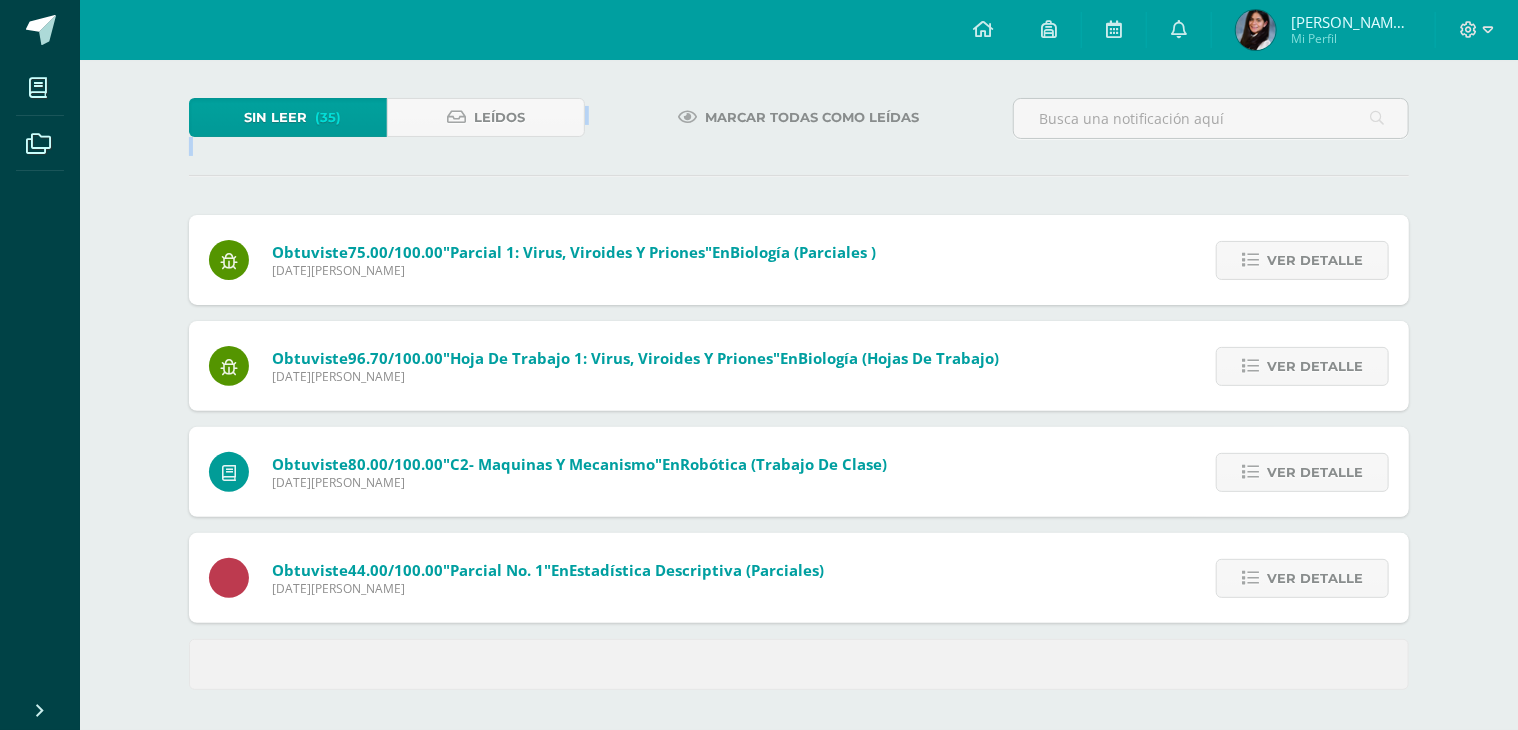 click on "Ver detalle" at bounding box center [1315, 260] 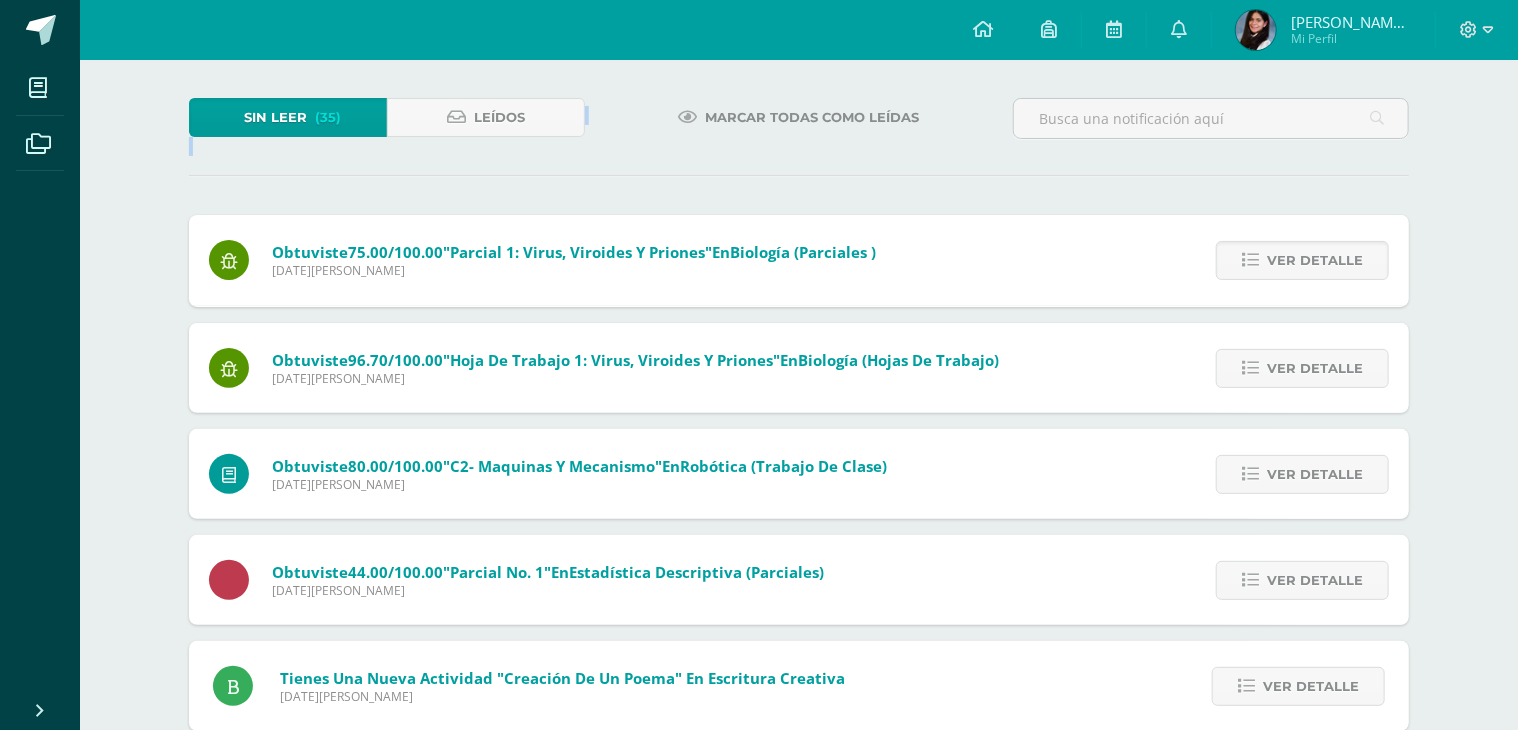 scroll, scrollTop: 200, scrollLeft: 0, axis: vertical 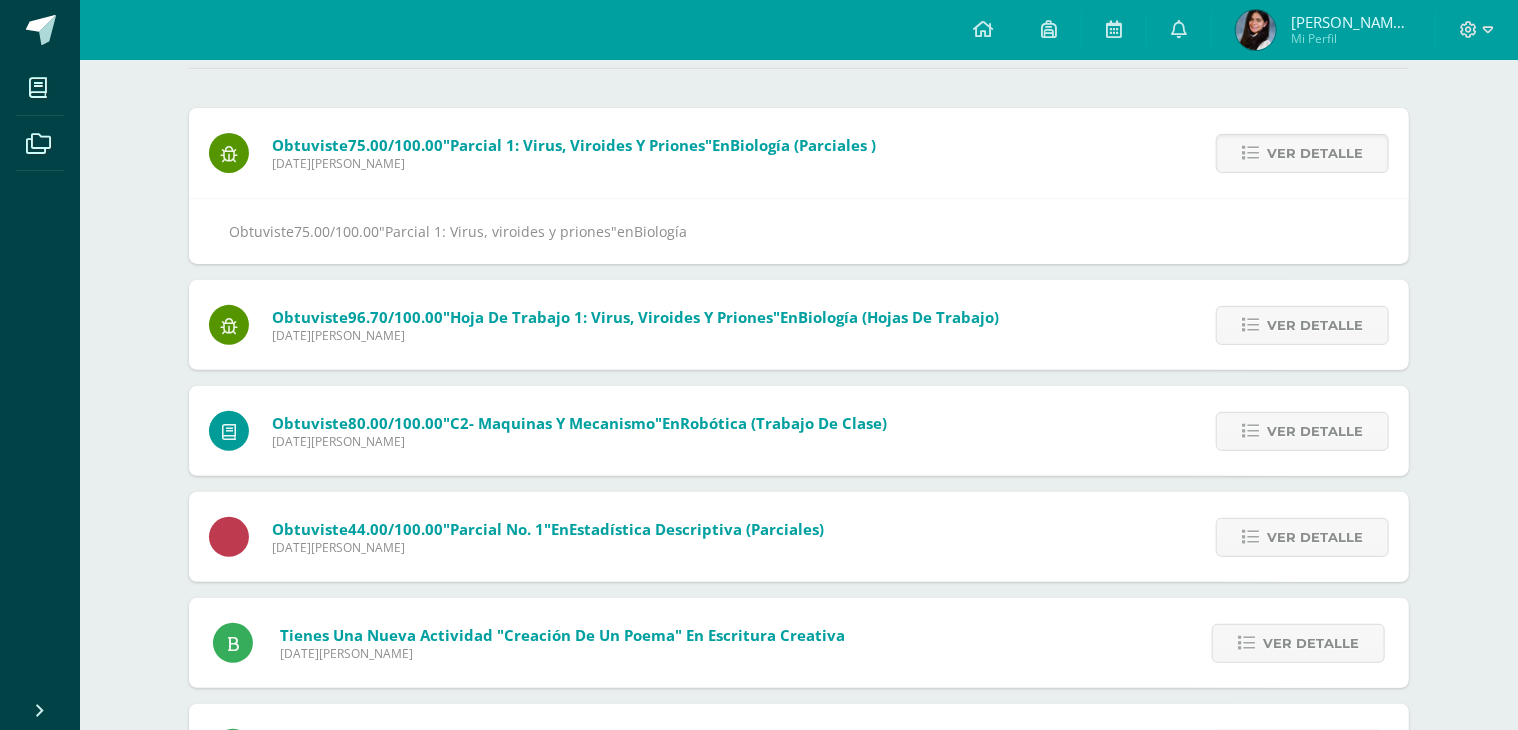 click on "Ver detalle" at bounding box center (1315, 153) 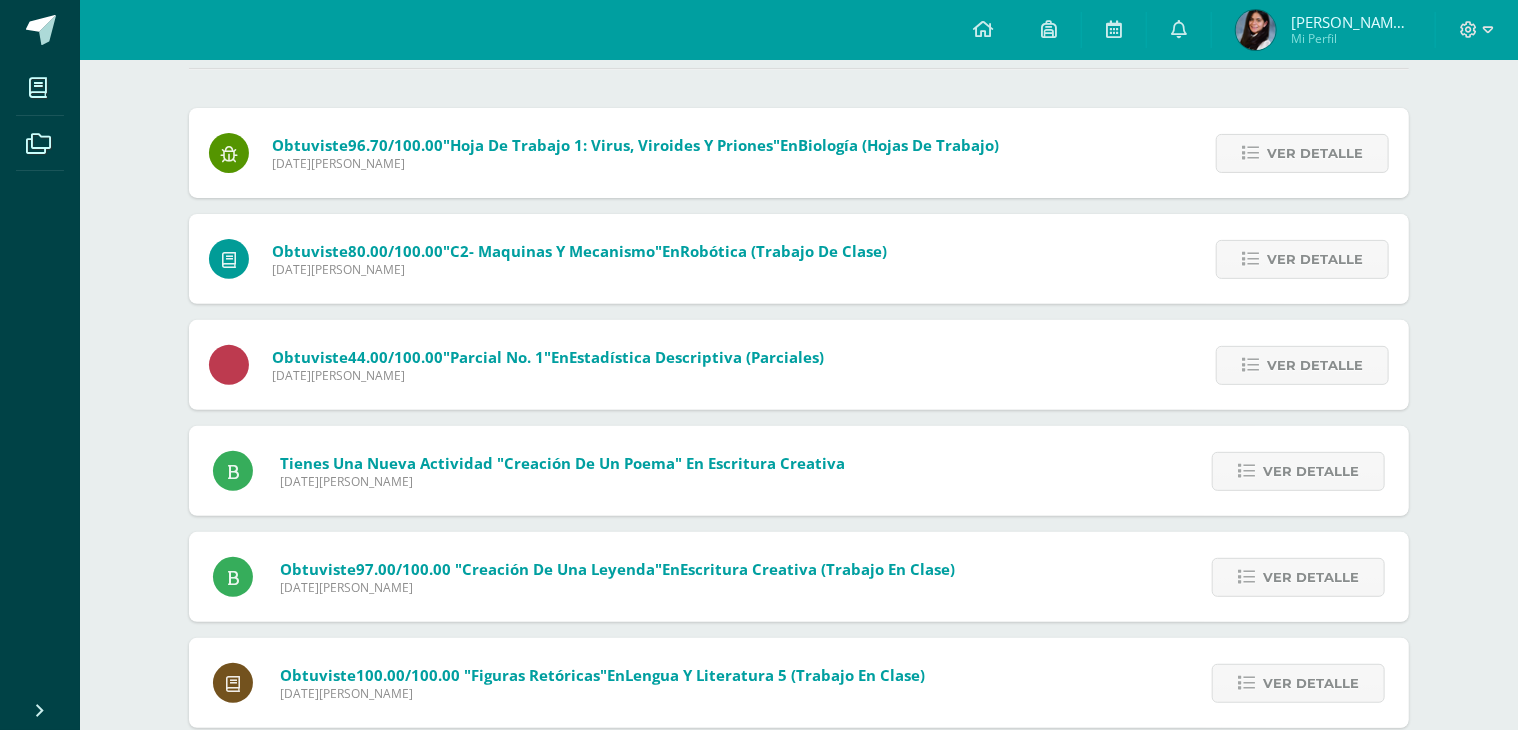 click on "Ver detalle" at bounding box center [1315, 153] 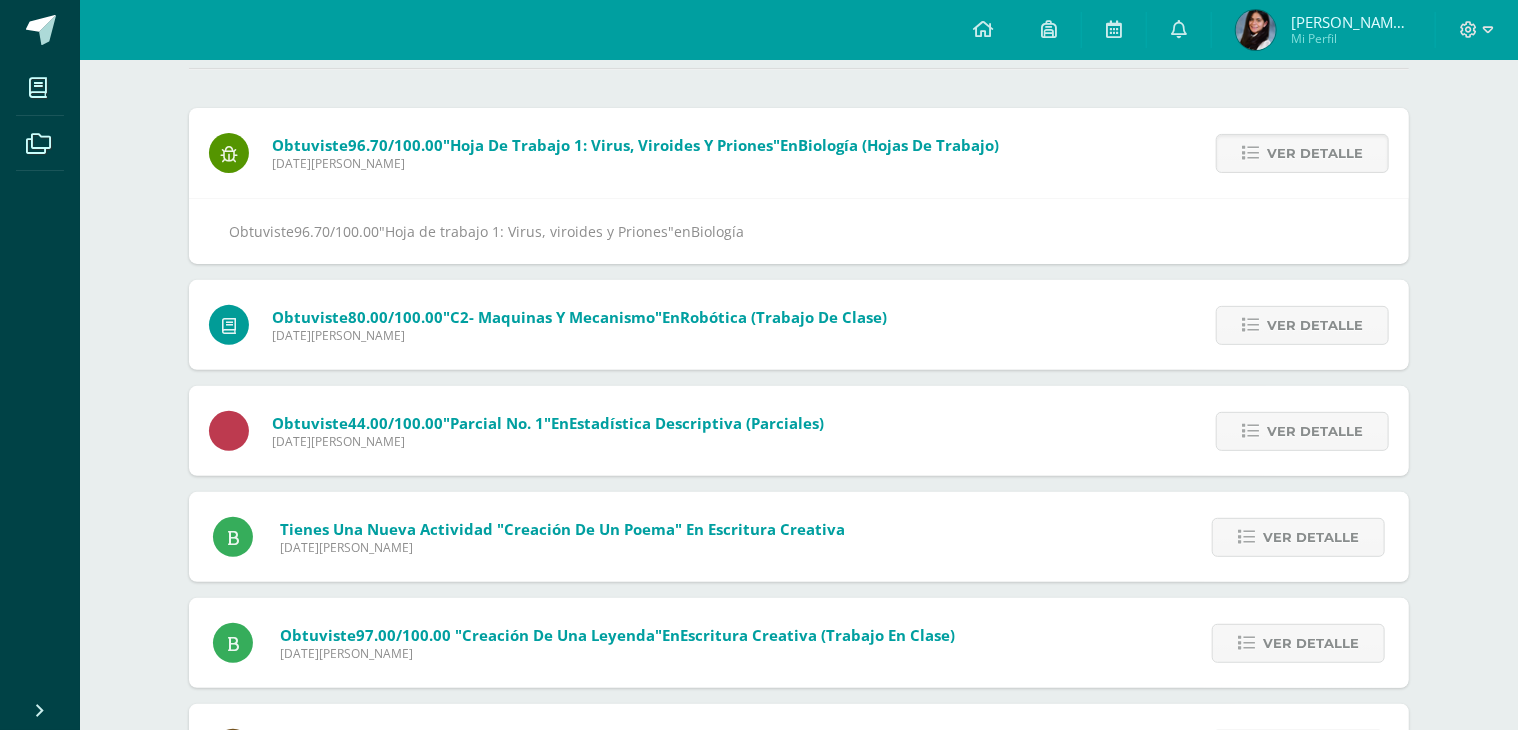 click on "Ver detalle" at bounding box center [1315, 153] 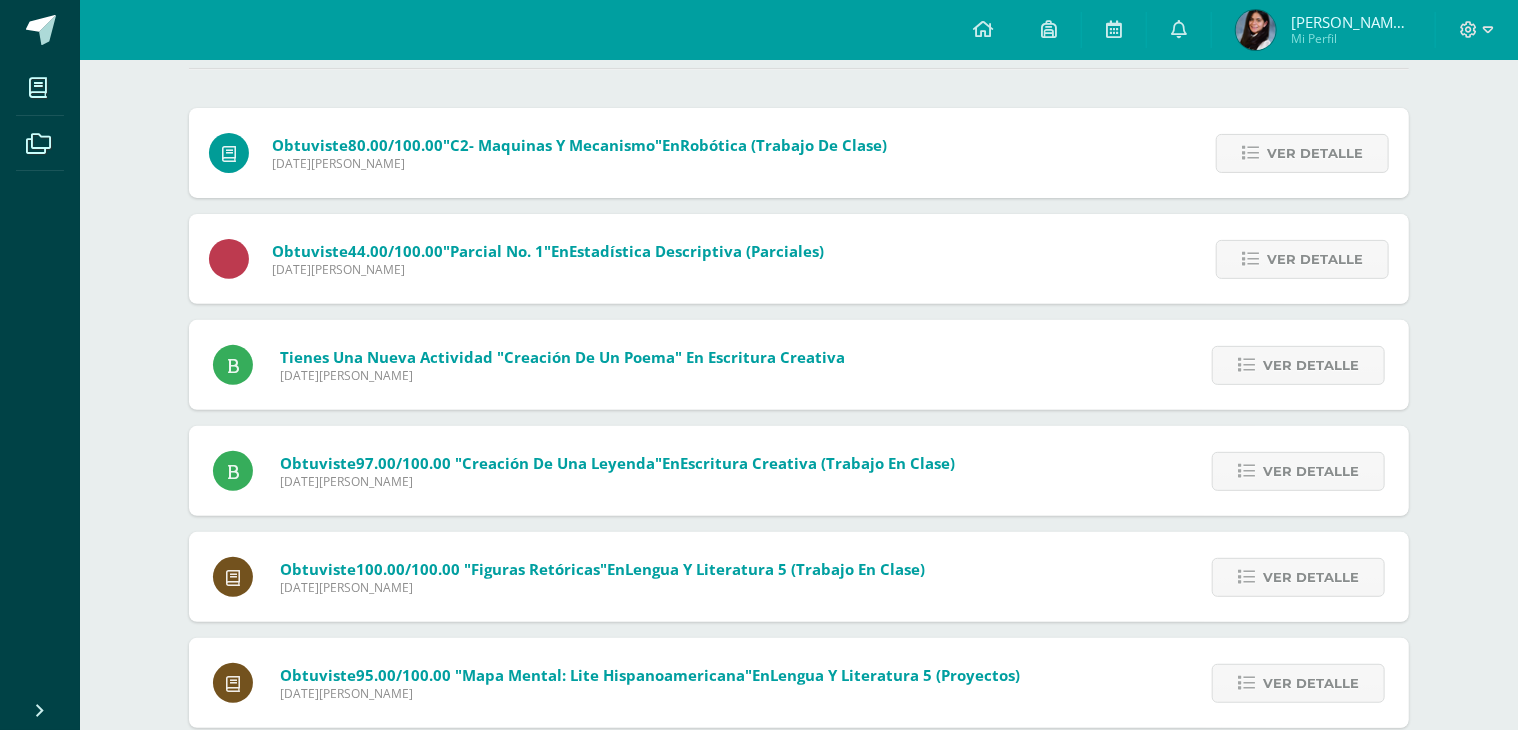 click on "Ver detalle" at bounding box center (1315, 153) 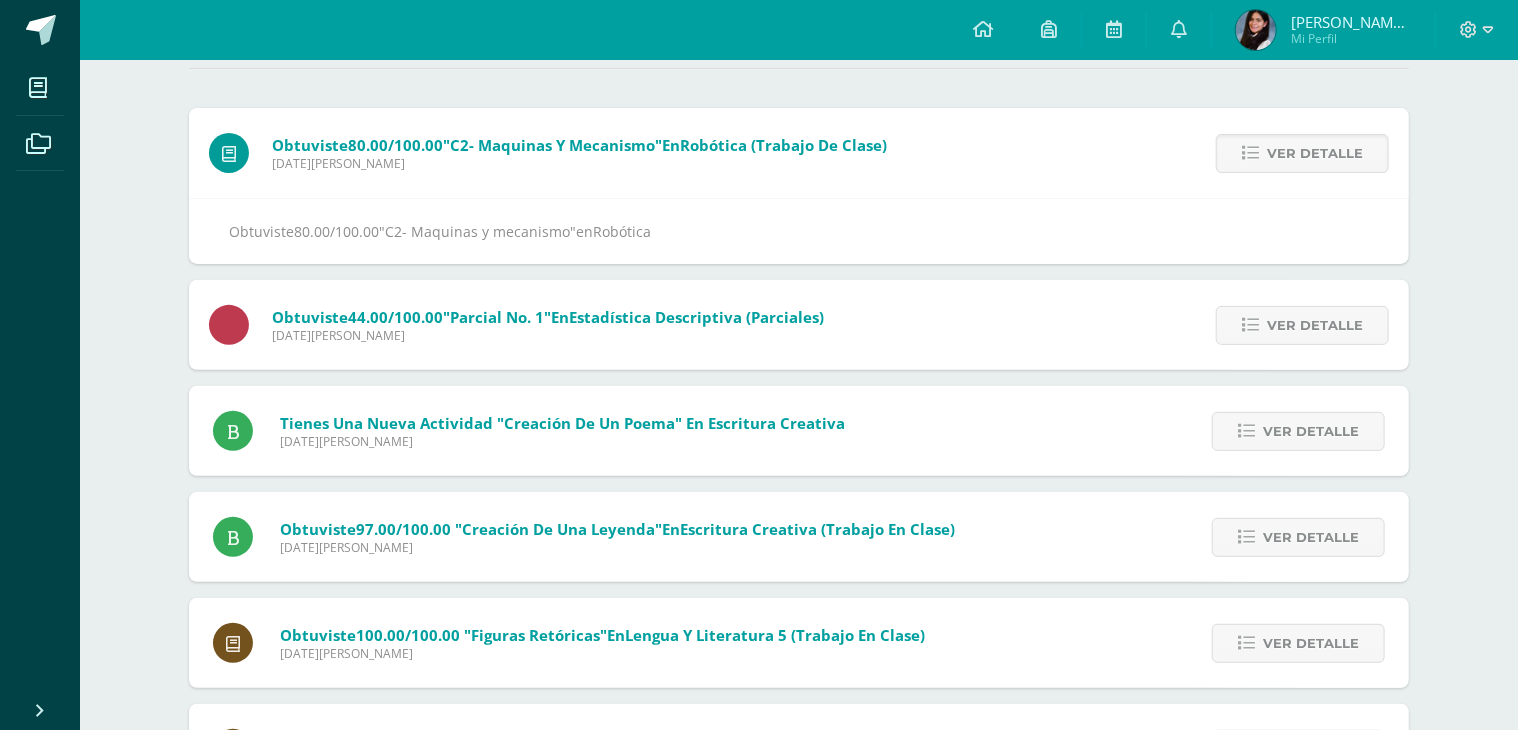 click on "Ver detalle" at bounding box center (1315, 153) 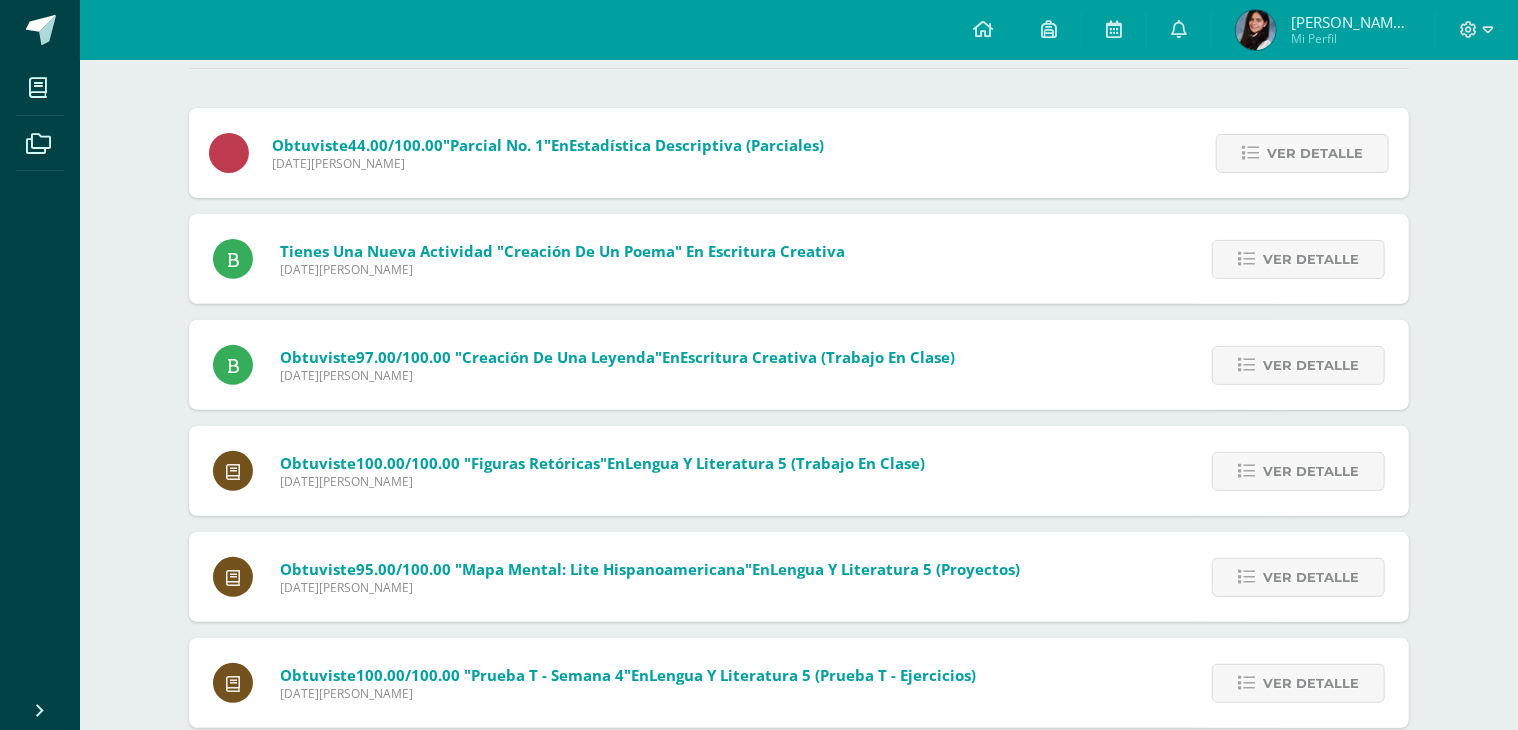 click on "Ver detalle" at bounding box center [1315, 153] 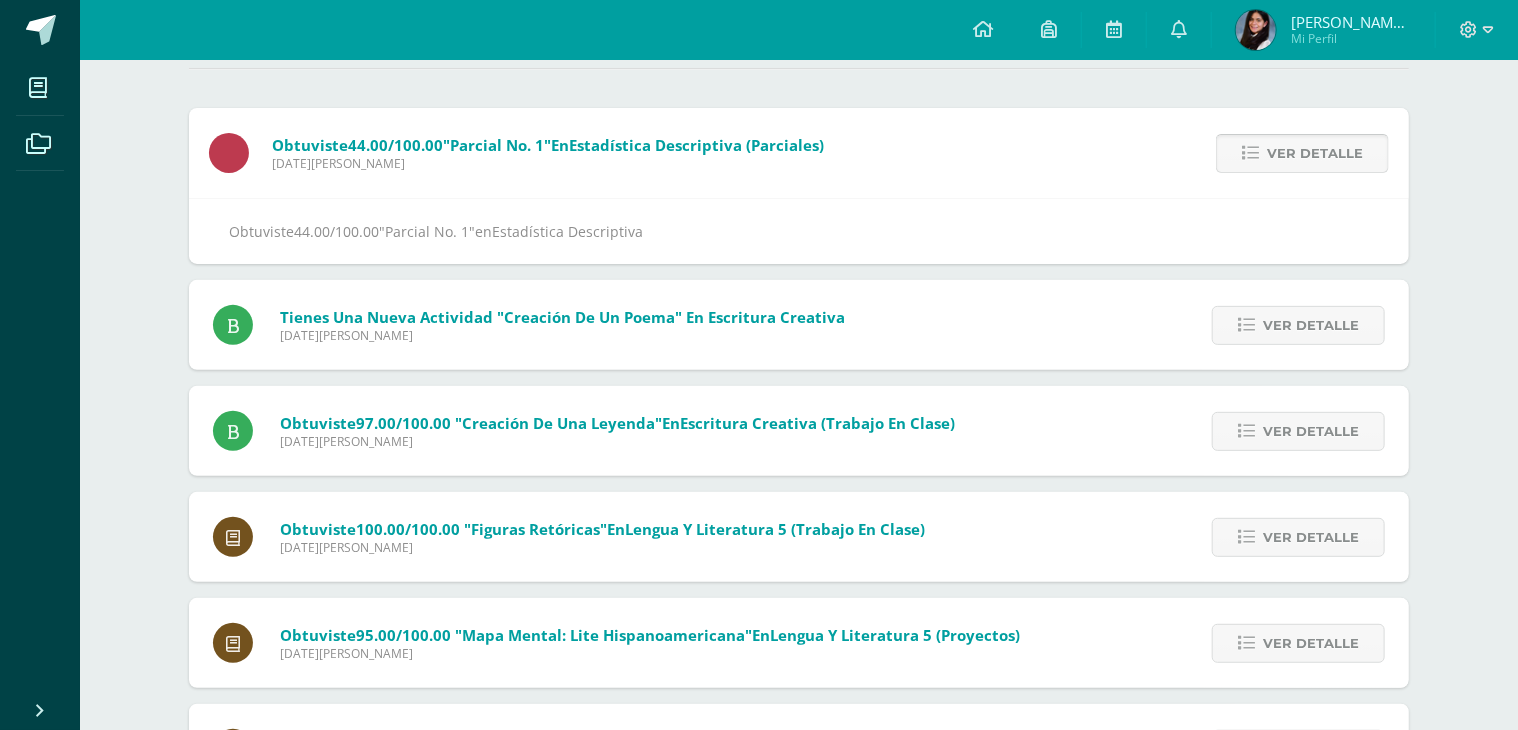 click on "Ver detalle" at bounding box center (1315, 153) 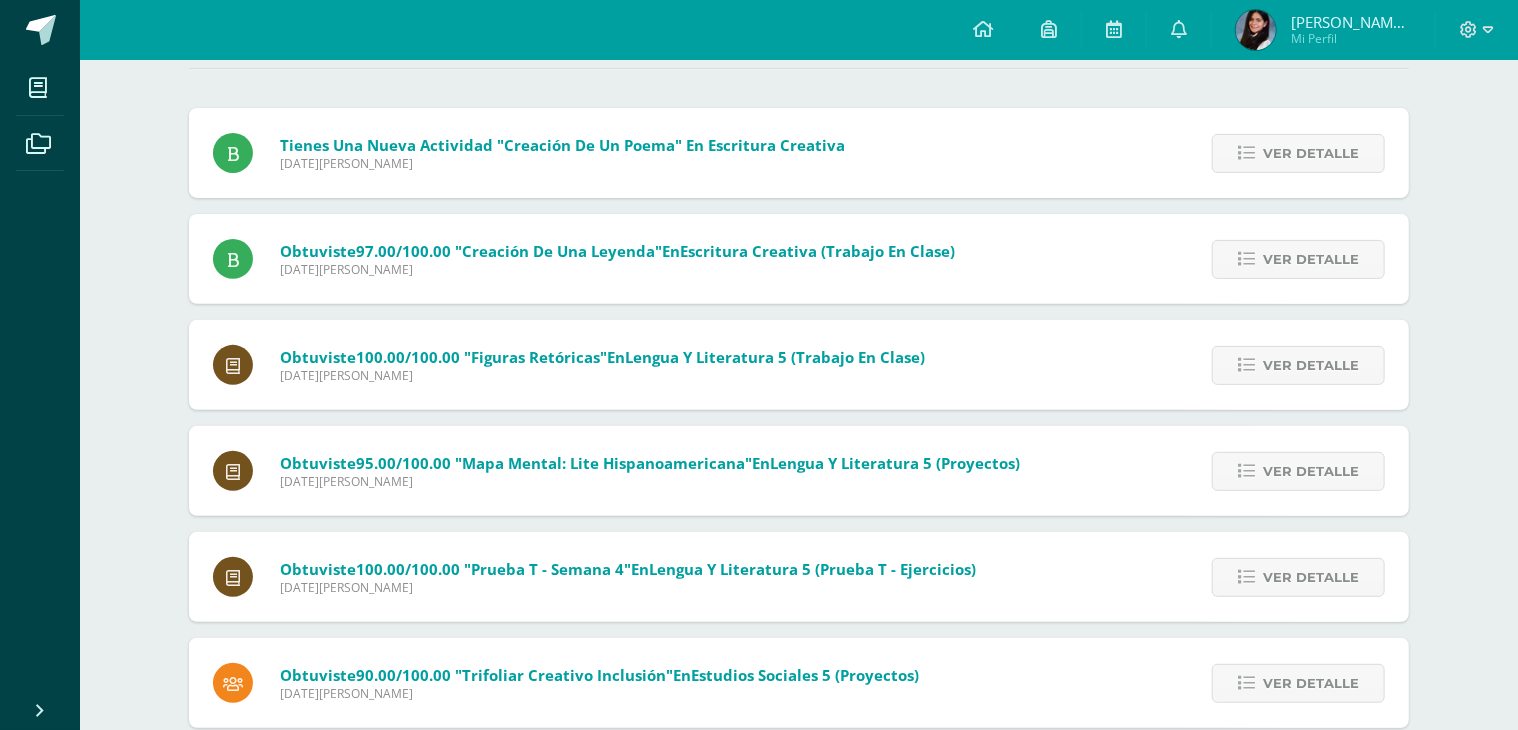click on "Ver detalle" at bounding box center (1311, 153) 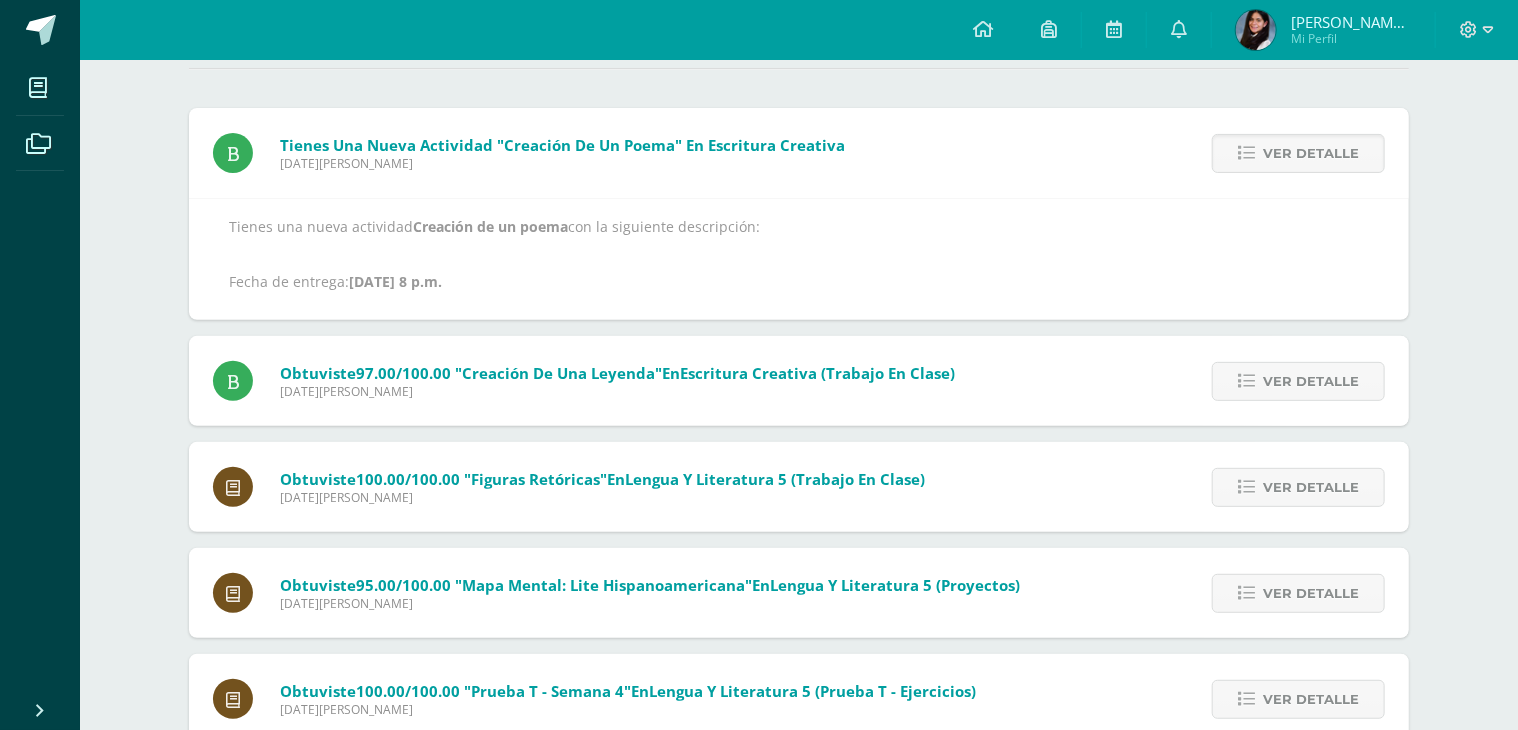 click on "Ver detalle" at bounding box center (1311, 153) 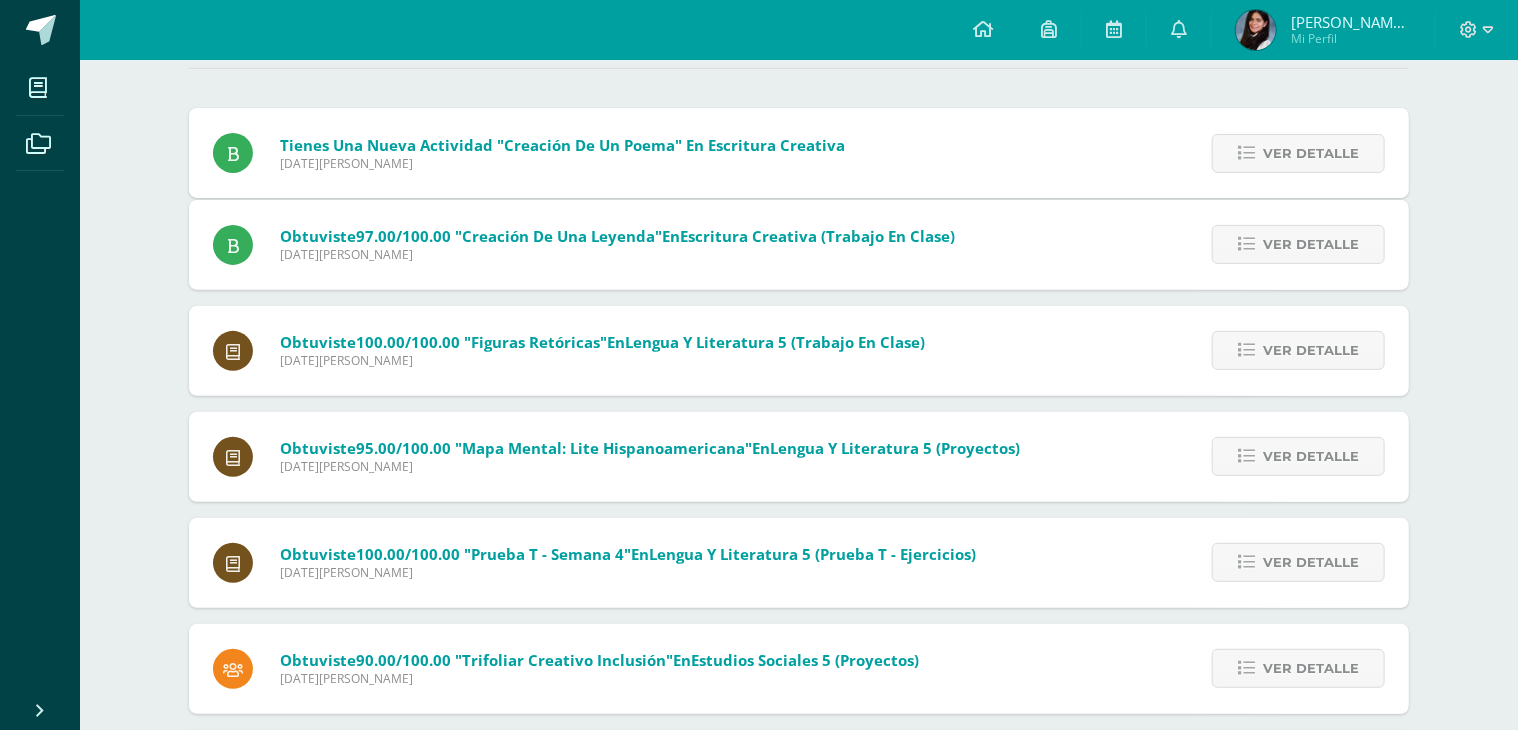click on "Tienes una nueva actividad "Creación de un poema" En
Escritura Creativa
Miércoles 18 de Junio de 2025
Ver detalle
Tienes una nueva actividad  Creación de un poema
con la siguiente descripción:
Fecha de entrega:  Jul. 21, 2025, 8 p.m.
Obtuviste
97.00/100.00
"Creación de una leyenda"
en
Escritura Creativa (Trabajo en clase)
Miércoles 18 de Junio de 2025" at bounding box center (799, 640) 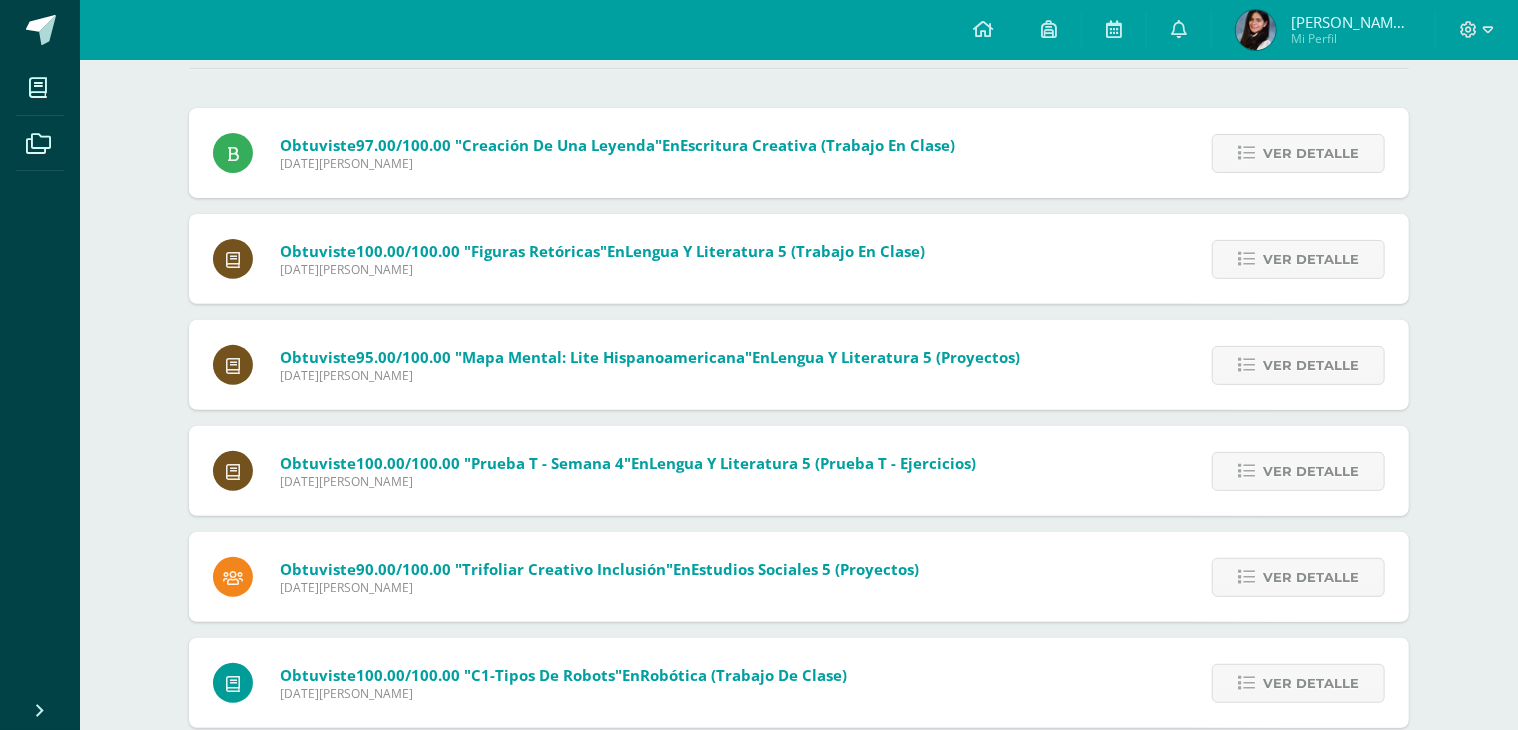 click on "Ver detalle" at bounding box center [1311, 153] 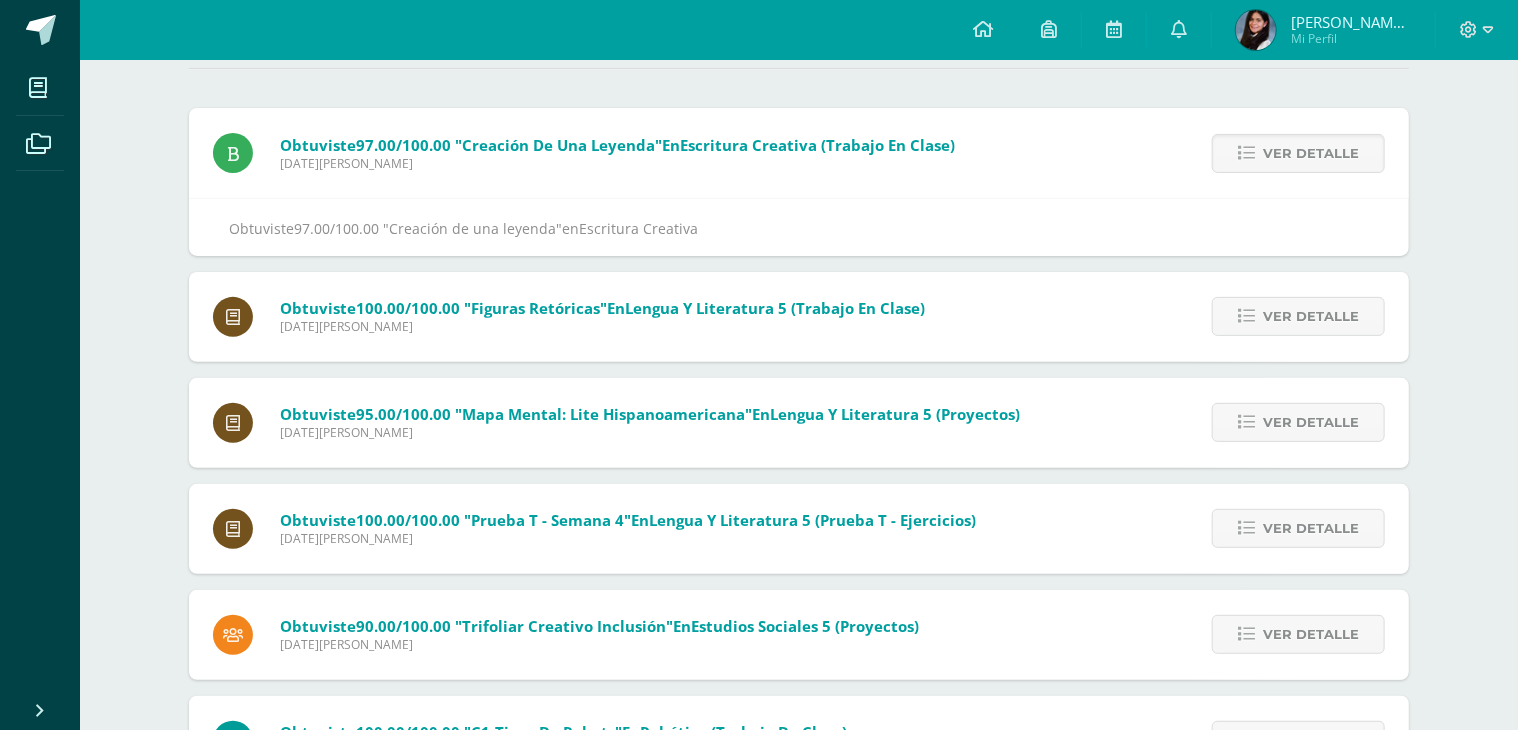 click on "Ver detalle" at bounding box center [1311, 153] 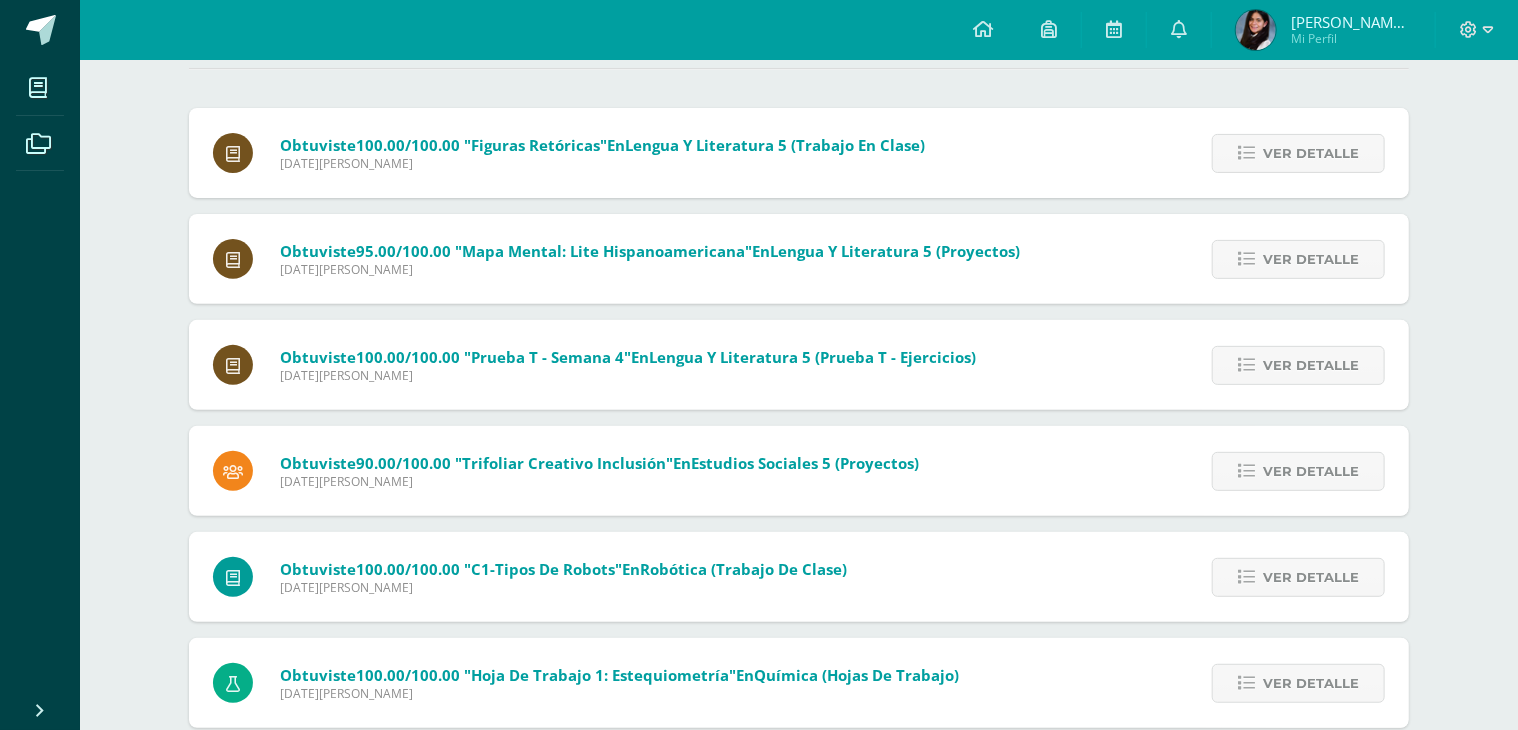 click on "Ver detalle" at bounding box center (1311, 153) 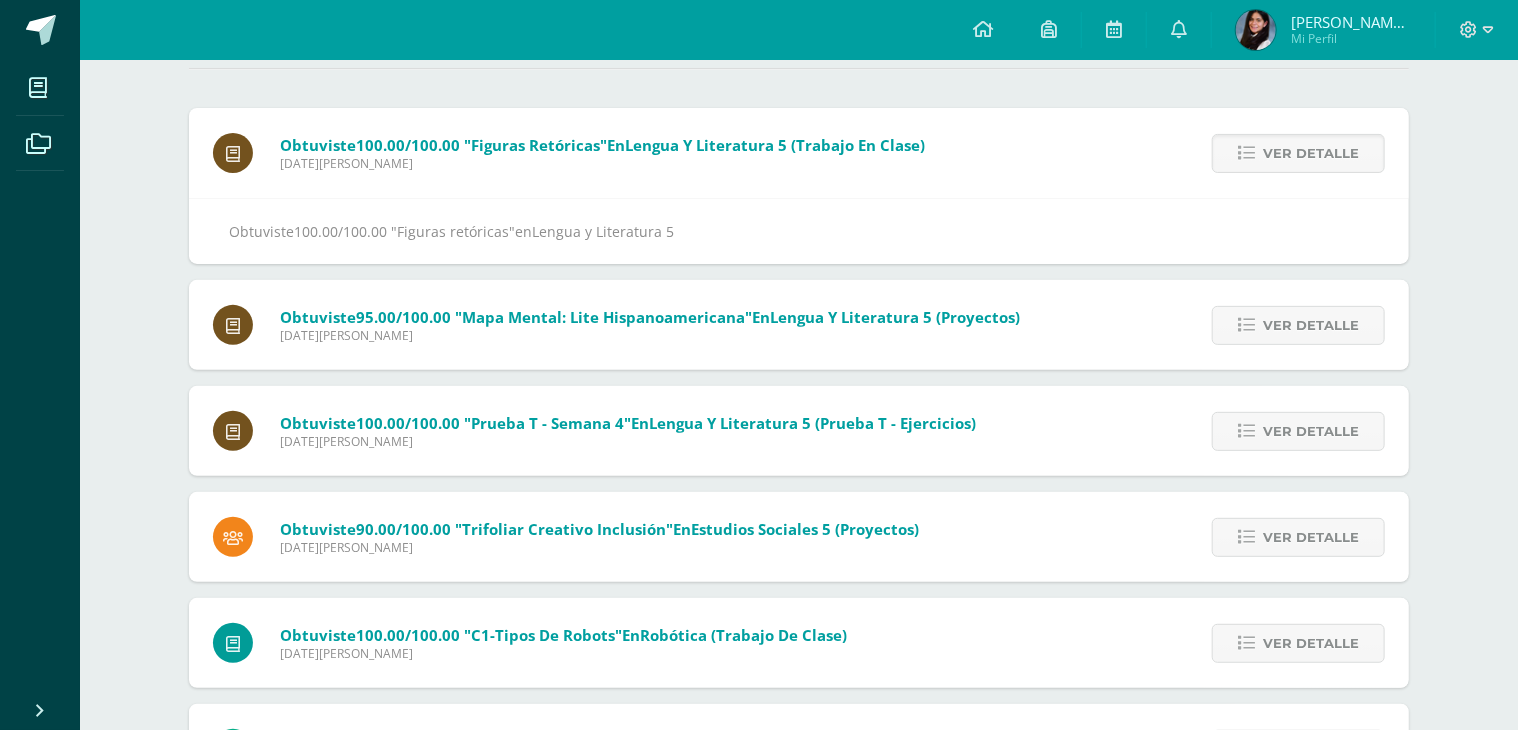 click on "Ver detalle" at bounding box center (1311, 153) 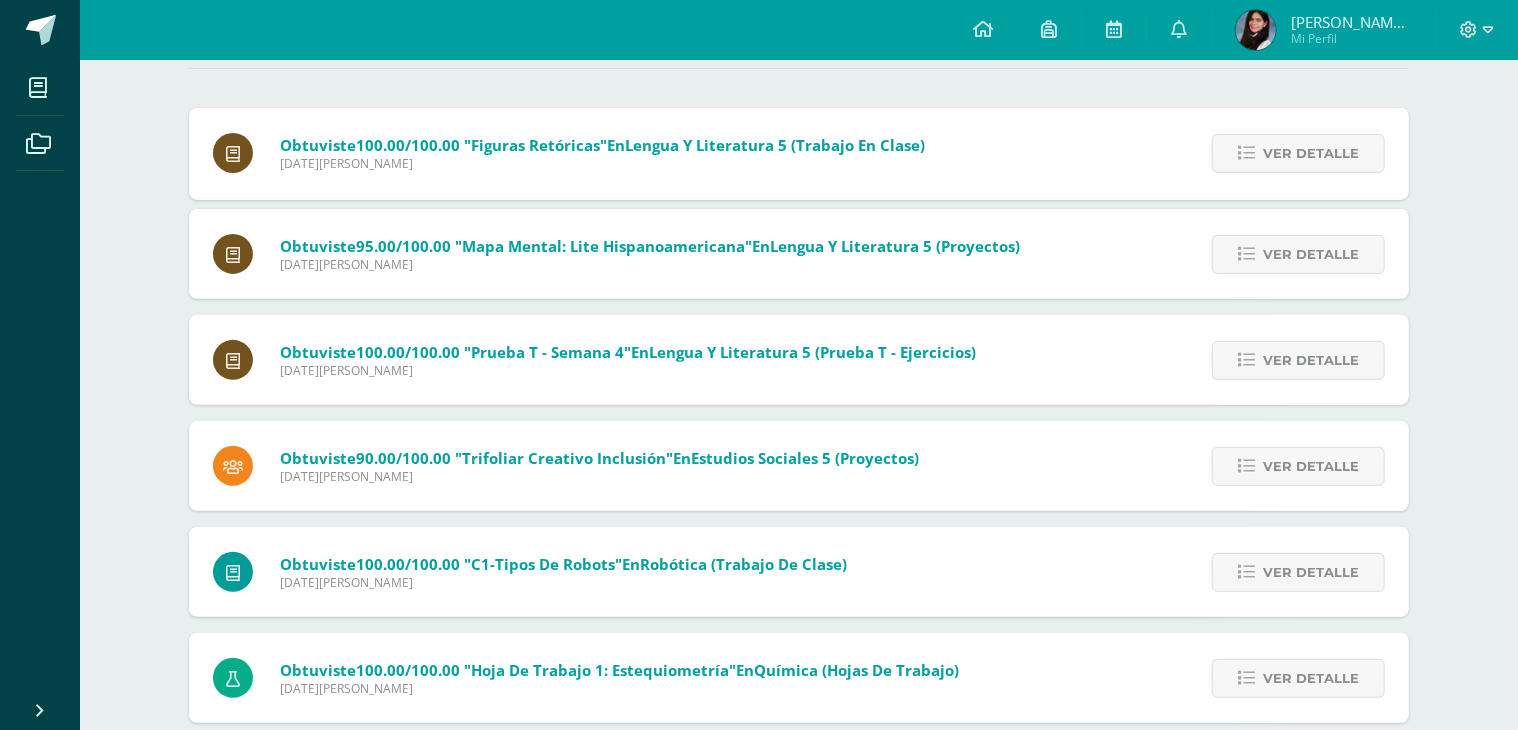 click on "Obtuviste
100.00/100.00
"Figuras retóricas"
en
Lengua y Literatura 5 (Trabajo en clase)
Miércoles 18 de Junio de 2025
Ver detalle
Obtuviste
100.00/100.00
"Figuras retóricas"
en
Lengua y Literatura 5
Obtuviste
95.00/100.00
"Mapa mental: Lite hispanoamericana"
en
Lengua y Literatura 5 (Proyectos)" at bounding box center [799, 539] 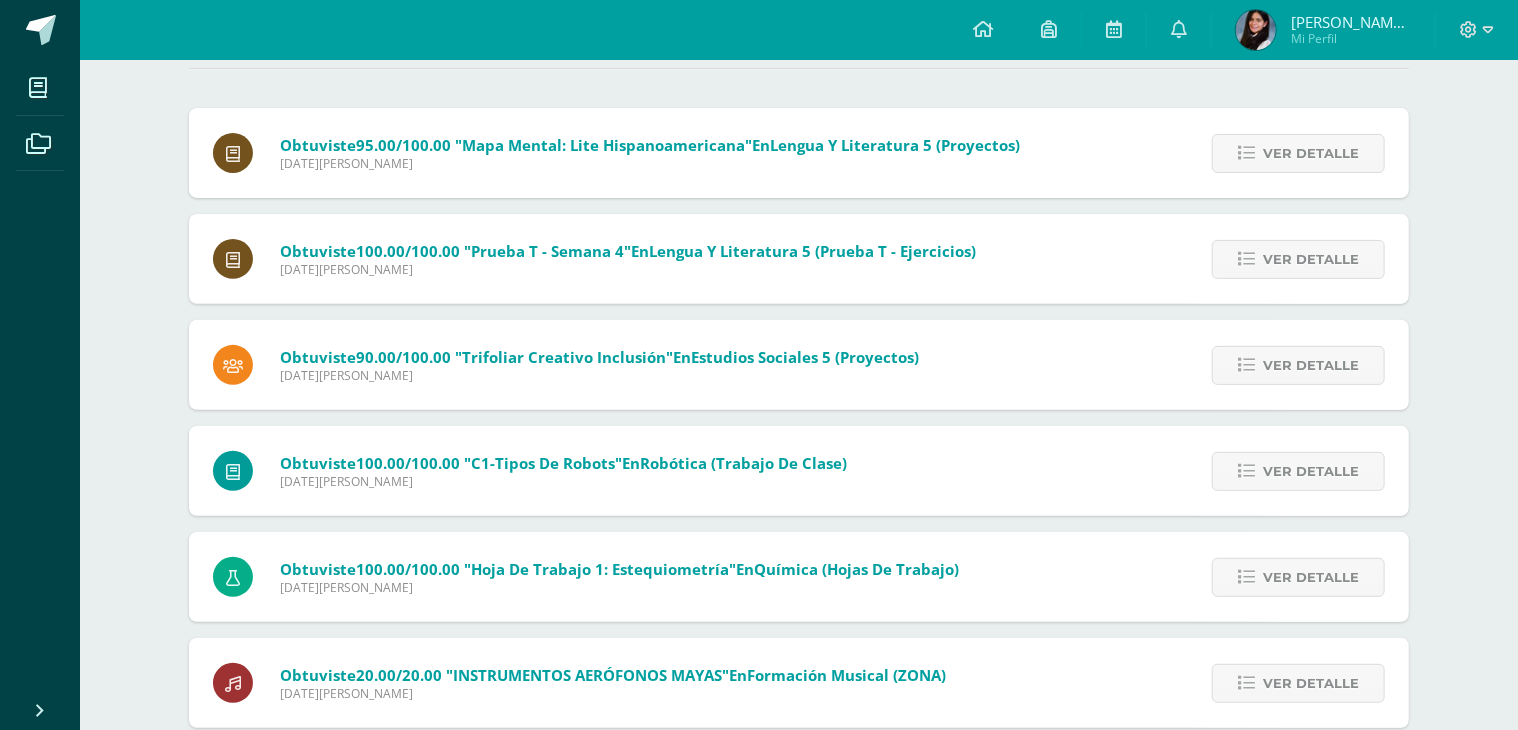 click on "Ver detalle" at bounding box center [1311, 153] 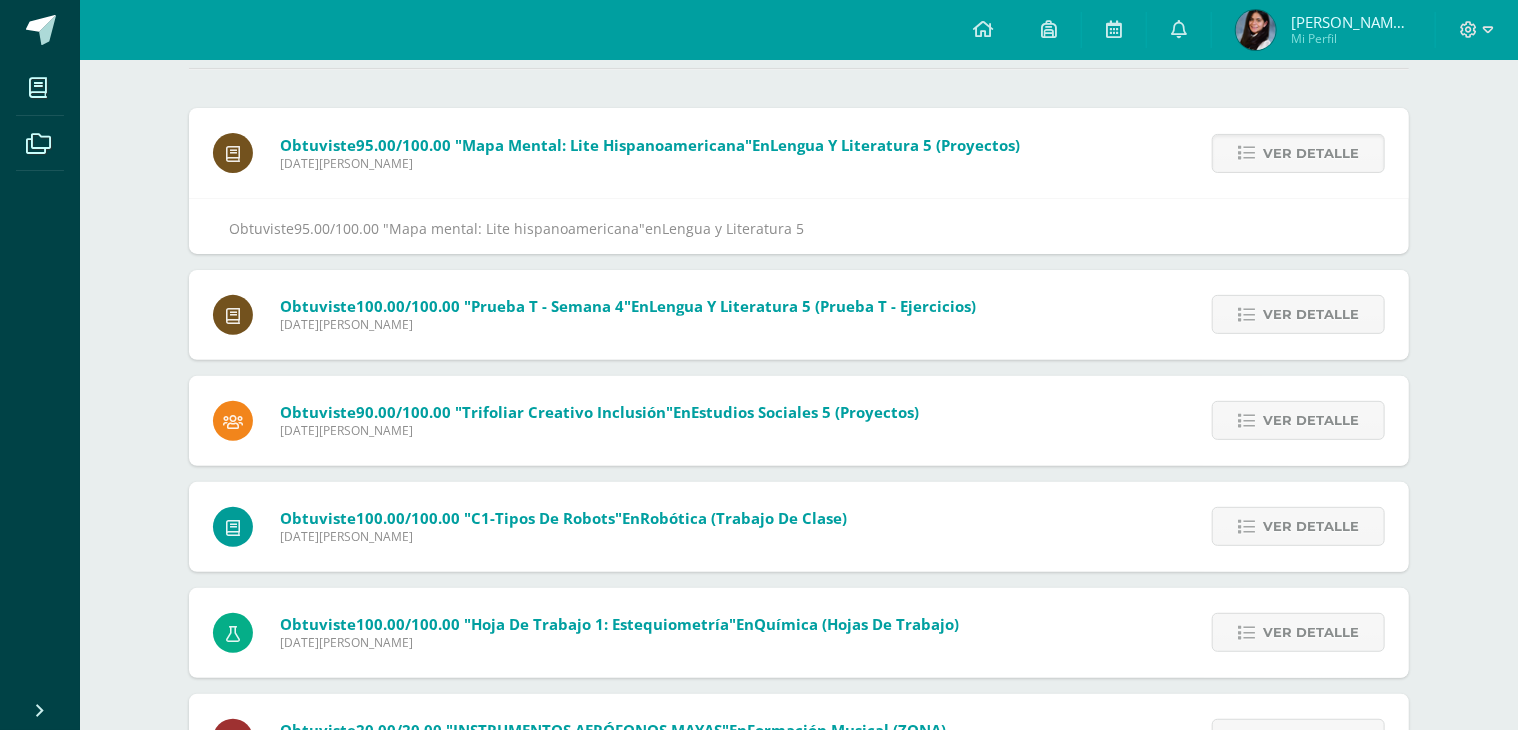 click on "Ver detalle" at bounding box center (1311, 153) 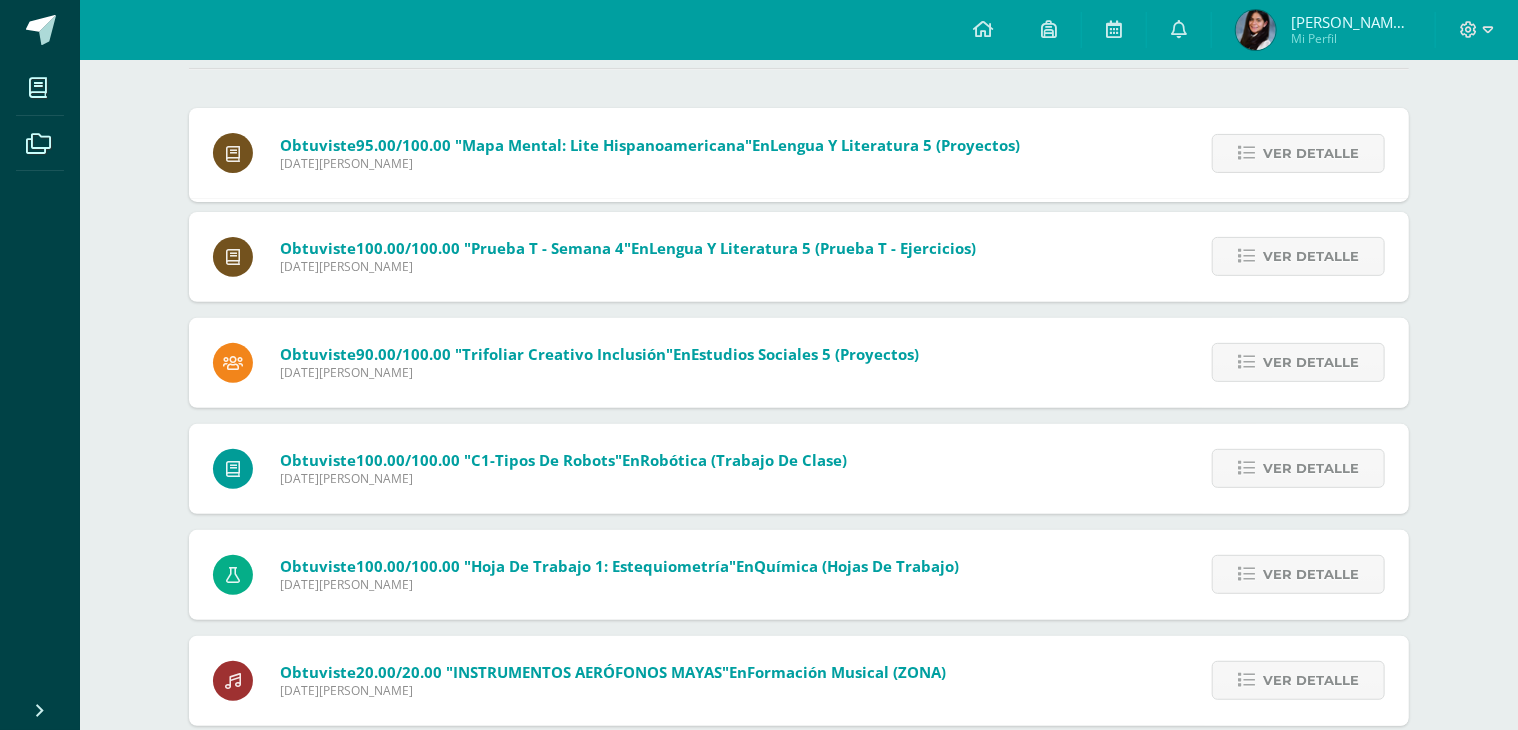 click on "Obtuviste
95.00/100.00
"Mapa mental: Lite hispanoamericana"
en
Lengua y Literatura 5 (Proyectos)
Miércoles 18 de Junio de 2025
Ver detalle
Obtuviste
95.00/100.00
"Mapa mental: Lite hispanoamericana"
en
Lengua y Literatura 5
Obtuviste
100.00/100.00
"Prueba T - Semana 4"
en
Lengua y Literatura 5 (Prueba T - Ejercicios)" at bounding box center [799, 487] 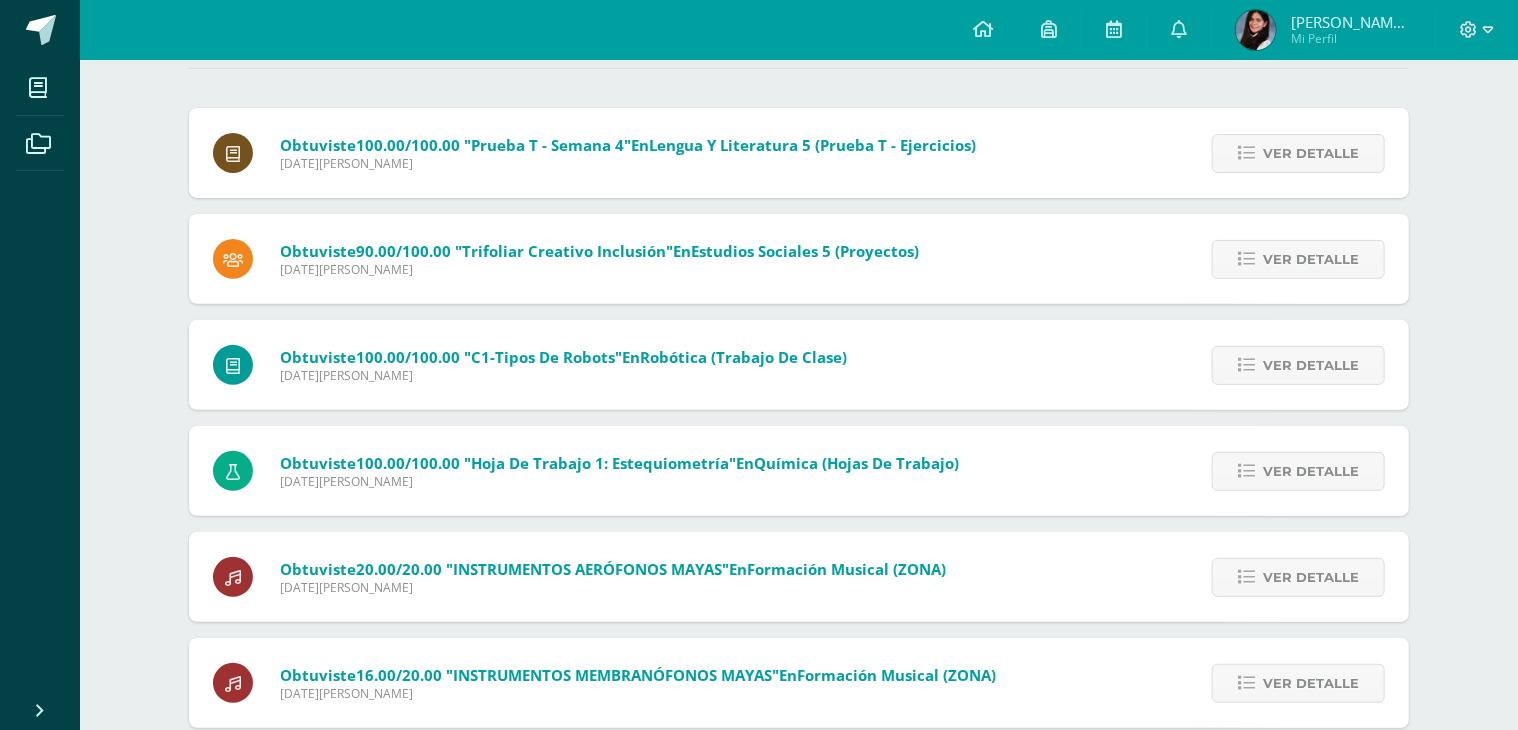click on "Ver detalle" at bounding box center (1311, 153) 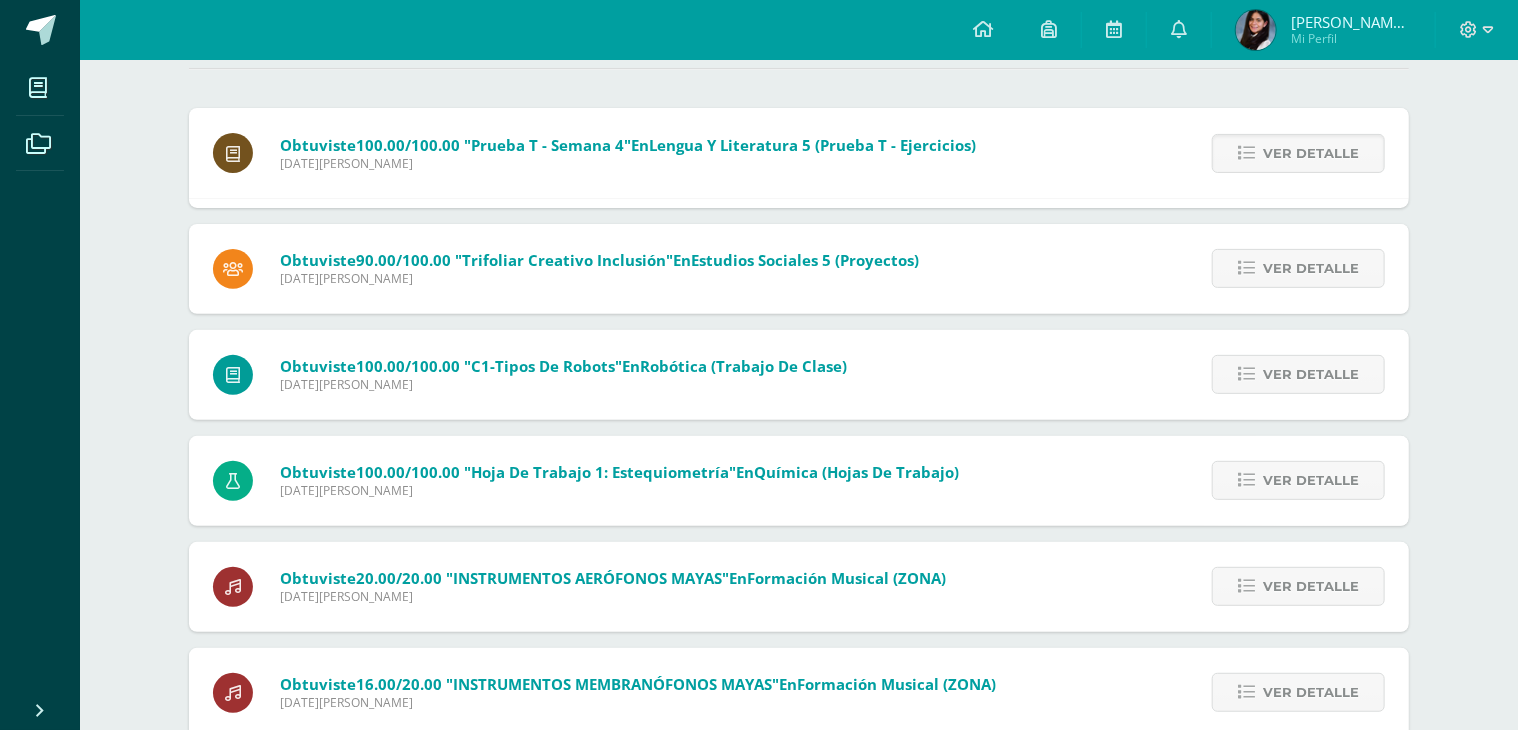 click on "Ver detalle" at bounding box center [1311, 153] 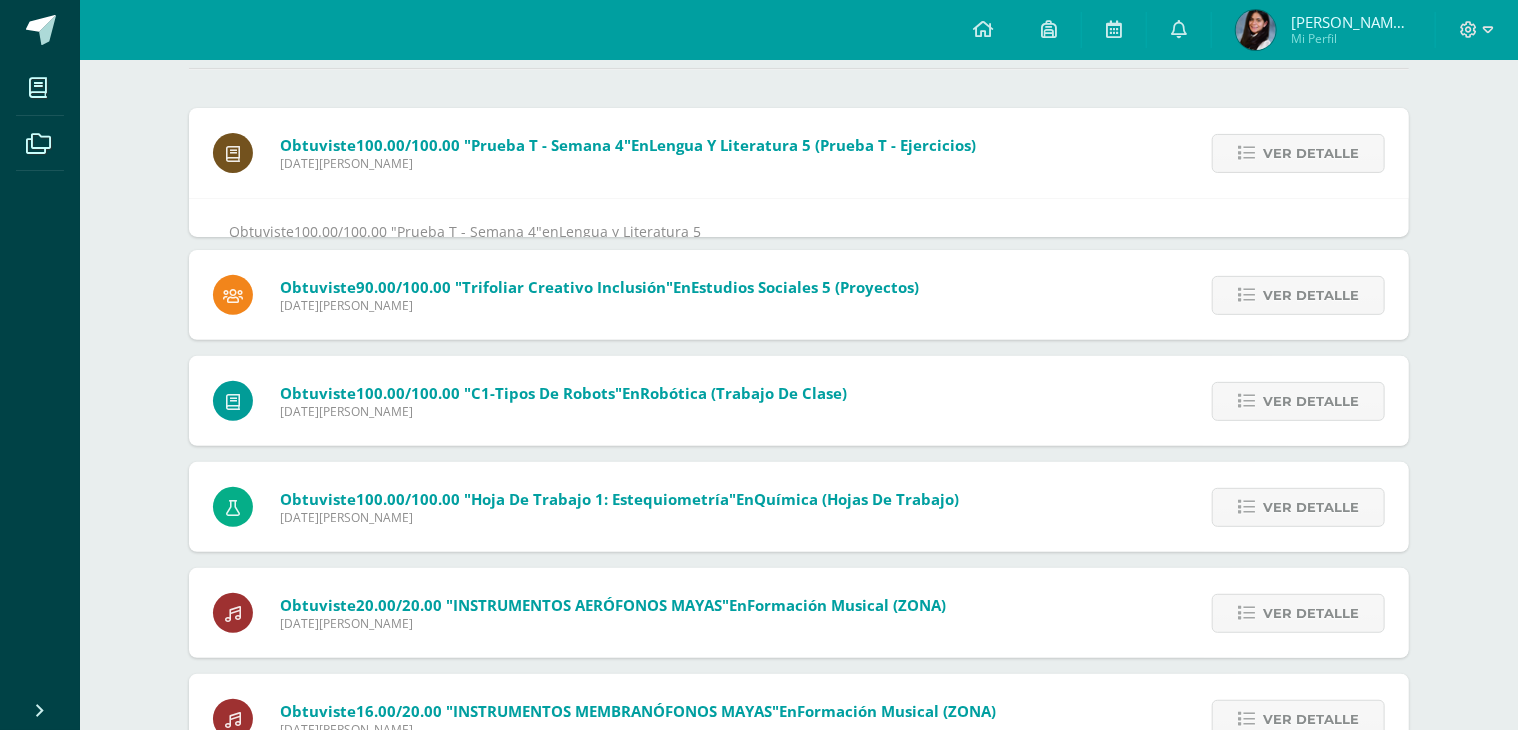 click on "Ver detalle" at bounding box center [1311, 153] 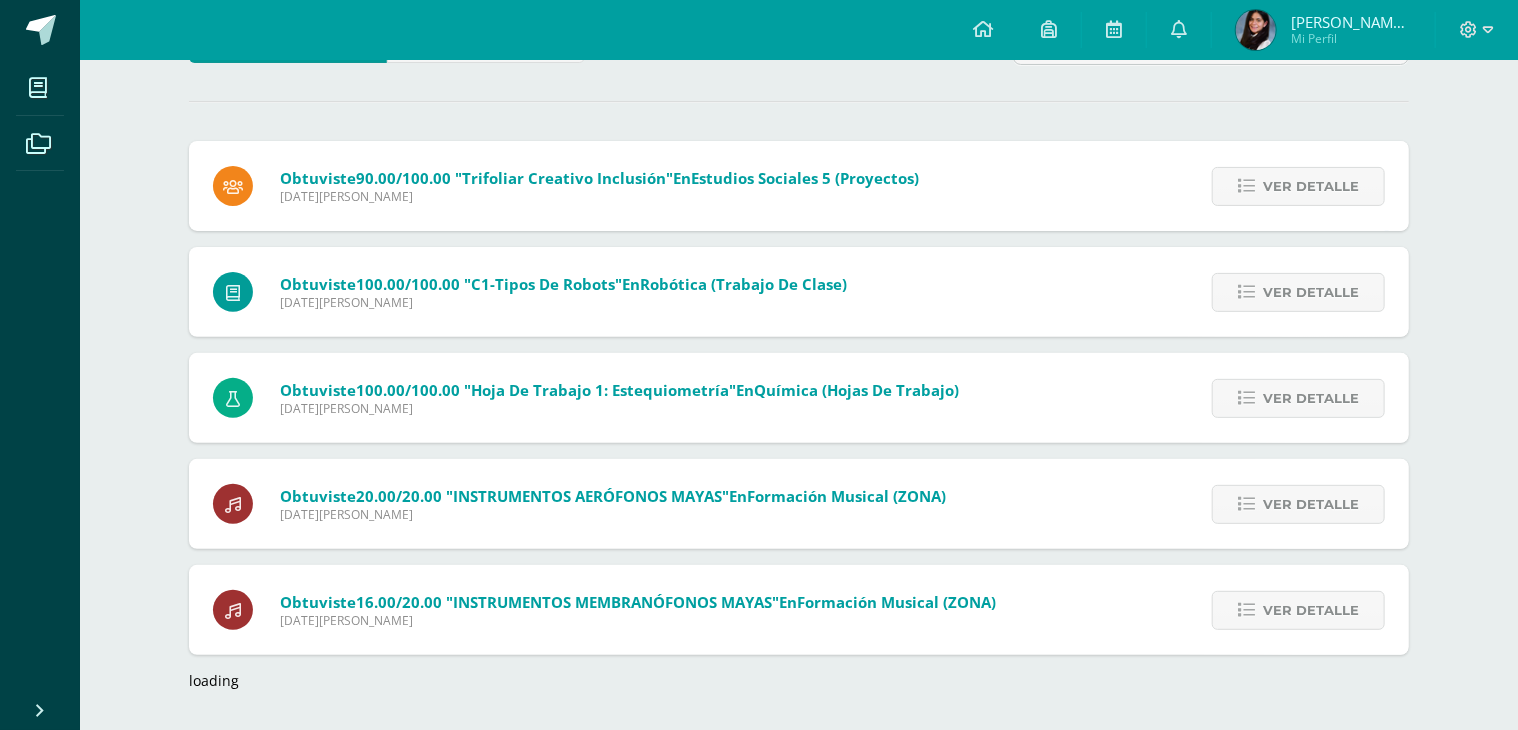 click on "Ver detalle" at bounding box center [1295, 186] 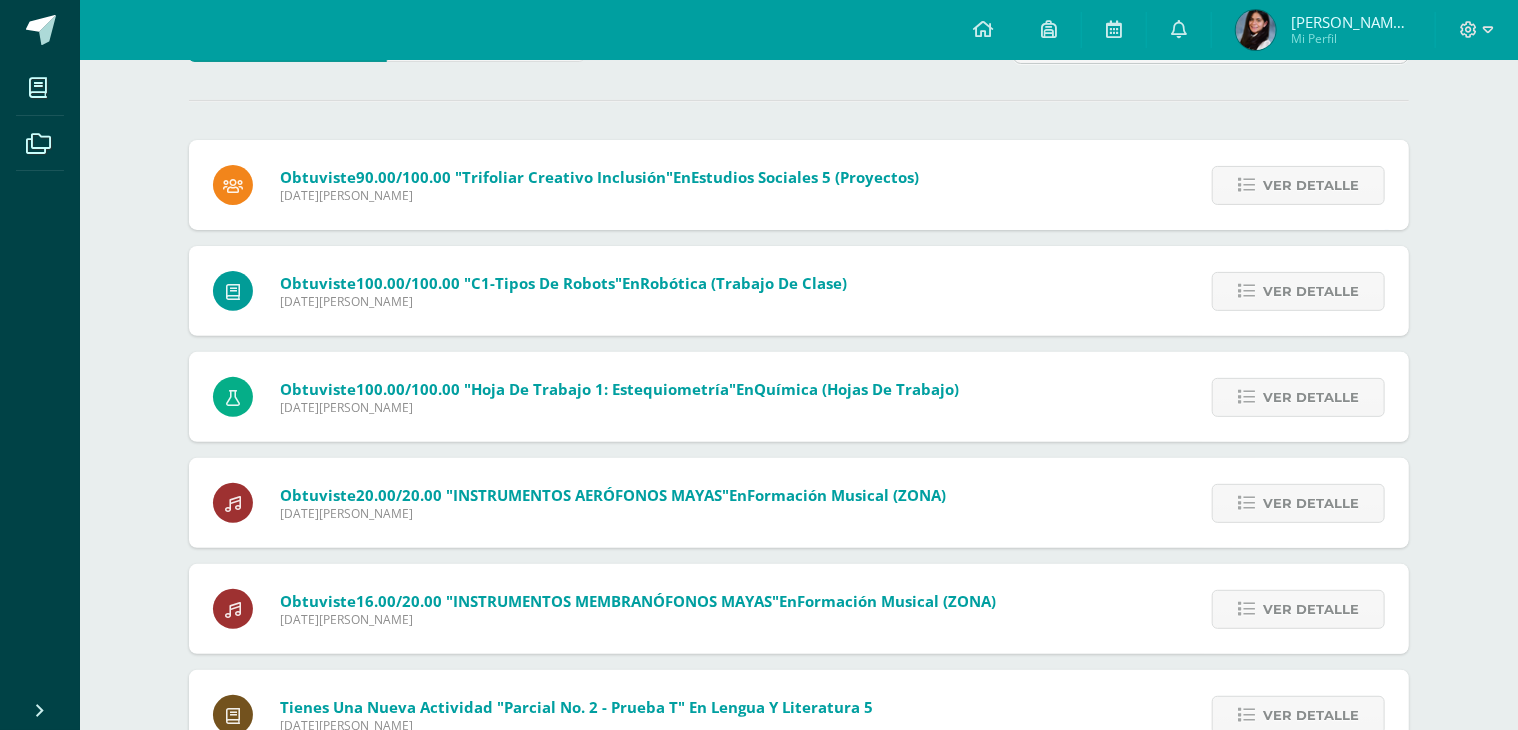 scroll, scrollTop: 200, scrollLeft: 0, axis: vertical 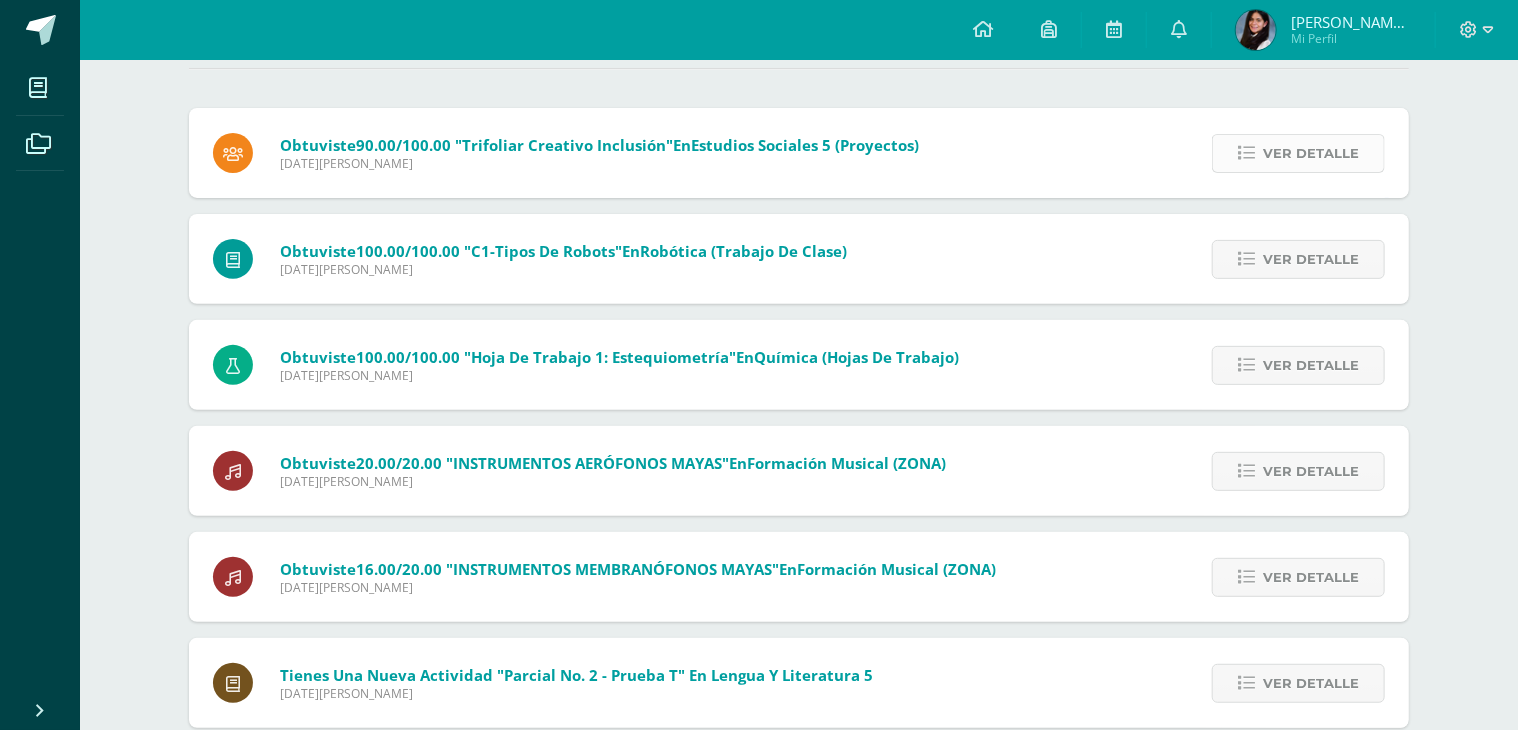 click on "Ver detalle" at bounding box center (1311, 153) 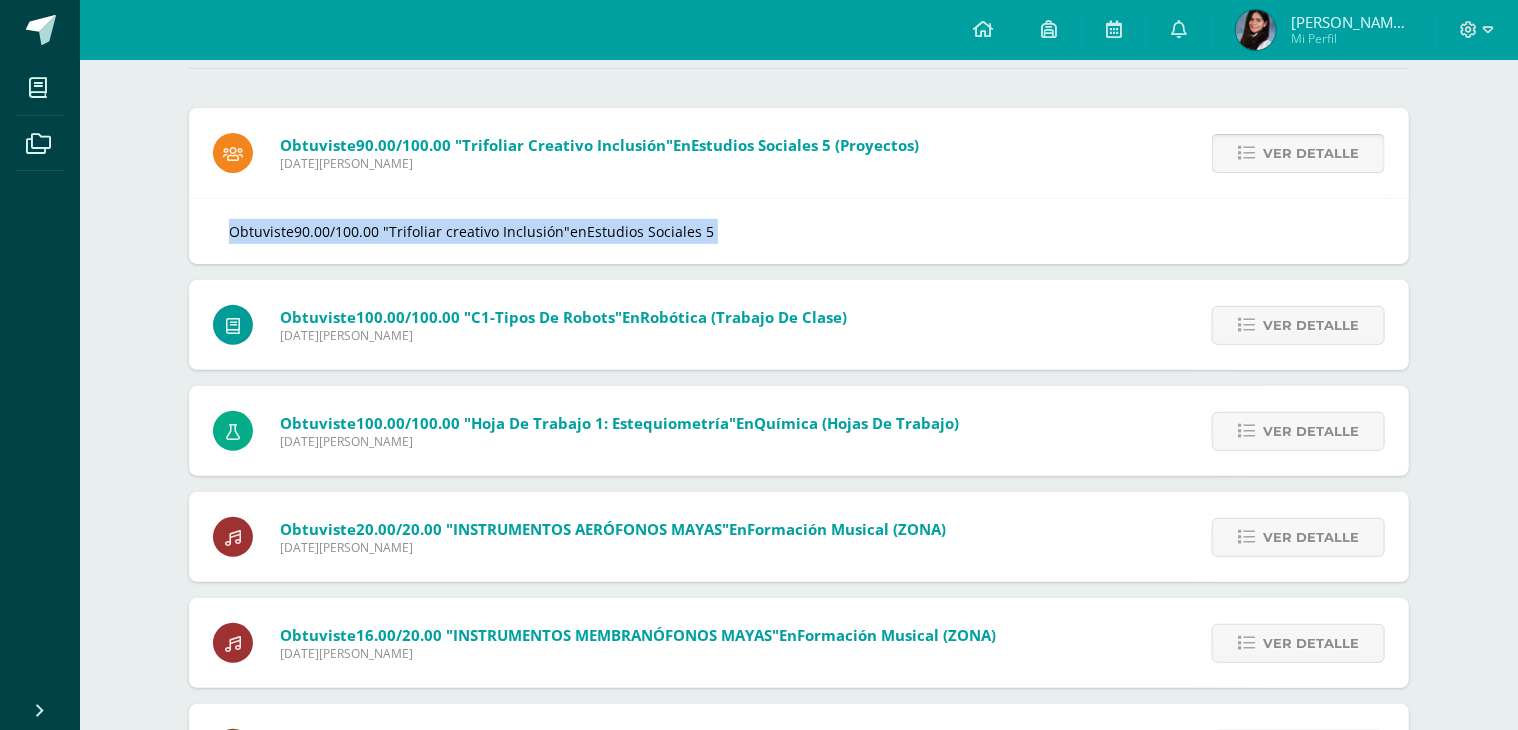 click on "Ver detalle" at bounding box center [1311, 153] 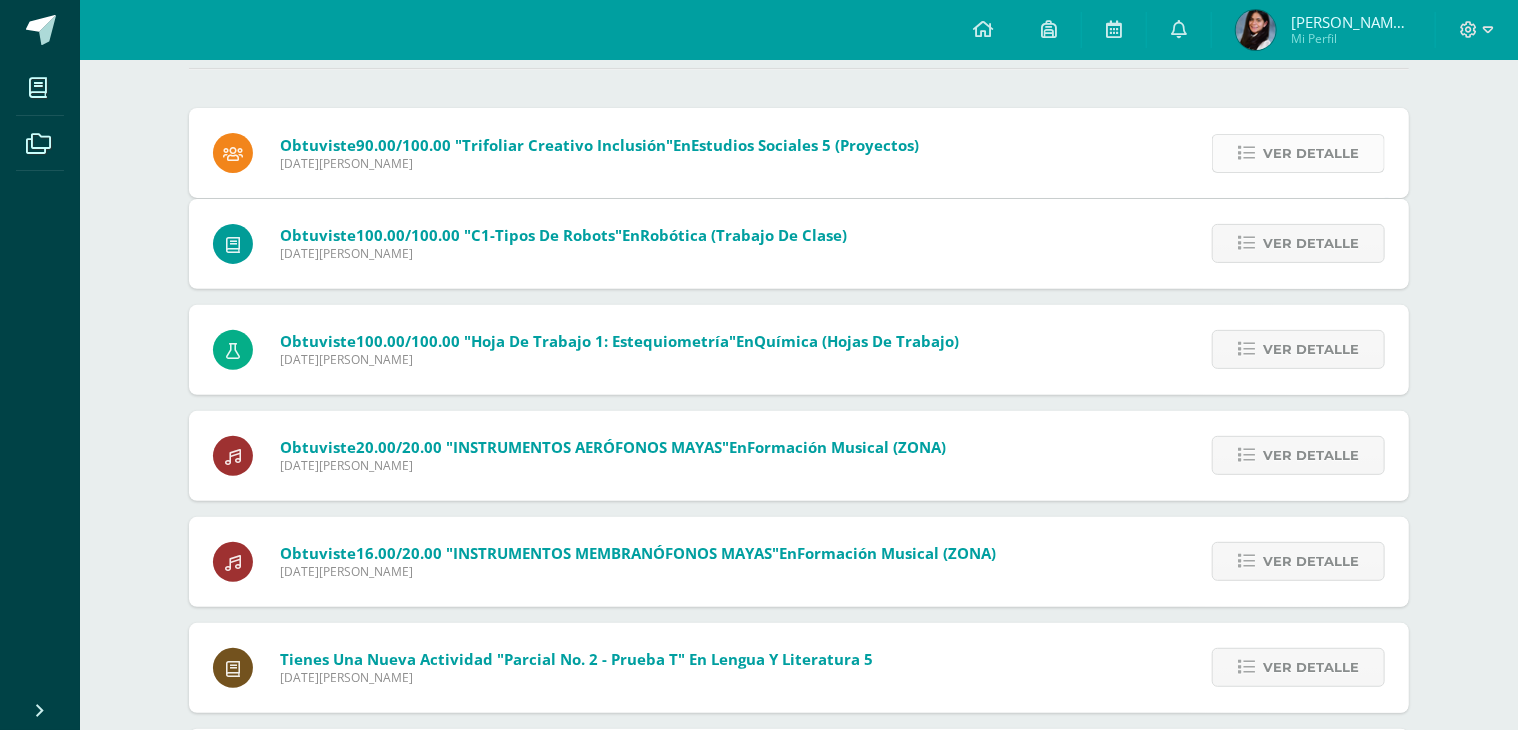 click on "Ver detalle" at bounding box center [1311, 153] 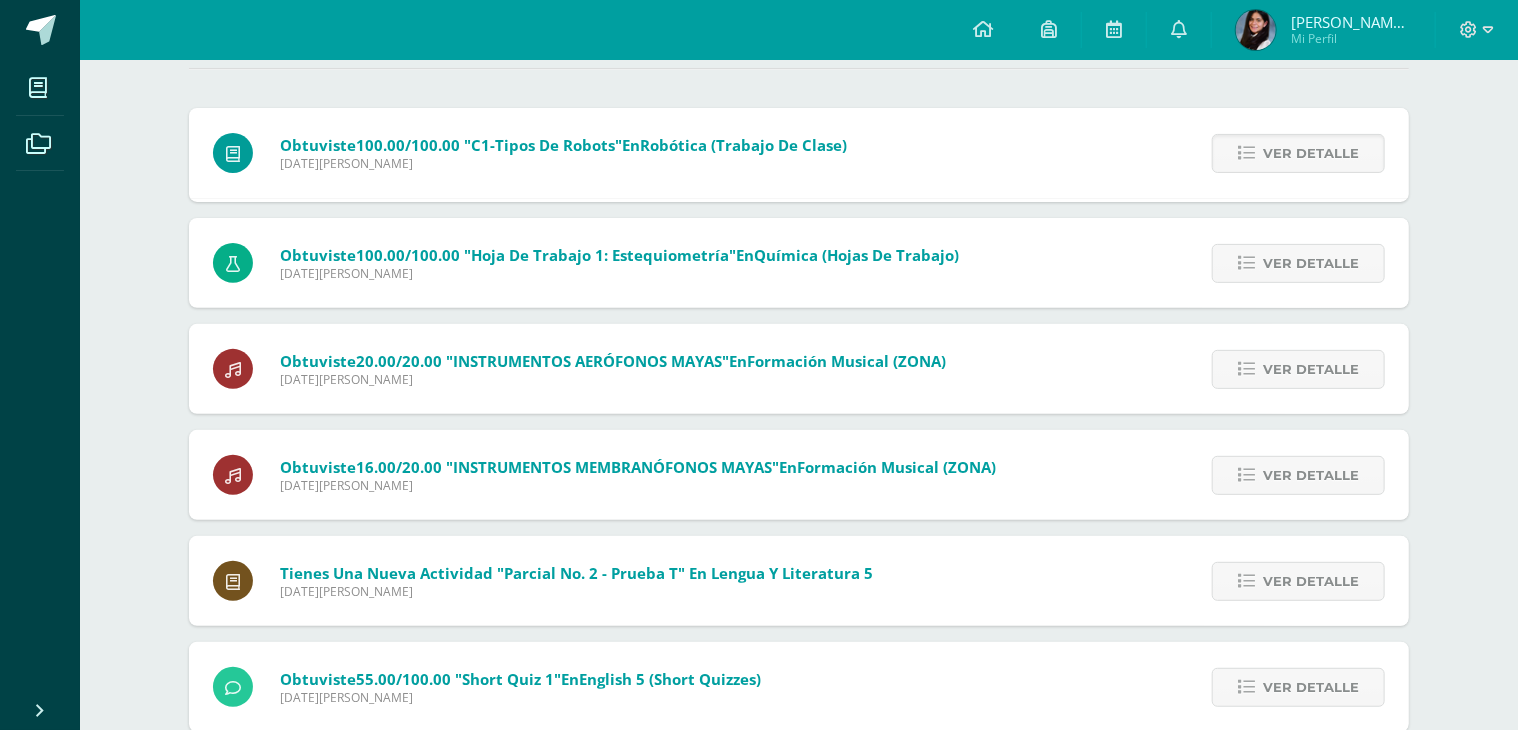 click on "Ver detalle" at bounding box center (1311, 153) 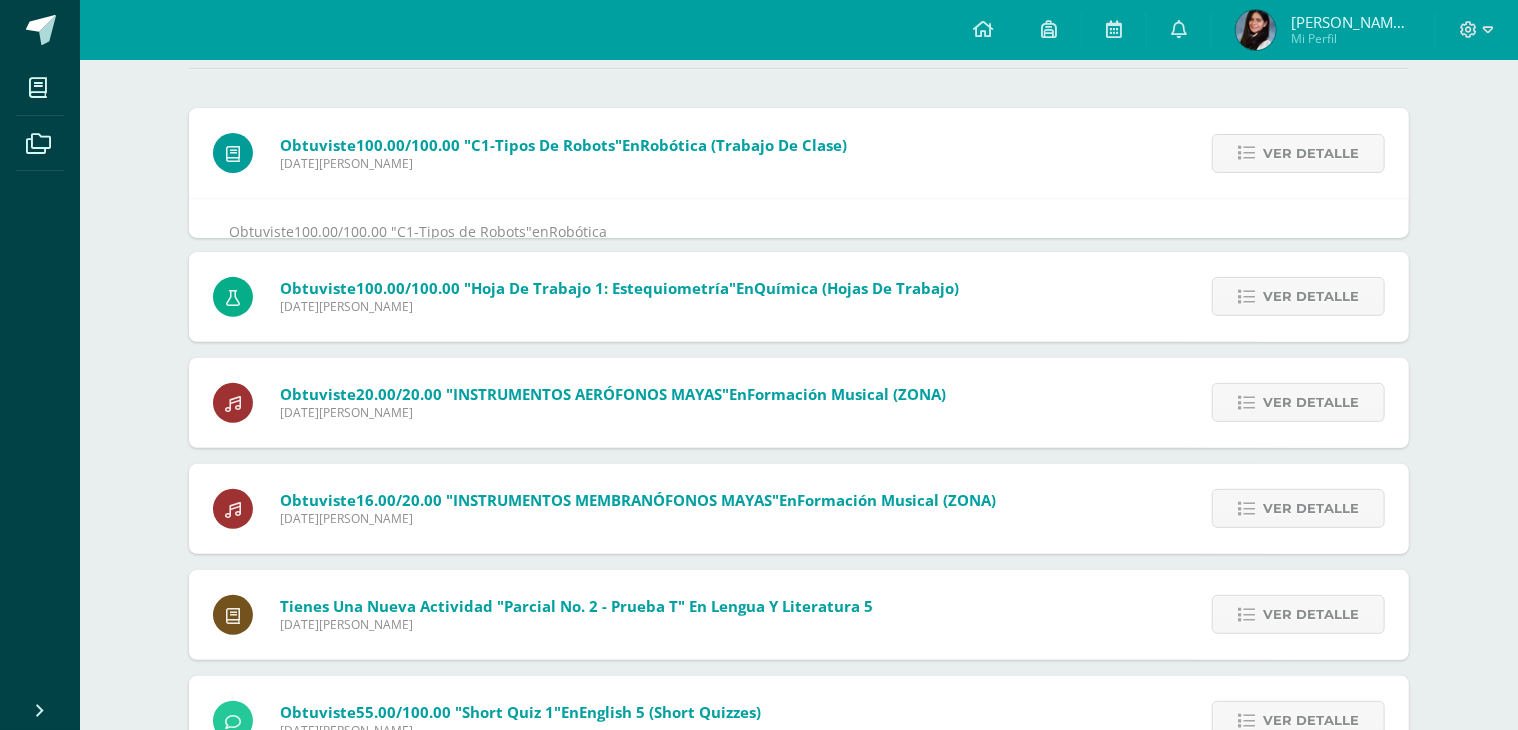 click on "Ver detalle" at bounding box center [1311, 153] 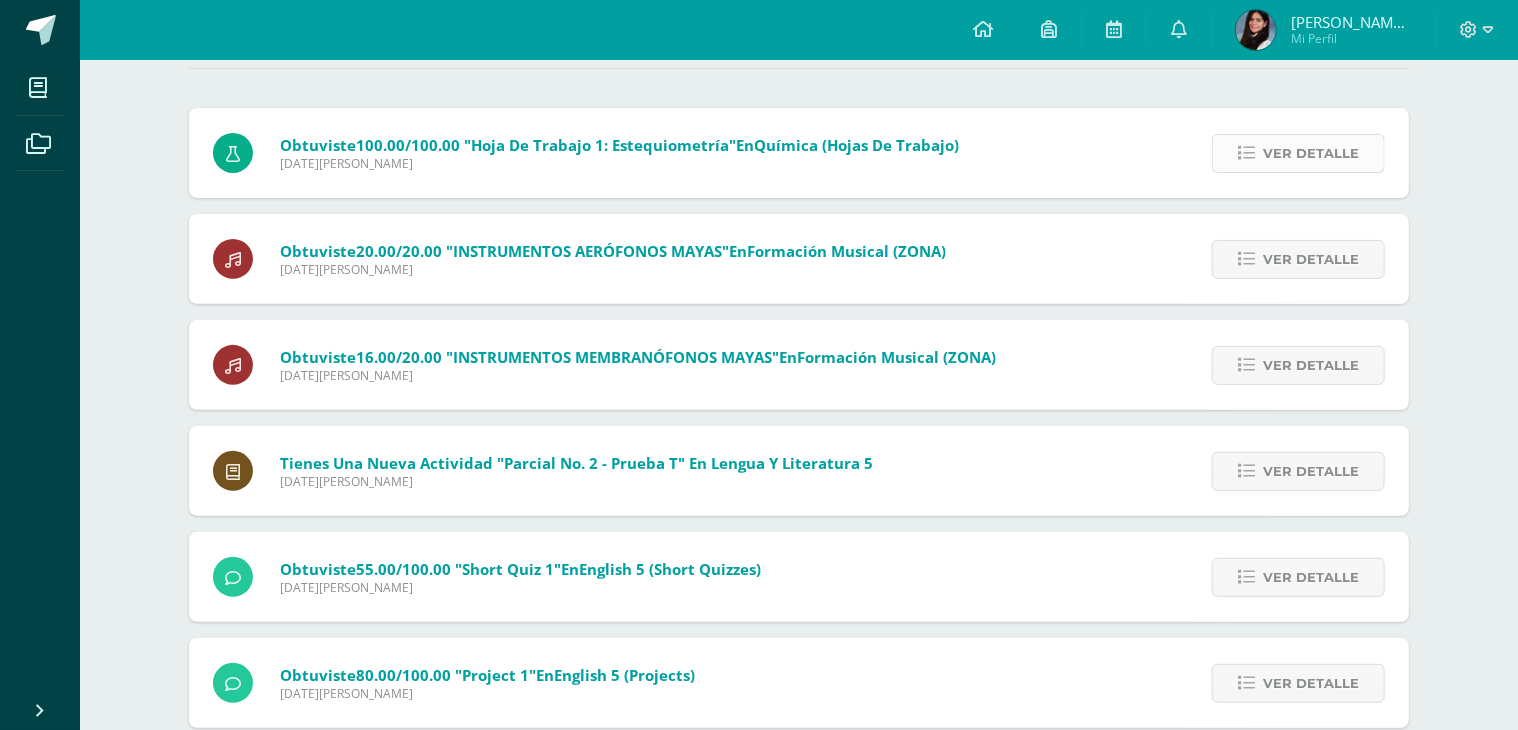click on "Ver detalle" at bounding box center [1311, 153] 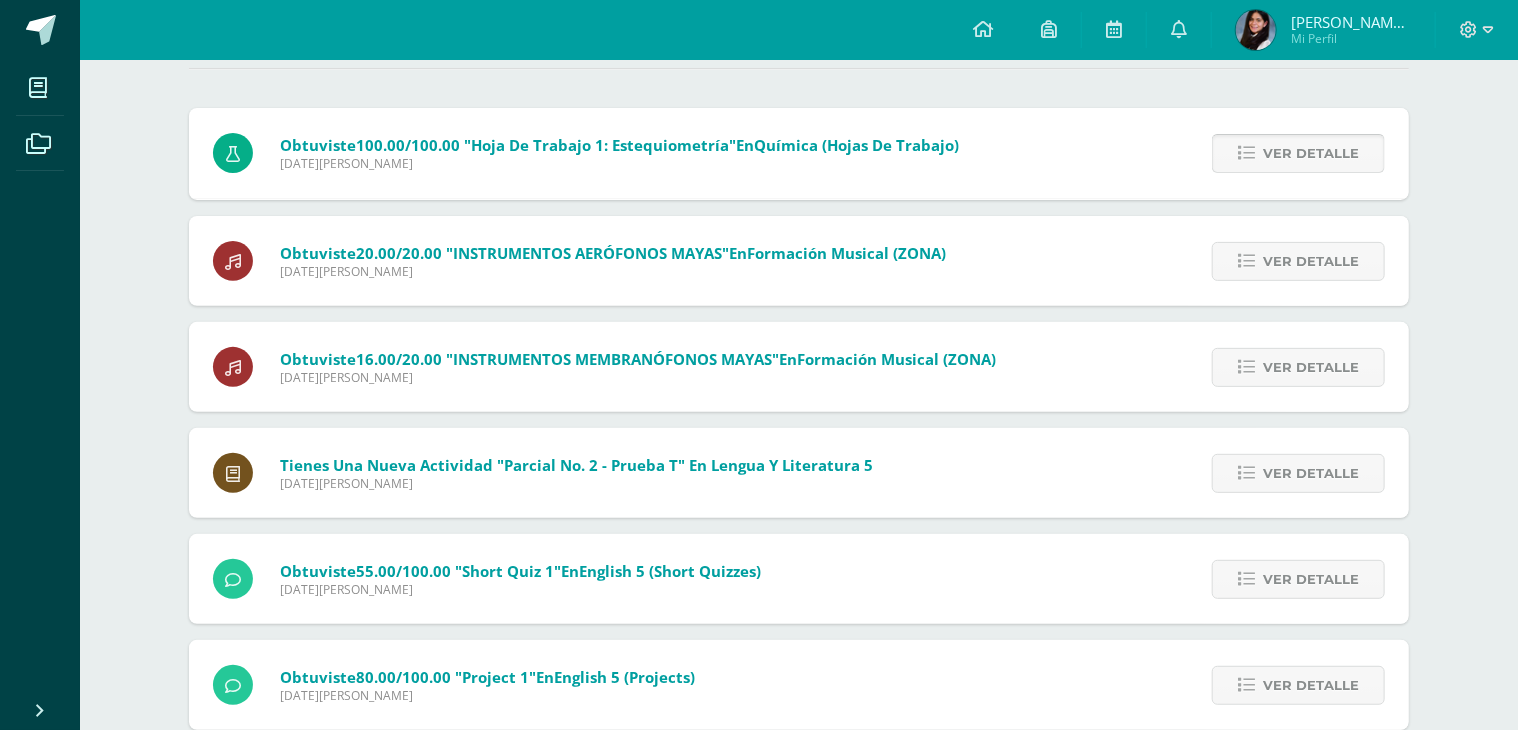 click on "Ver detalle" at bounding box center [1311, 153] 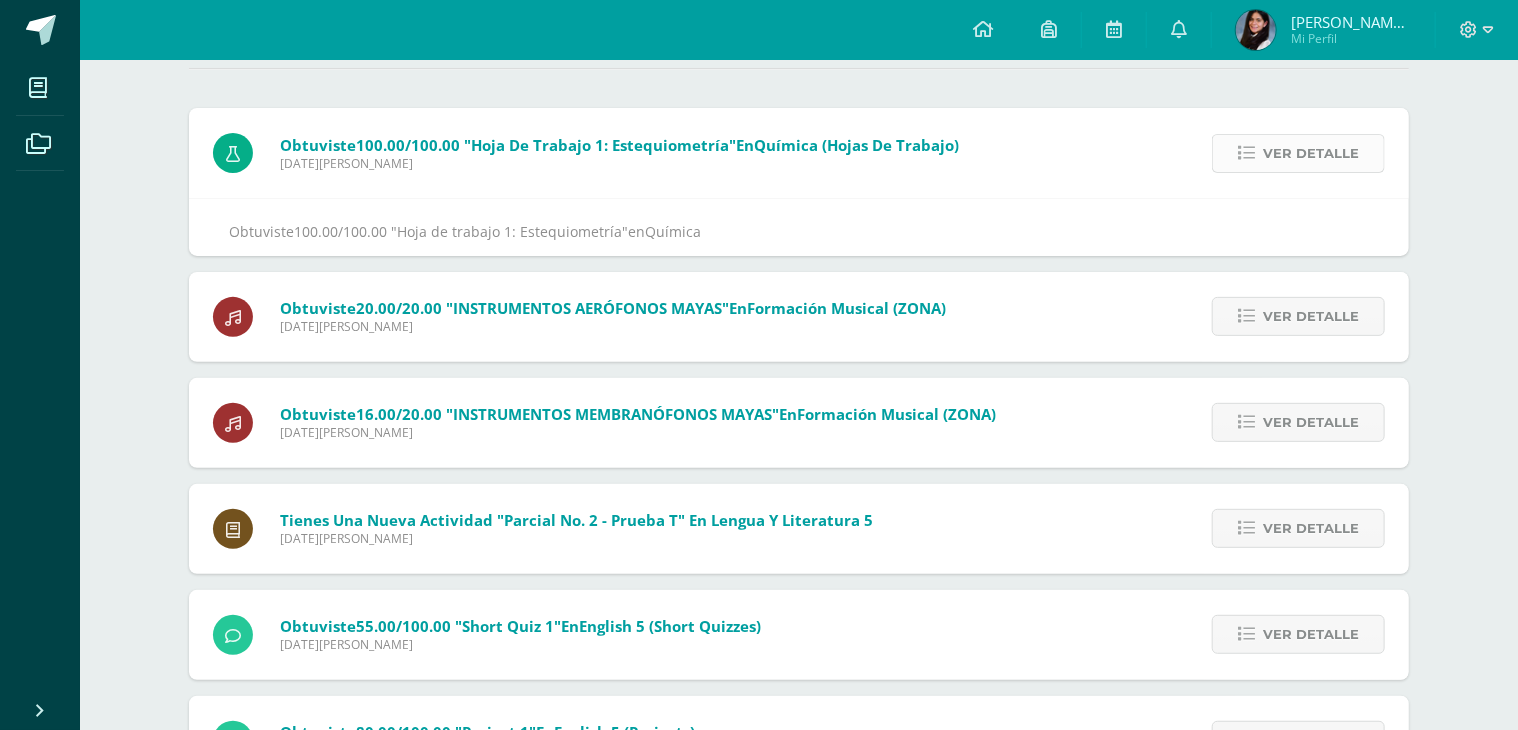 click on "Ver detalle" at bounding box center (1311, 153) 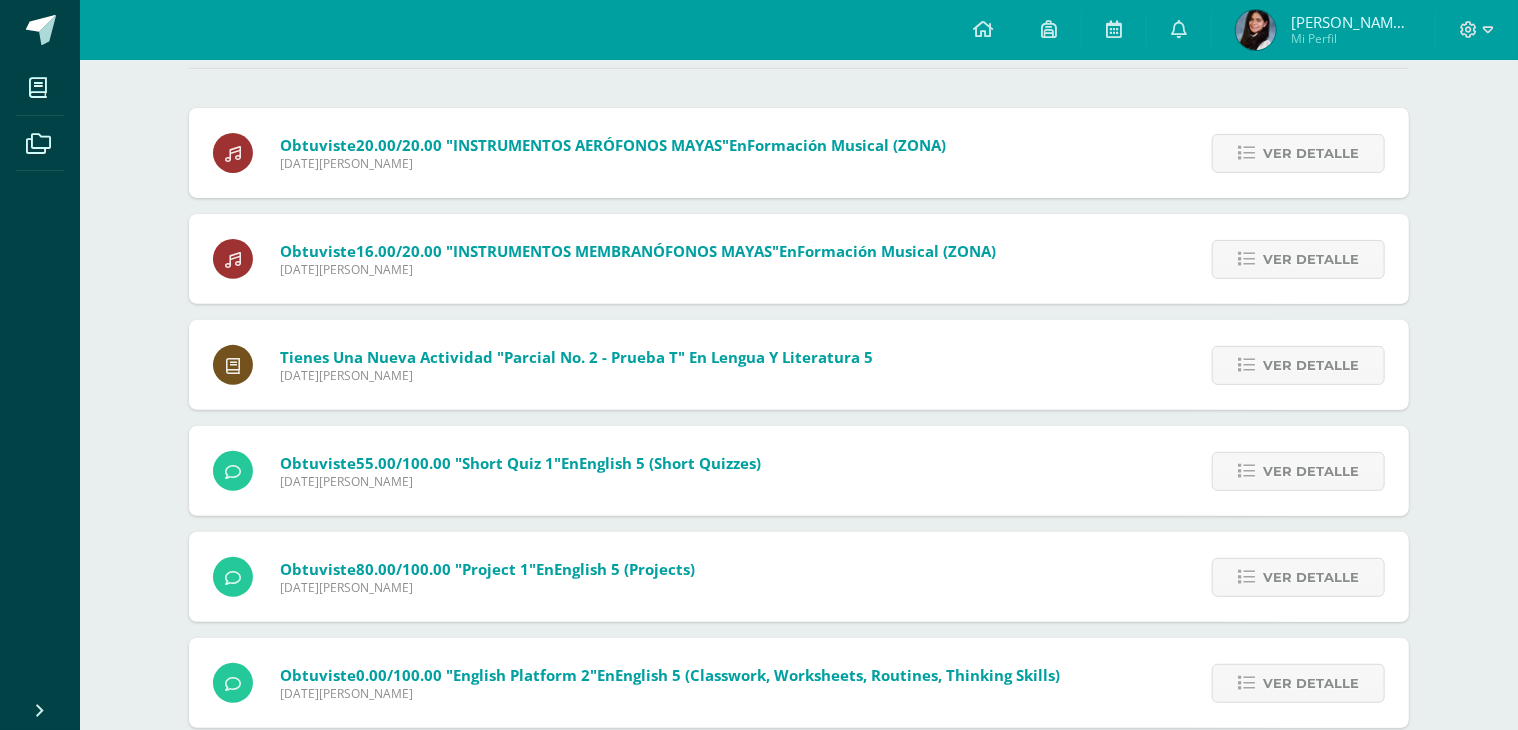 click on "Ver detalle" at bounding box center (1311, 153) 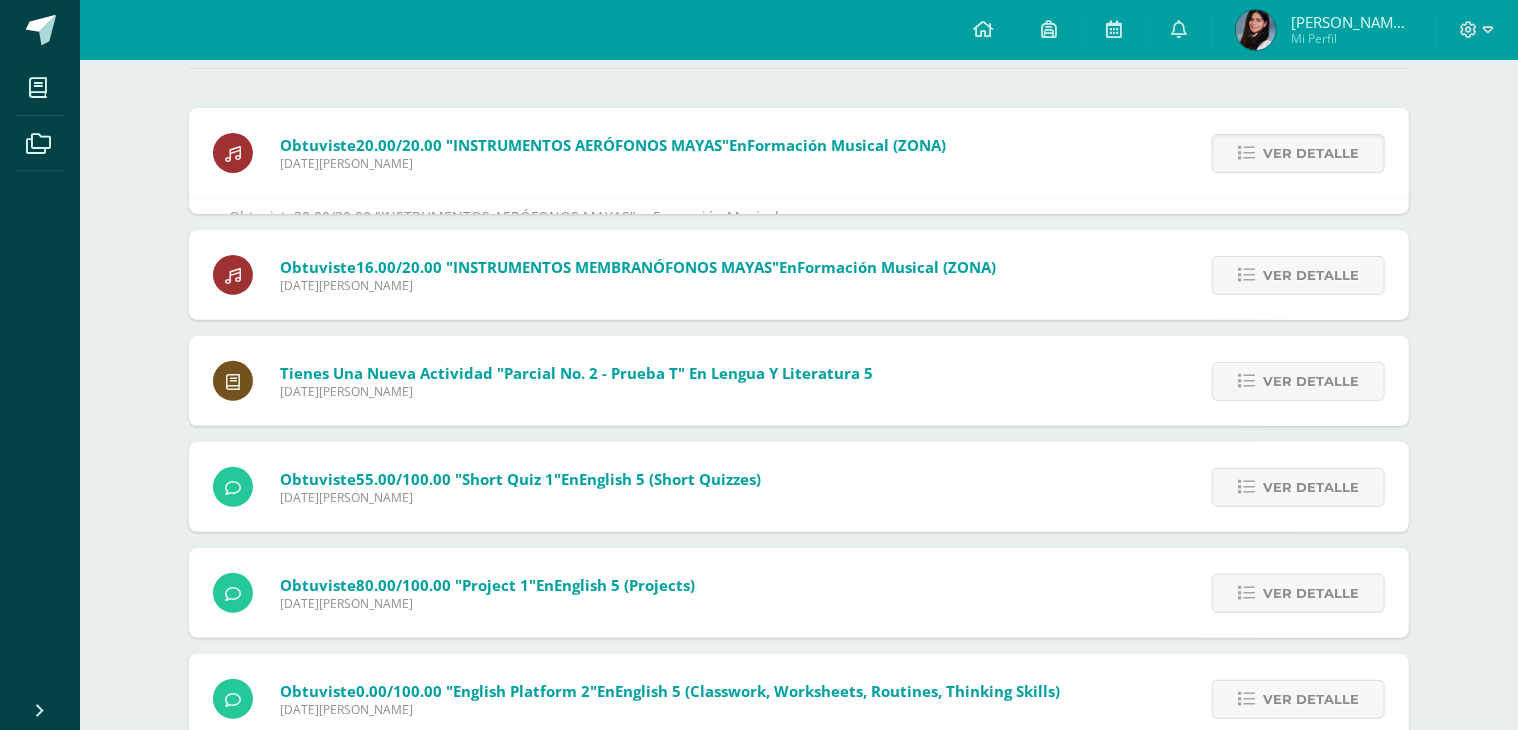 click on "Ver detalle" at bounding box center [1311, 153] 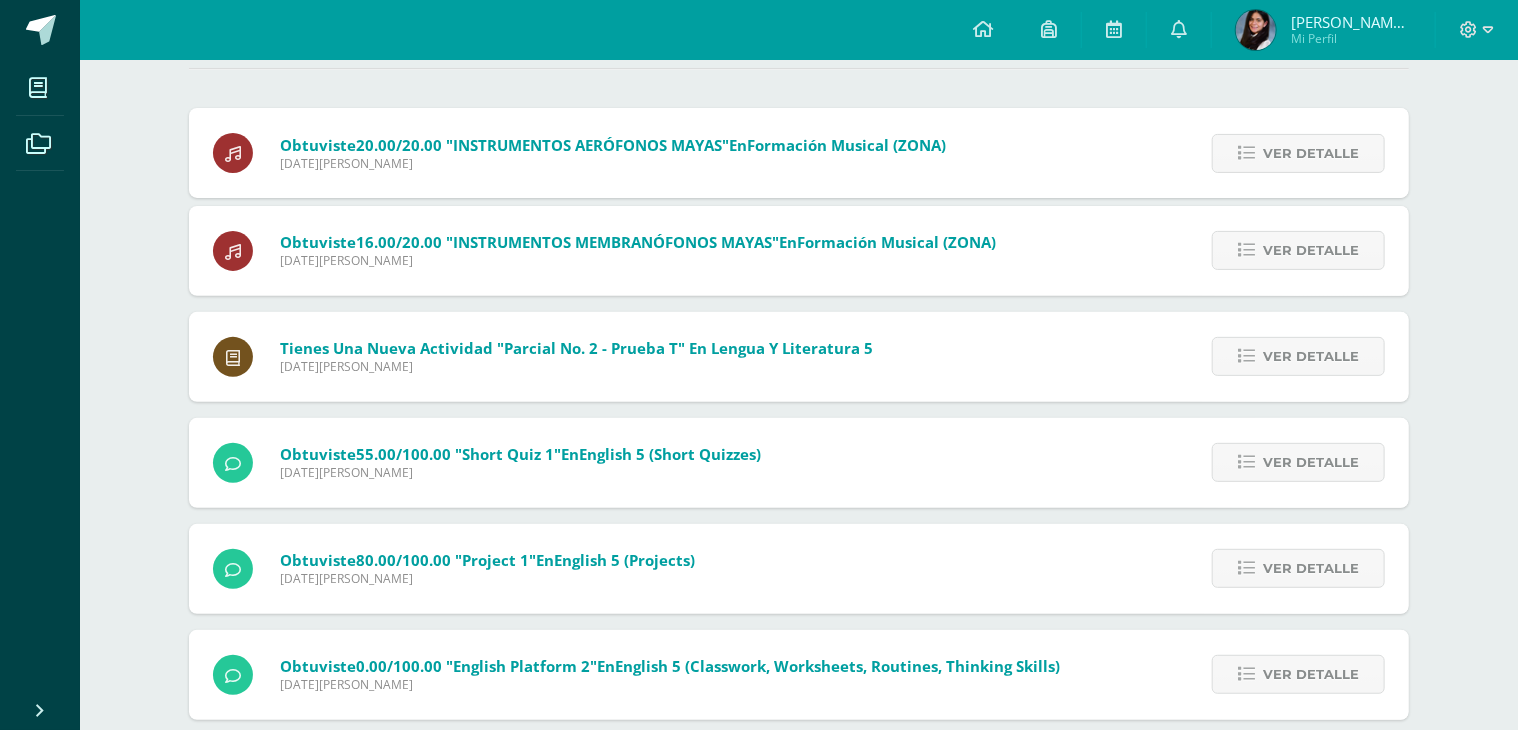 click on "Ver detalle" at bounding box center [1311, 153] 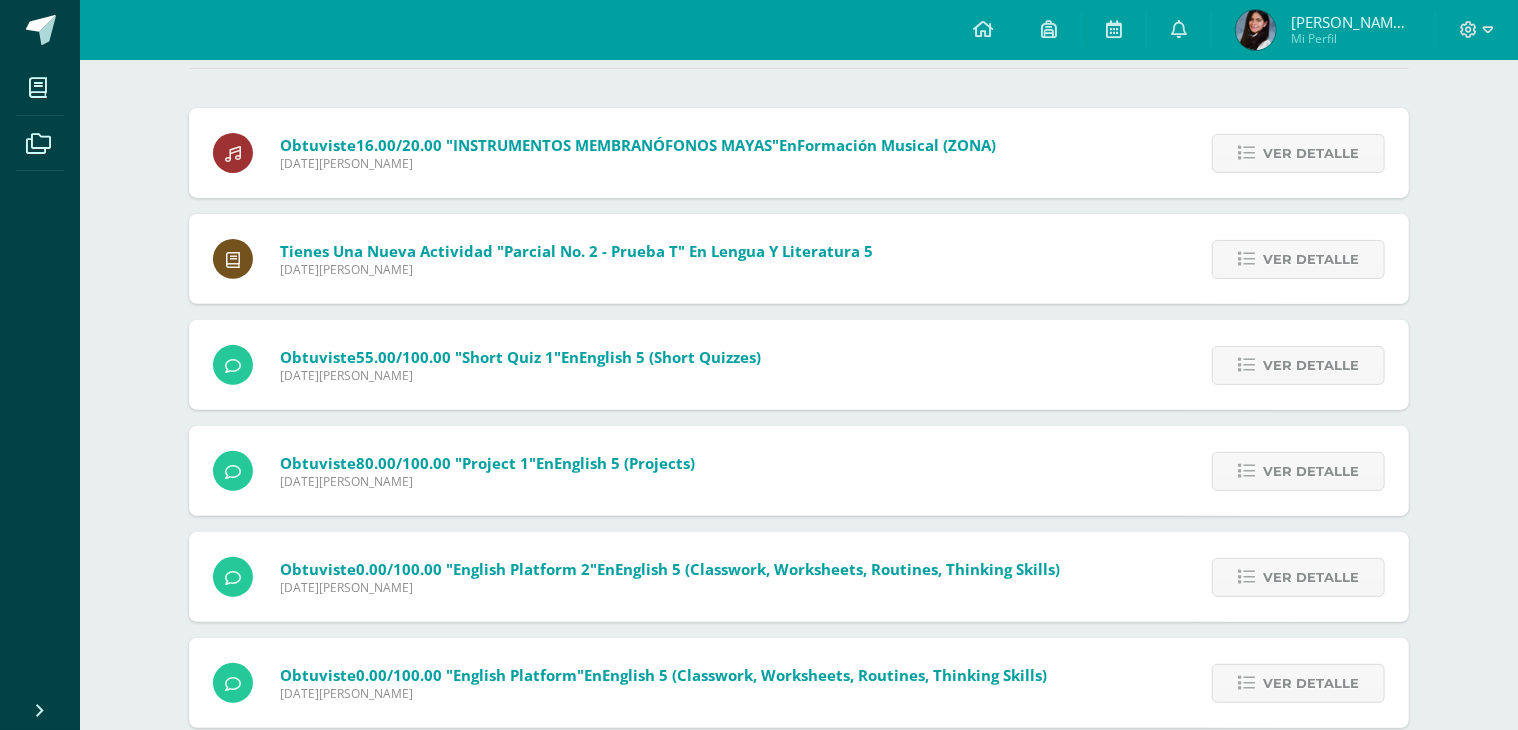 click on "Ver detalle" at bounding box center (1311, 153) 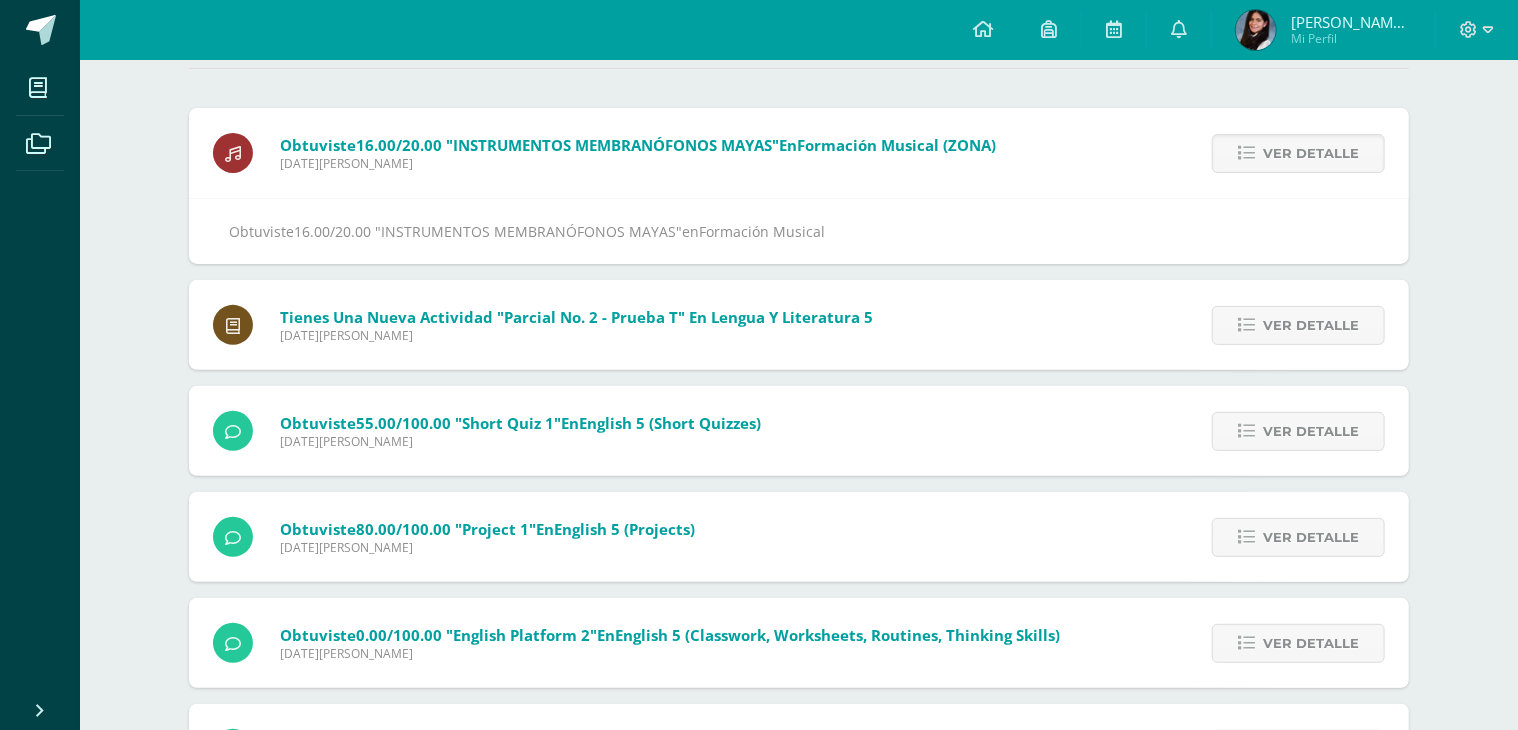 click on "Ver detalle" at bounding box center [1311, 153] 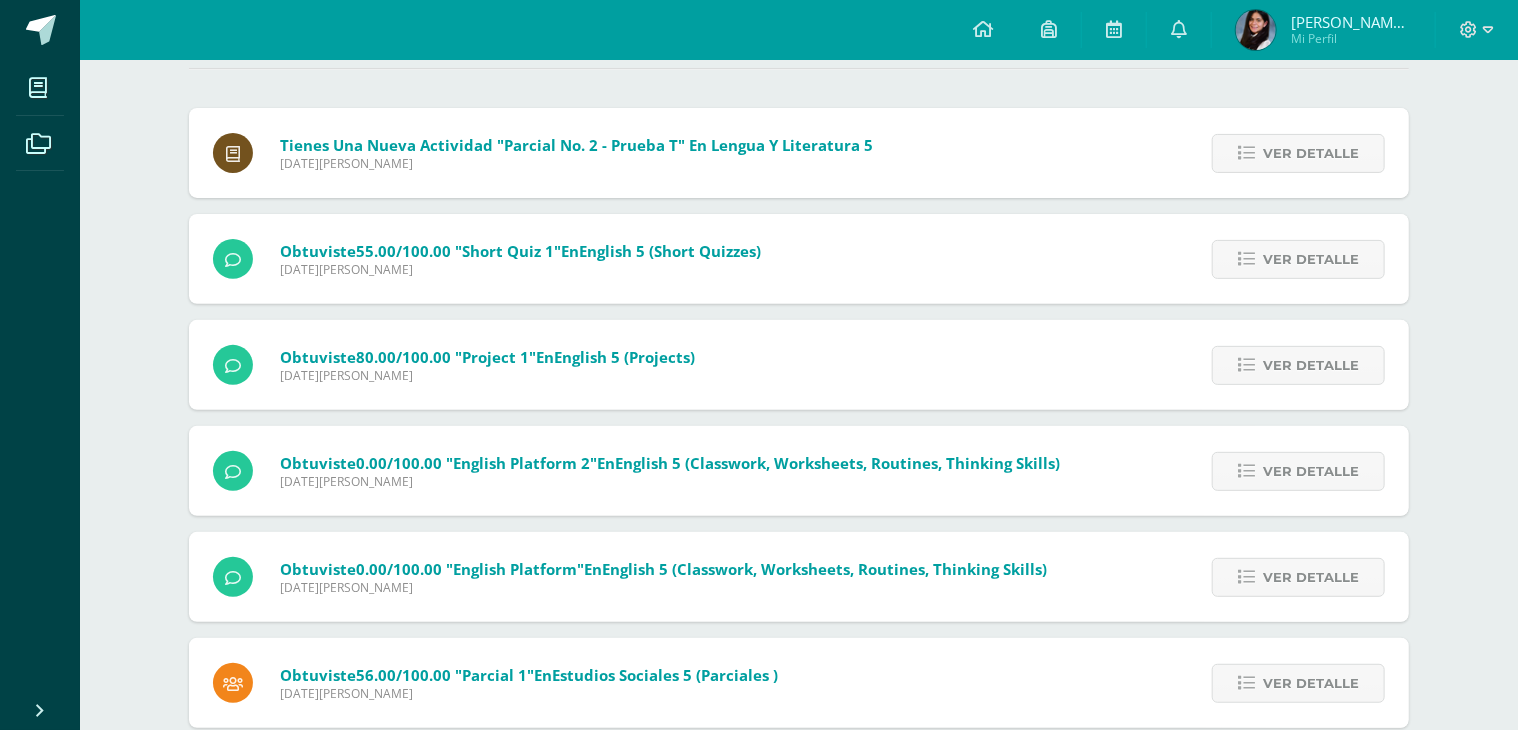 click on "Ver detalle" at bounding box center [1311, 153] 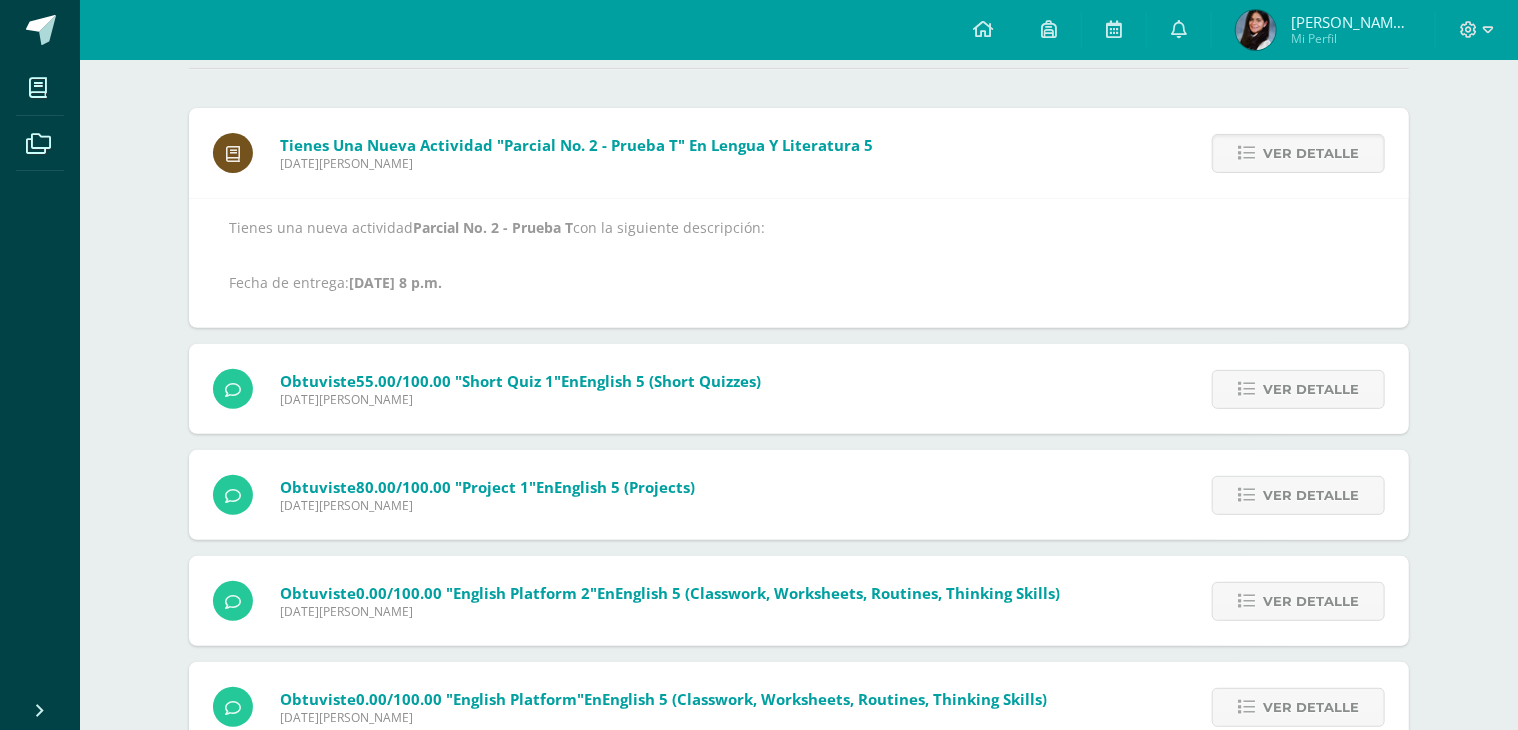 click on "Ver detalle" at bounding box center (1311, 153) 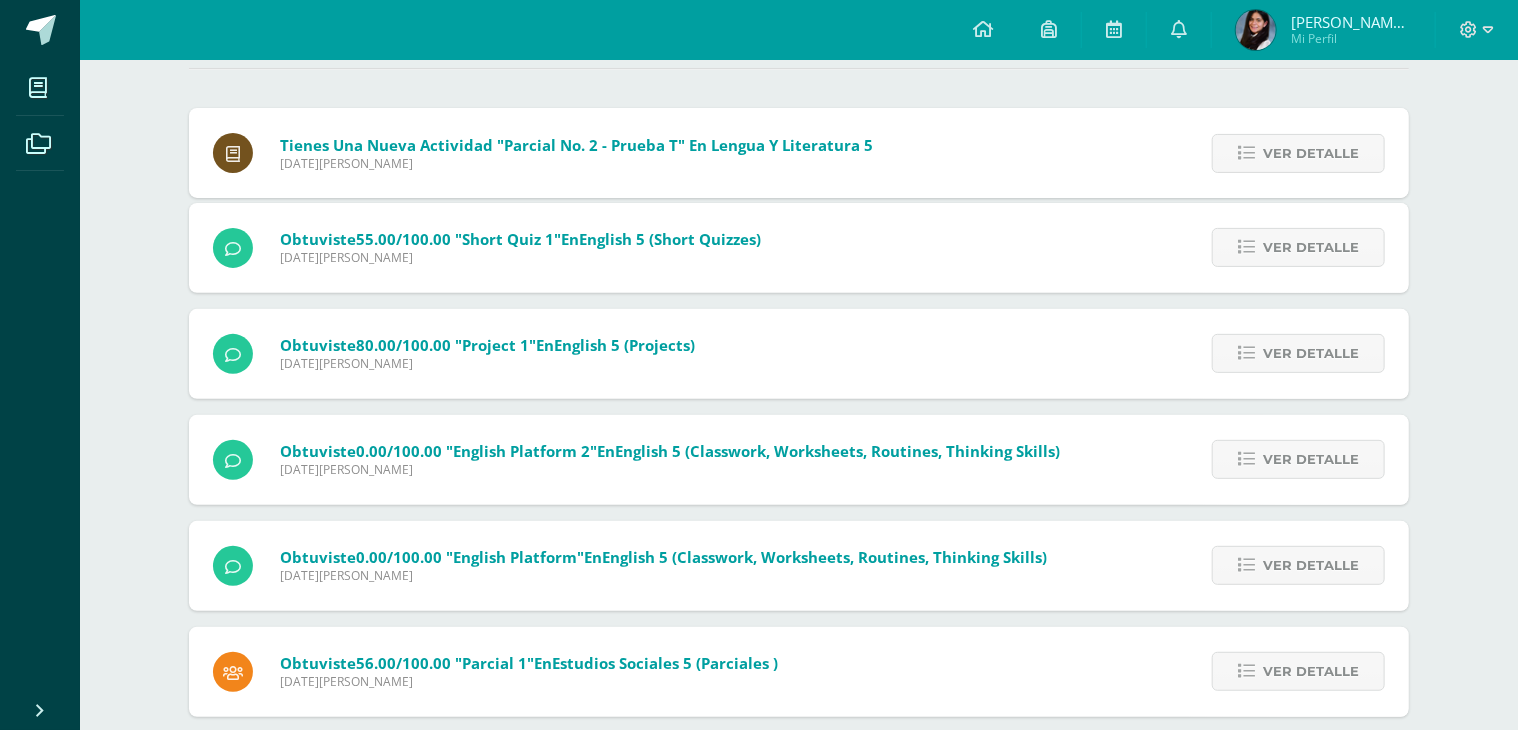click on "Ver detalle" at bounding box center (1311, 153) 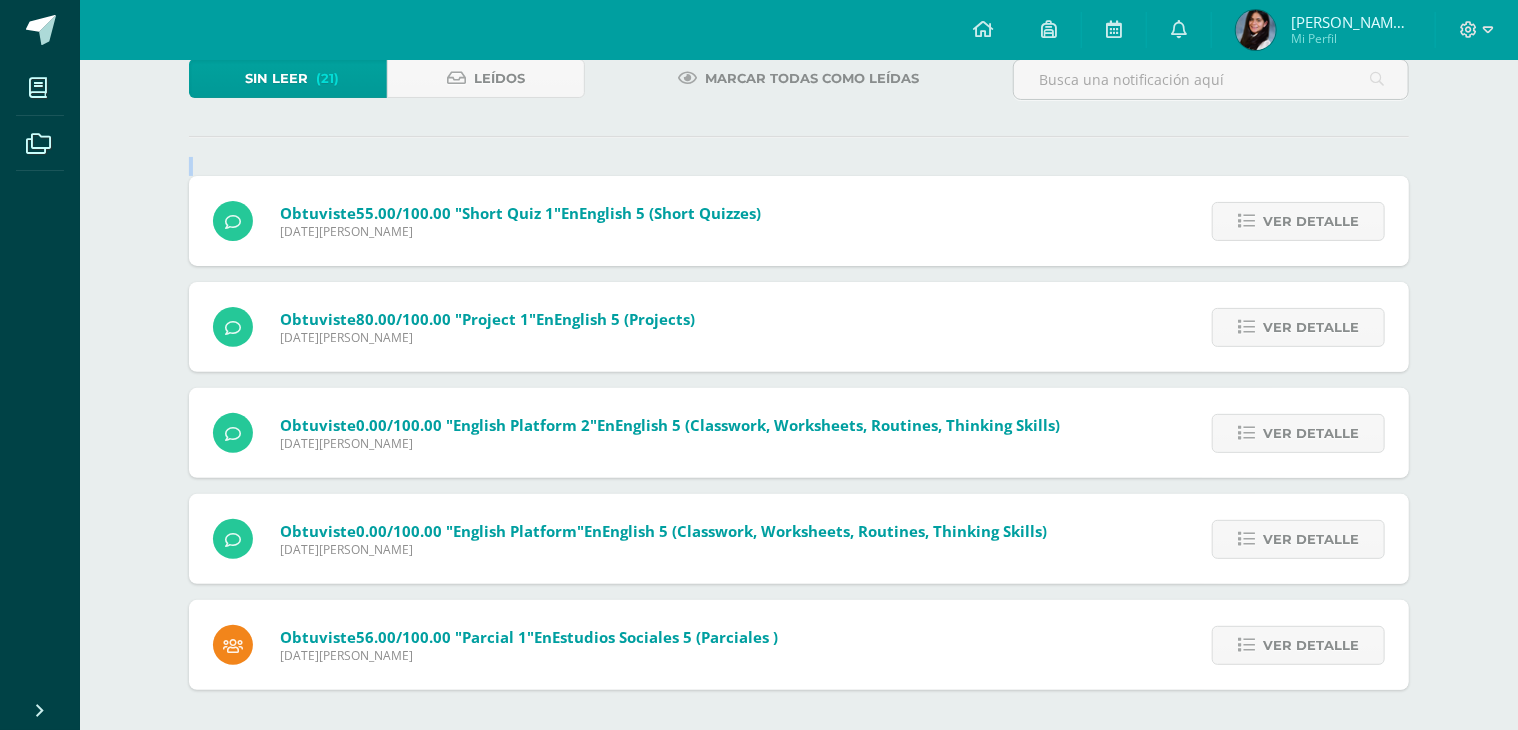 click on "Sin leer (21) Leídos Marcar todas como leídas
Tienes una nueva actividad "Parcial No. 2 - Prueba T" En
Lengua y Literatura 5
Lunes 16 de Junio de 2025
Ver detalle
Tienes una nueva actividad  Parcial No. 2 - Prueba T
con la siguiente descripción:
Fecha de entrega:  Jul. 24, 2025, 8 p.m.
Obtuviste
55.00/100.00
"Short Quiz 1"
en
English 5 (Short quizzes)" at bounding box center [799, 374] 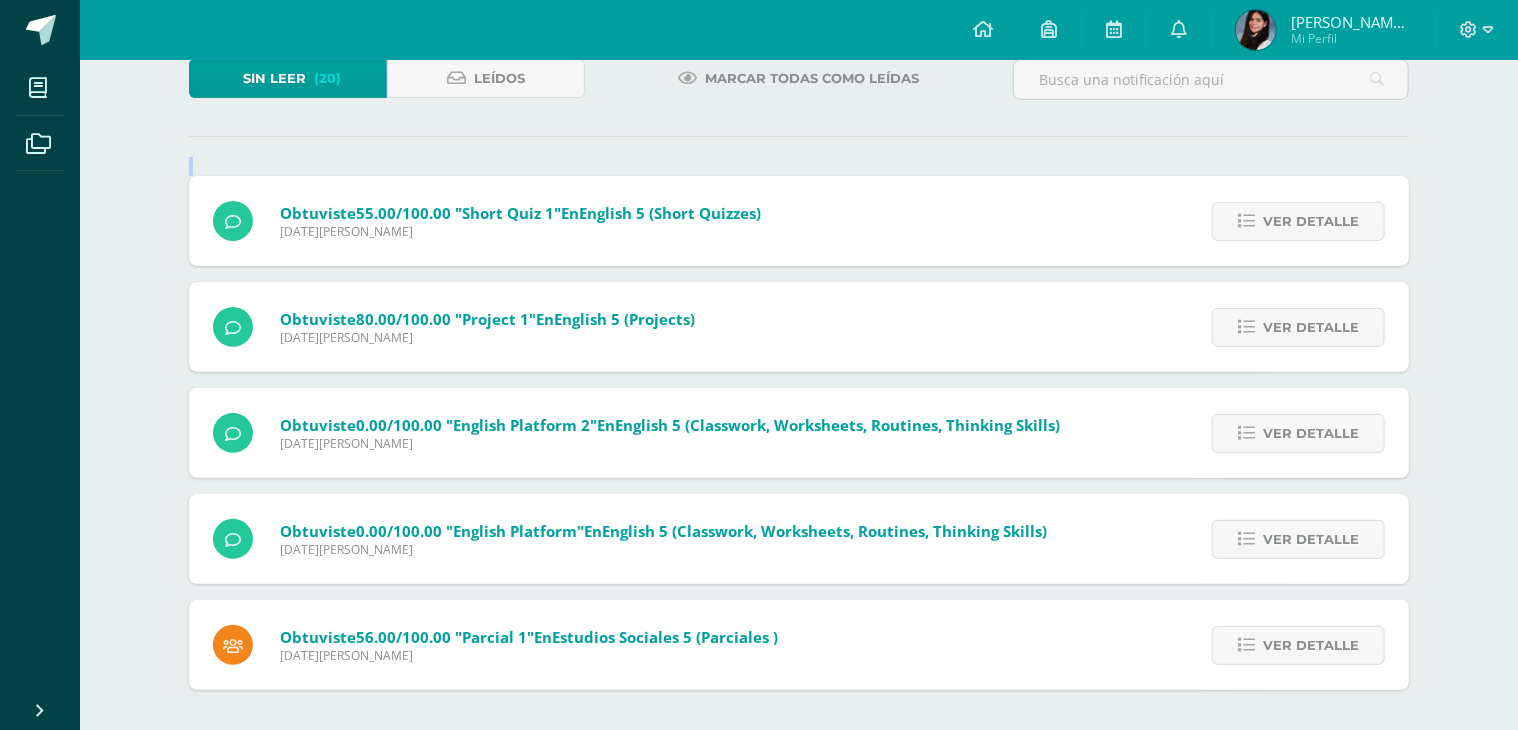 click on "Sin leer (20) Leídos Marcar todas como leídas
Obtuviste
55.00/100.00
"Short Quiz 1"
en
English 5 (Short quizzes)
Domingo 15 de Junio de 2025
Ver detalle
Obtuviste
55.00/100.00
"Short Quiz 1"
en
English 5
Obtuviste
80.00/100.00
"Project 1"
en
English 5 (Projects)" at bounding box center [799, 374] 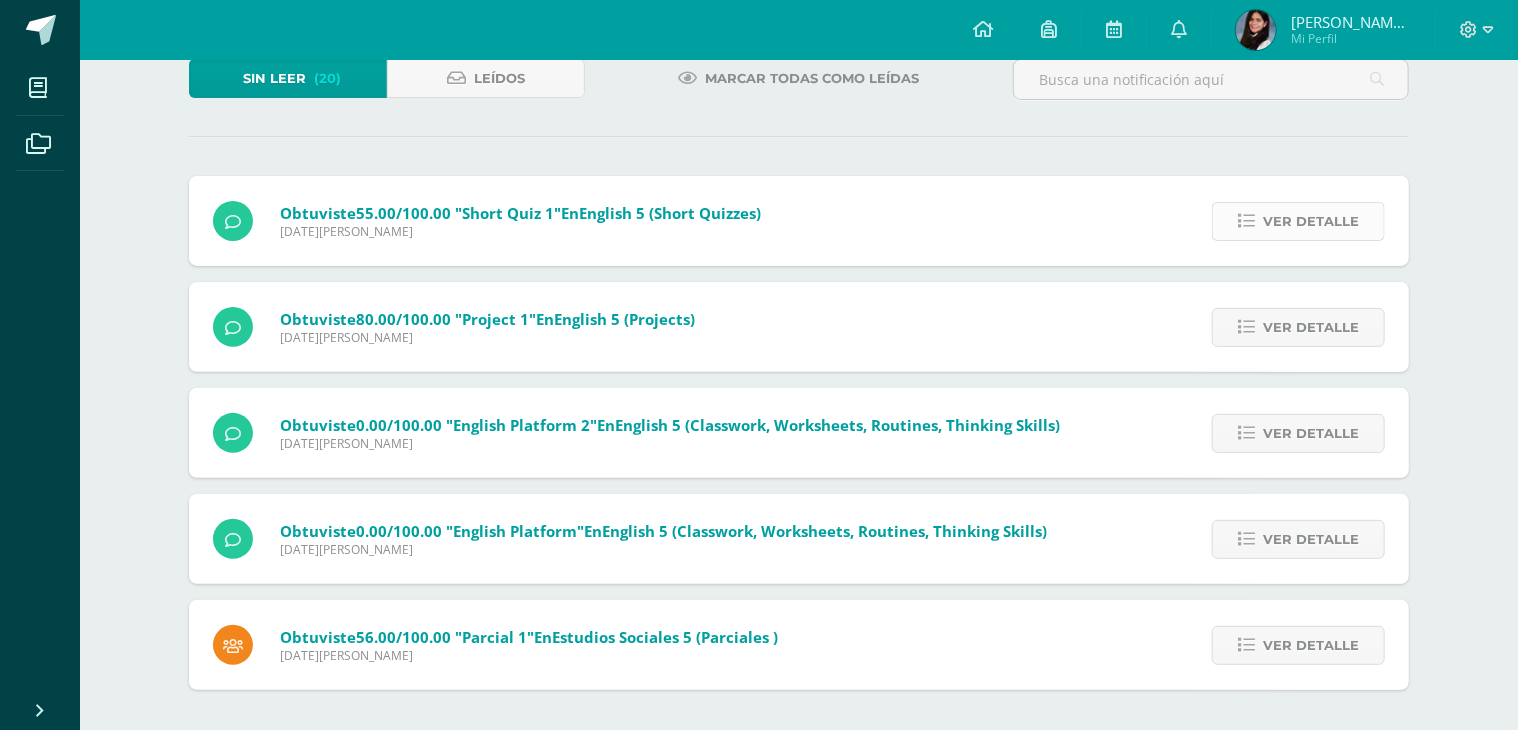 click on "Ver detalle" at bounding box center [1311, 221] 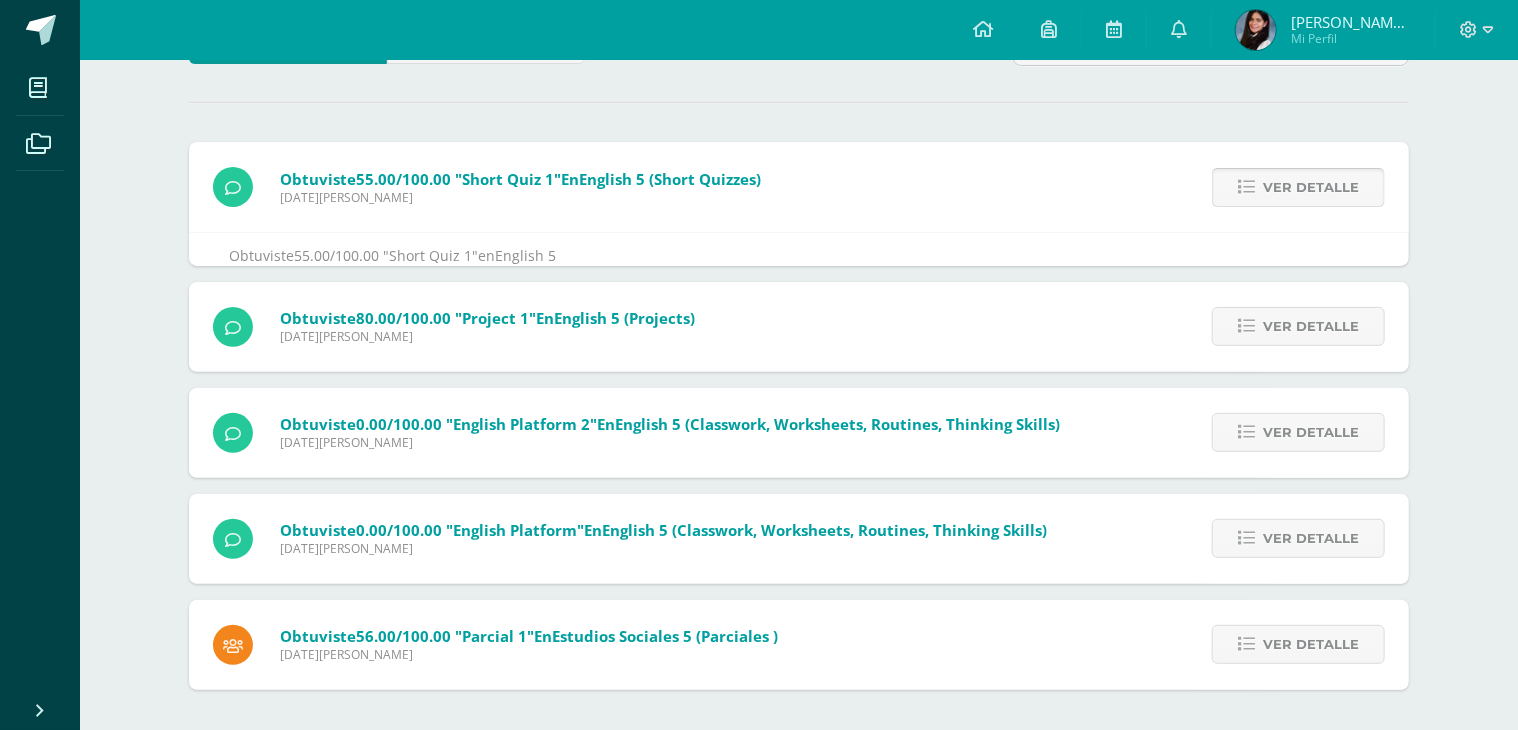 scroll, scrollTop: 199, scrollLeft: 0, axis: vertical 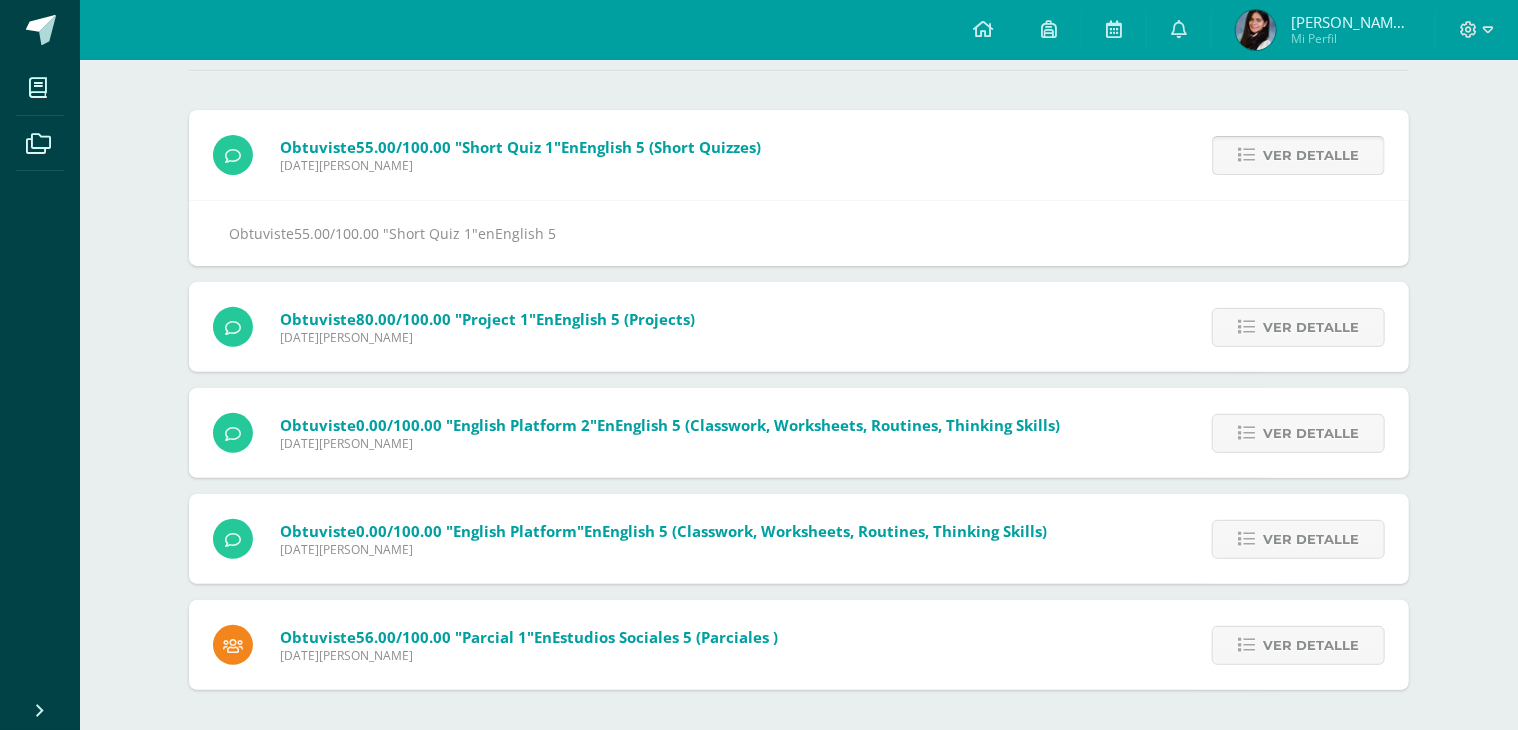 click on "Obtuviste
55.00/100.00
"Short Quiz 1"
en
English 5" at bounding box center (799, 233) 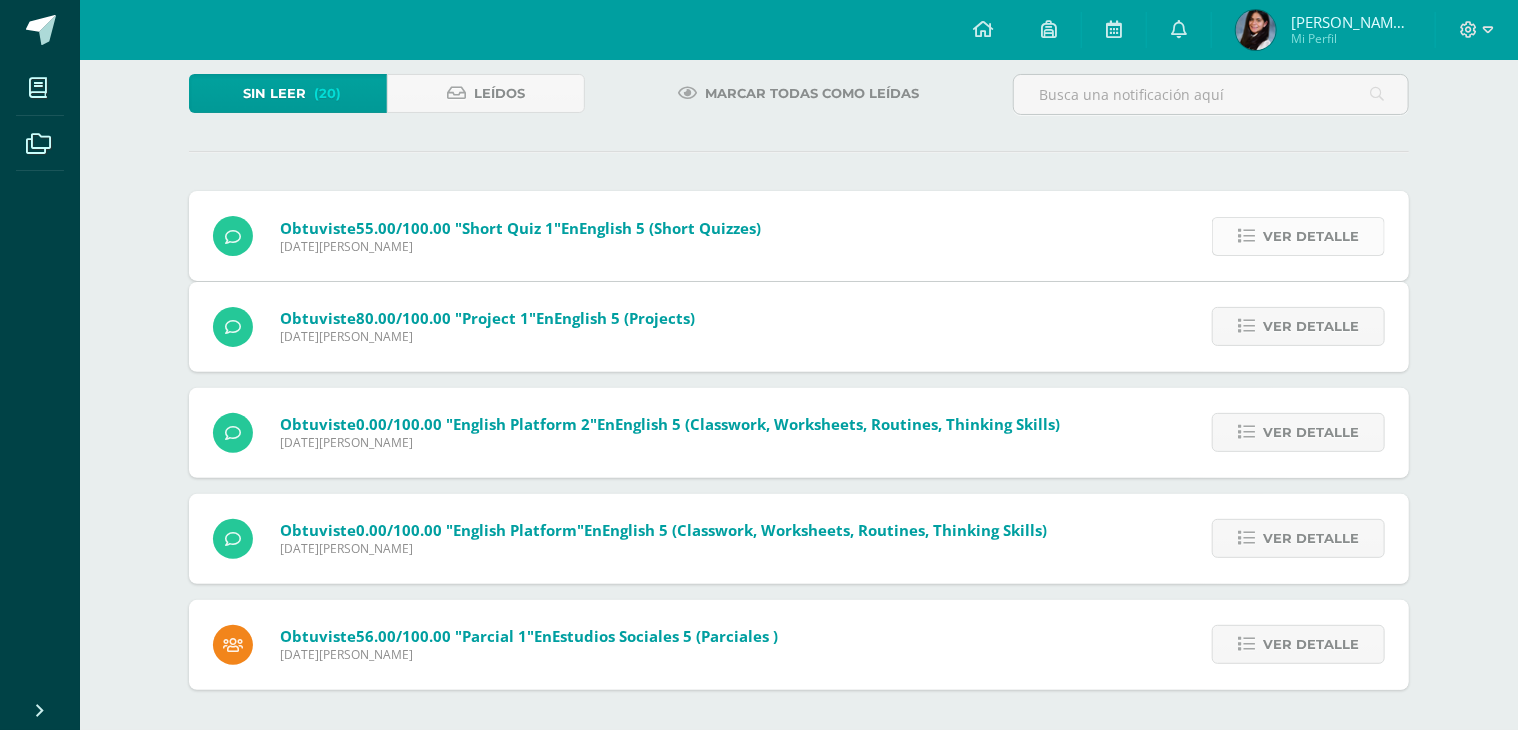 scroll, scrollTop: 27, scrollLeft: 0, axis: vertical 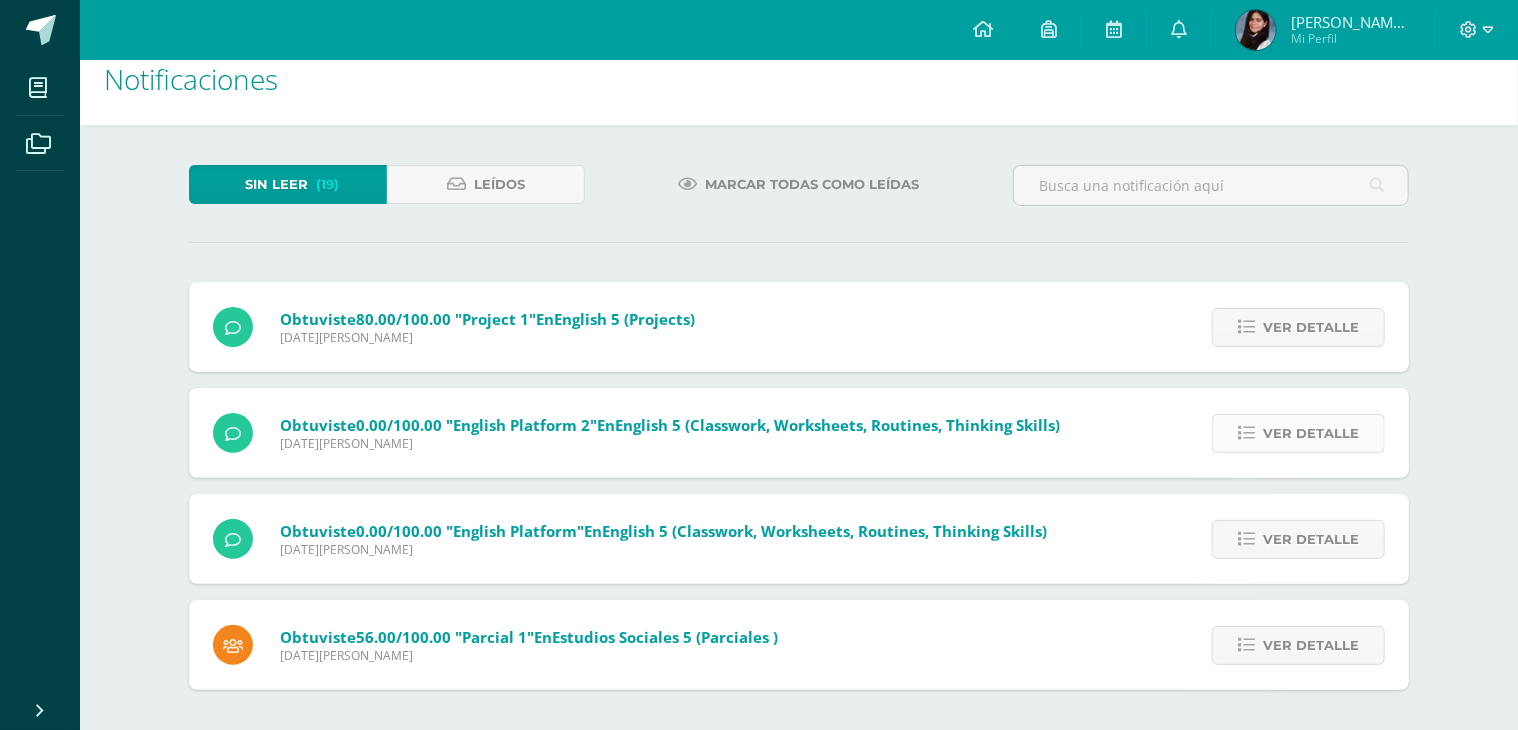 click on "Ver detalle" at bounding box center [1311, 433] 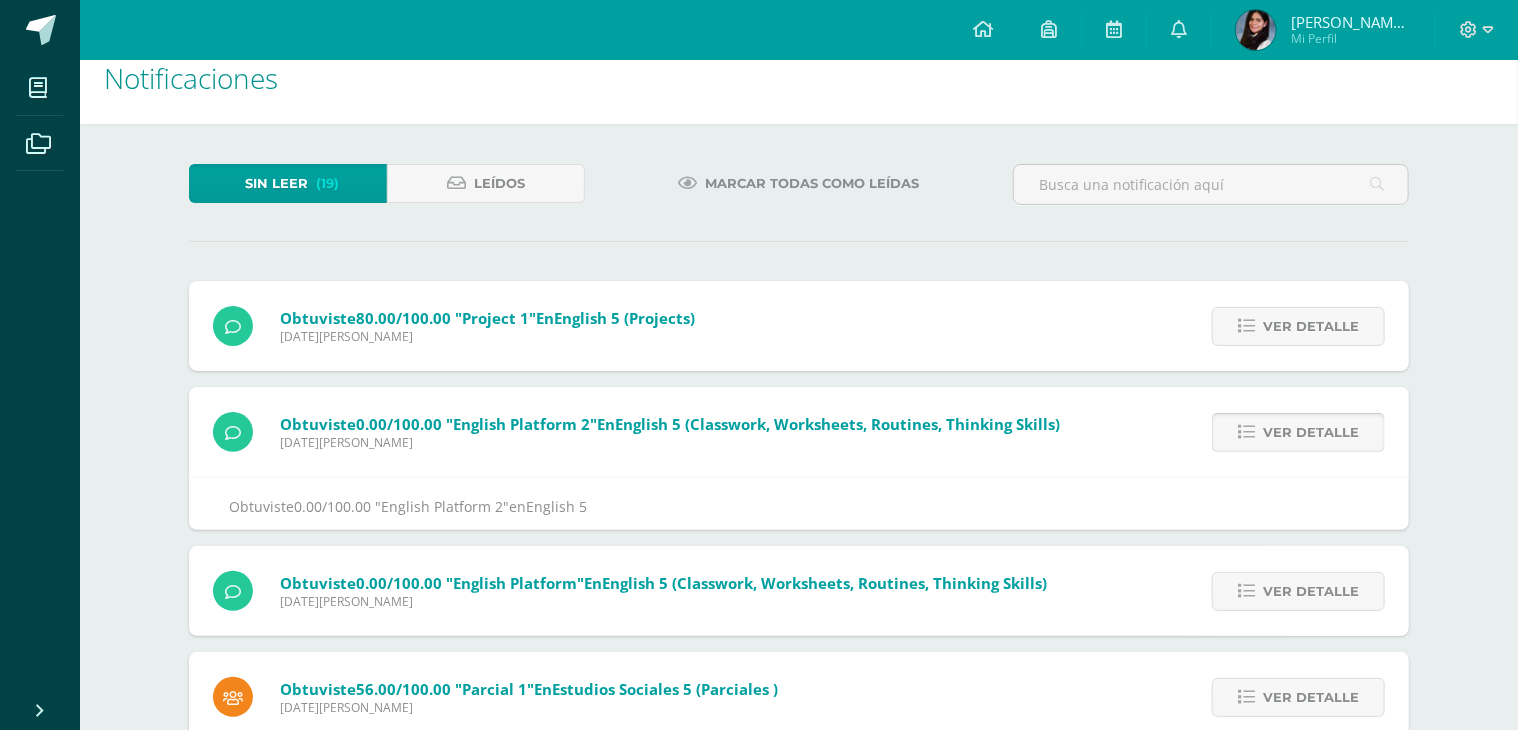 click on "Ver detalle" at bounding box center [1295, 432] 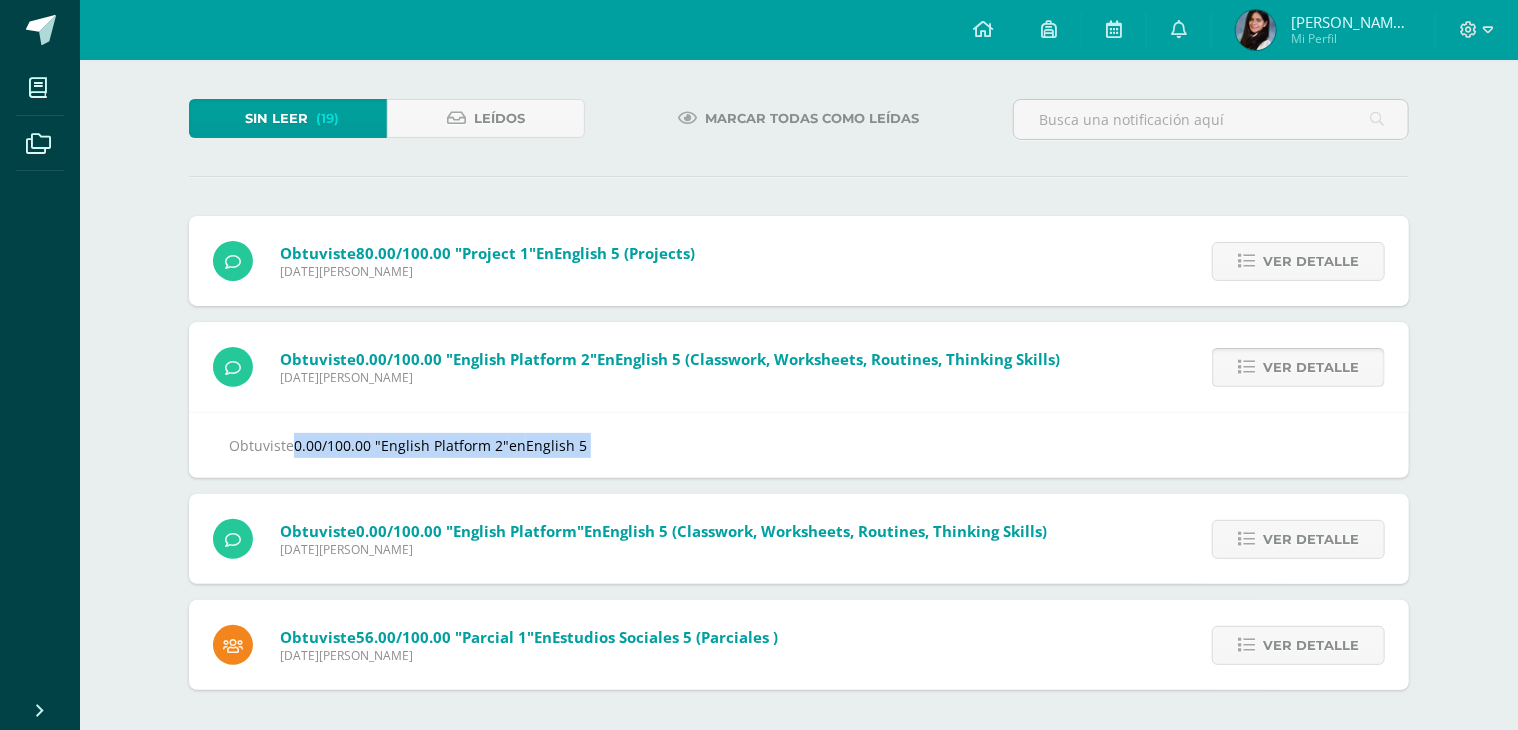 click on "Obtuviste
0.00/100.00
"English Platform 2"
en
English 5" at bounding box center [799, 445] 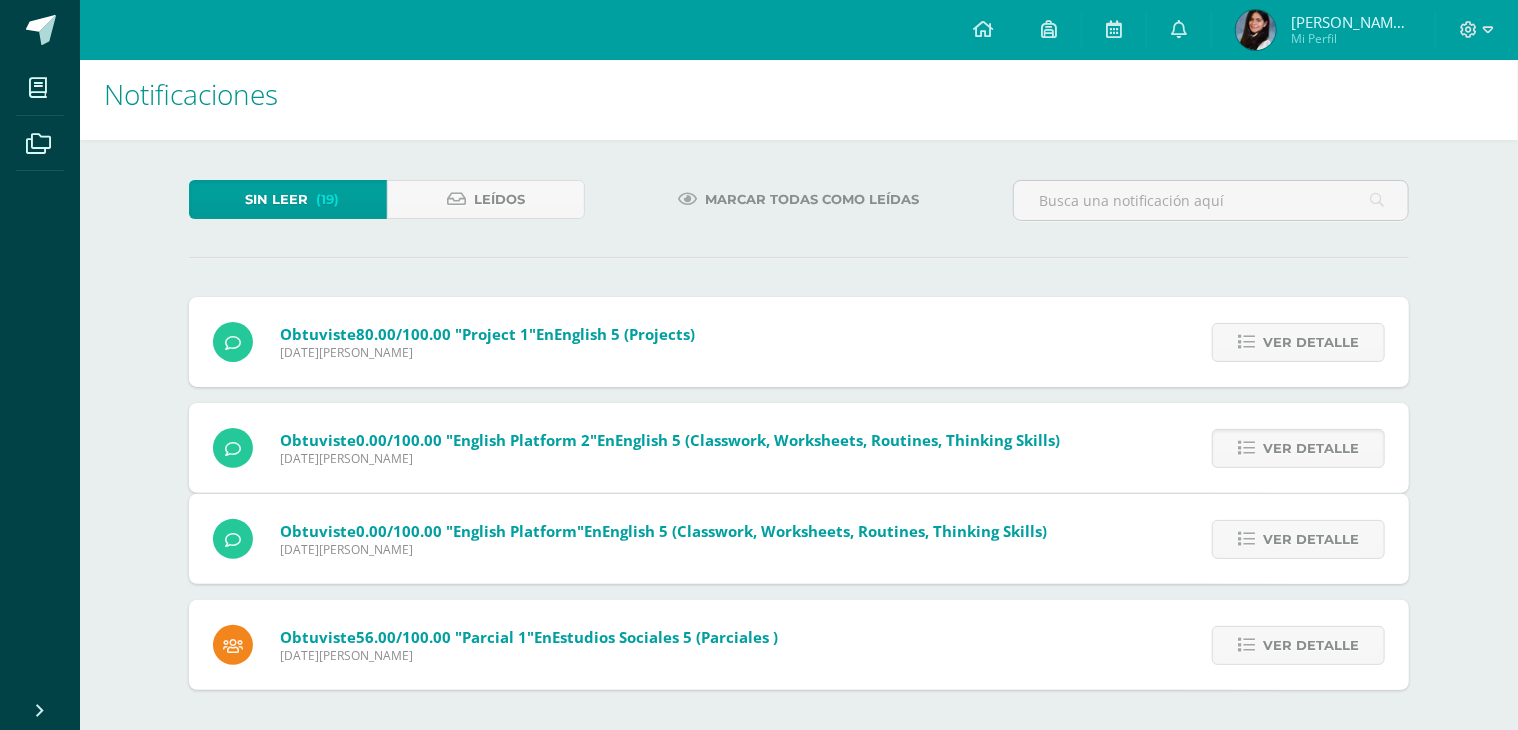 scroll, scrollTop: 0, scrollLeft: 0, axis: both 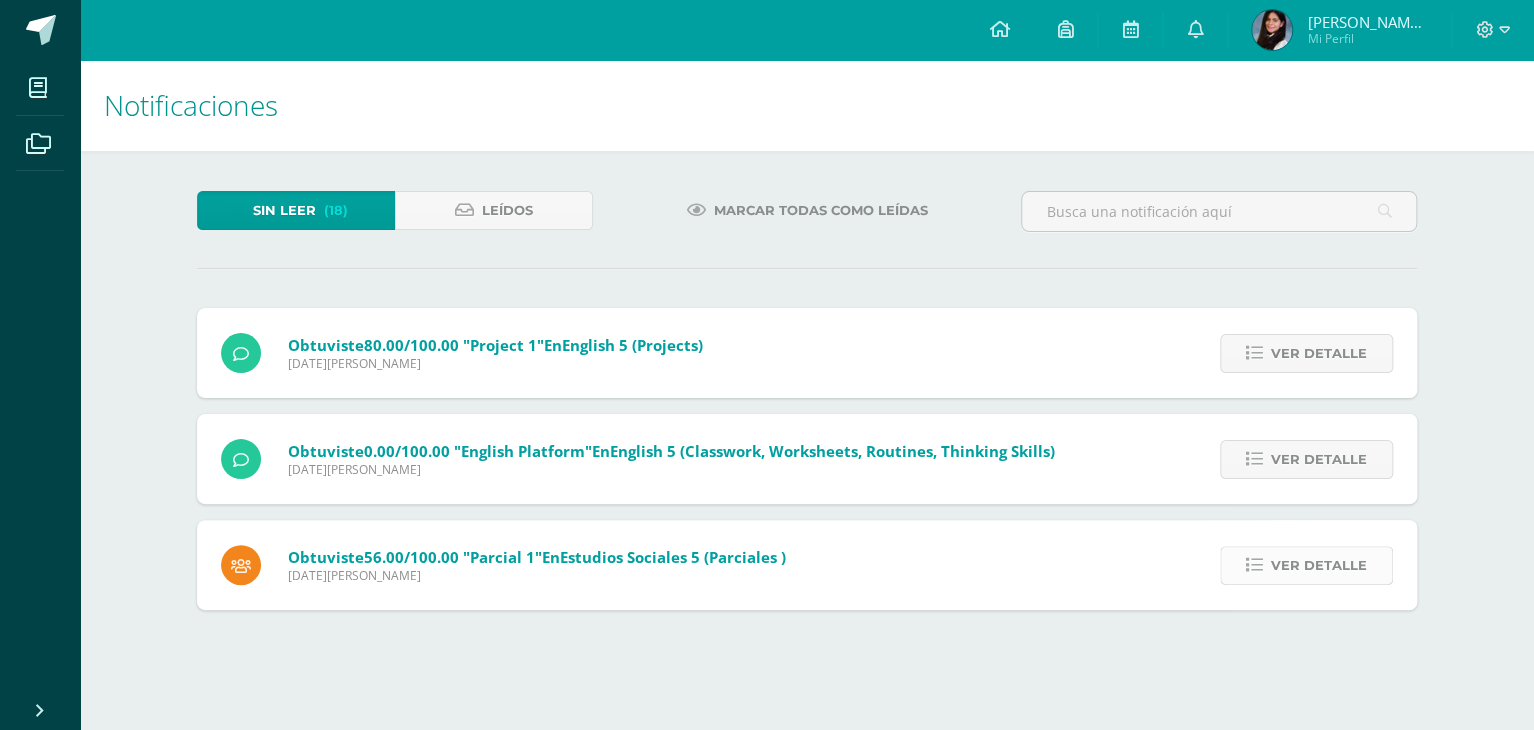 click on "Ver detalle" at bounding box center (1319, 565) 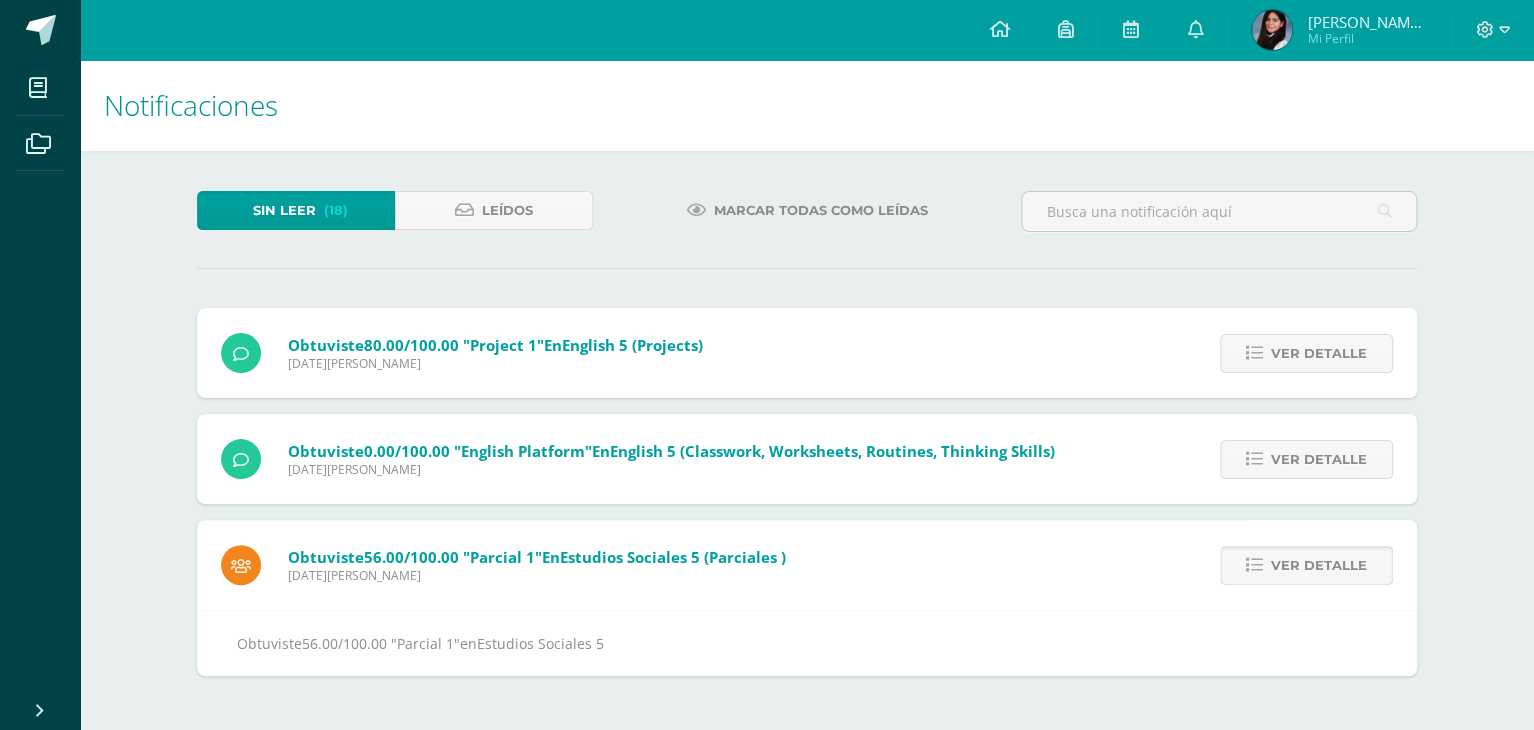 click on "Ver detalle" at bounding box center (1319, 565) 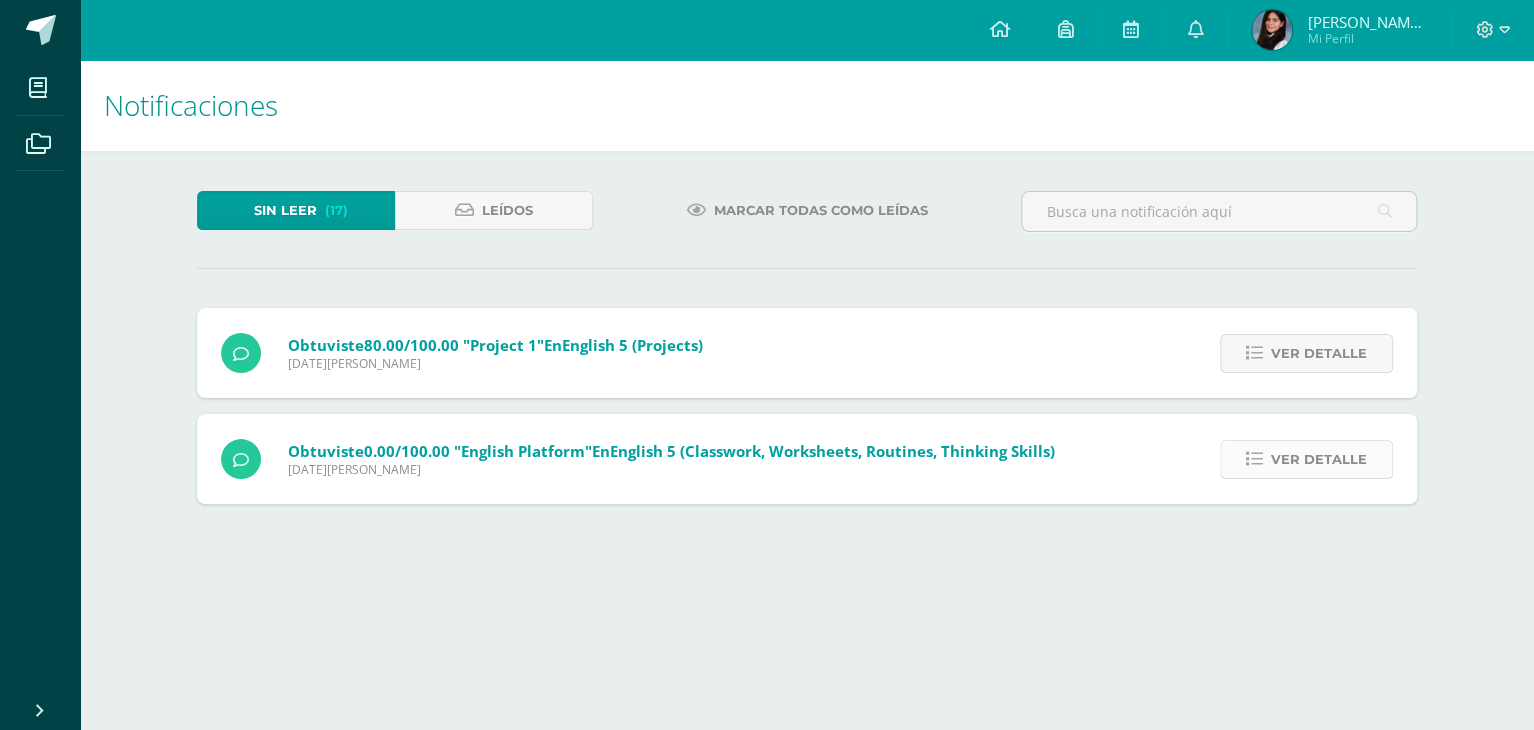 click on "Ver detalle" at bounding box center (1319, 459) 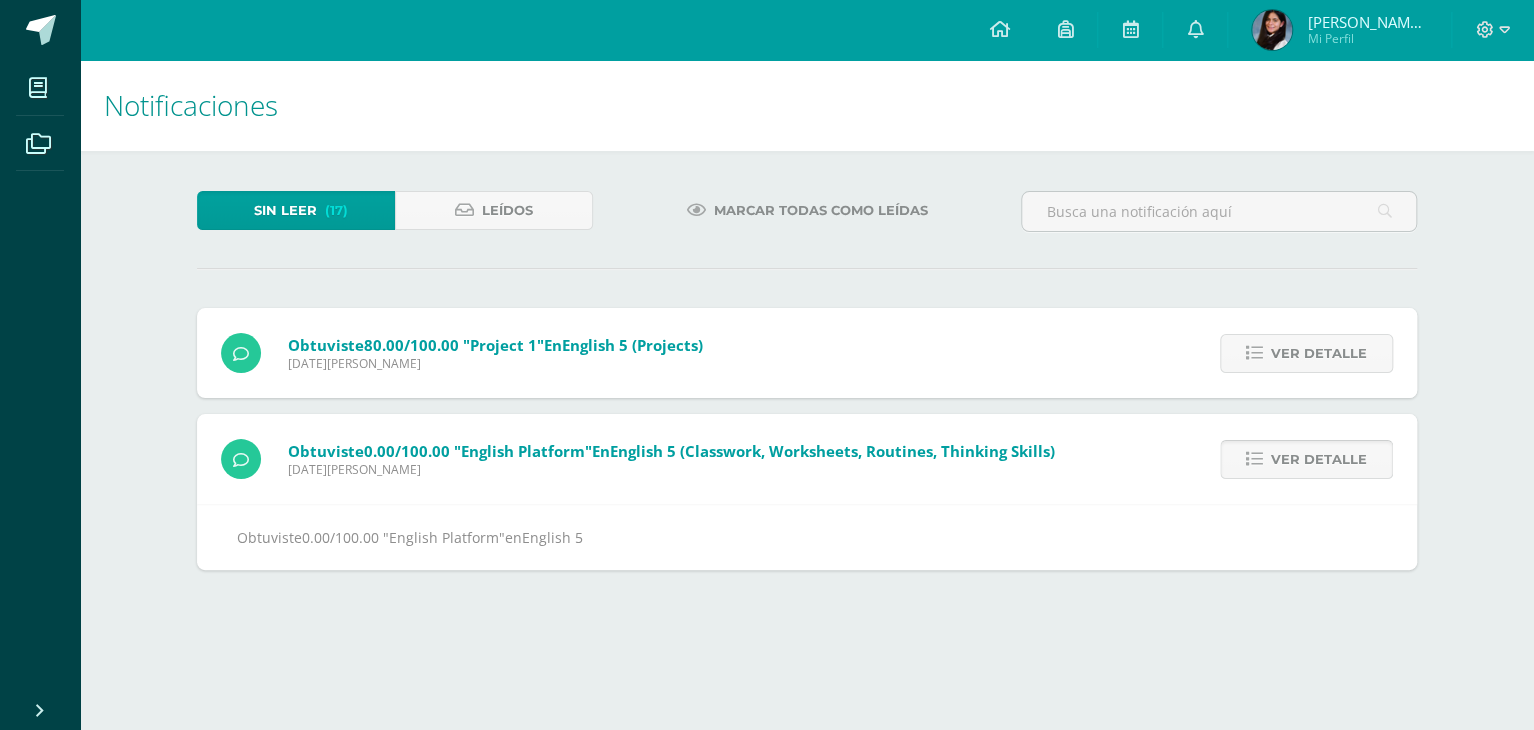 click on "Ver detalle" at bounding box center (1319, 459) 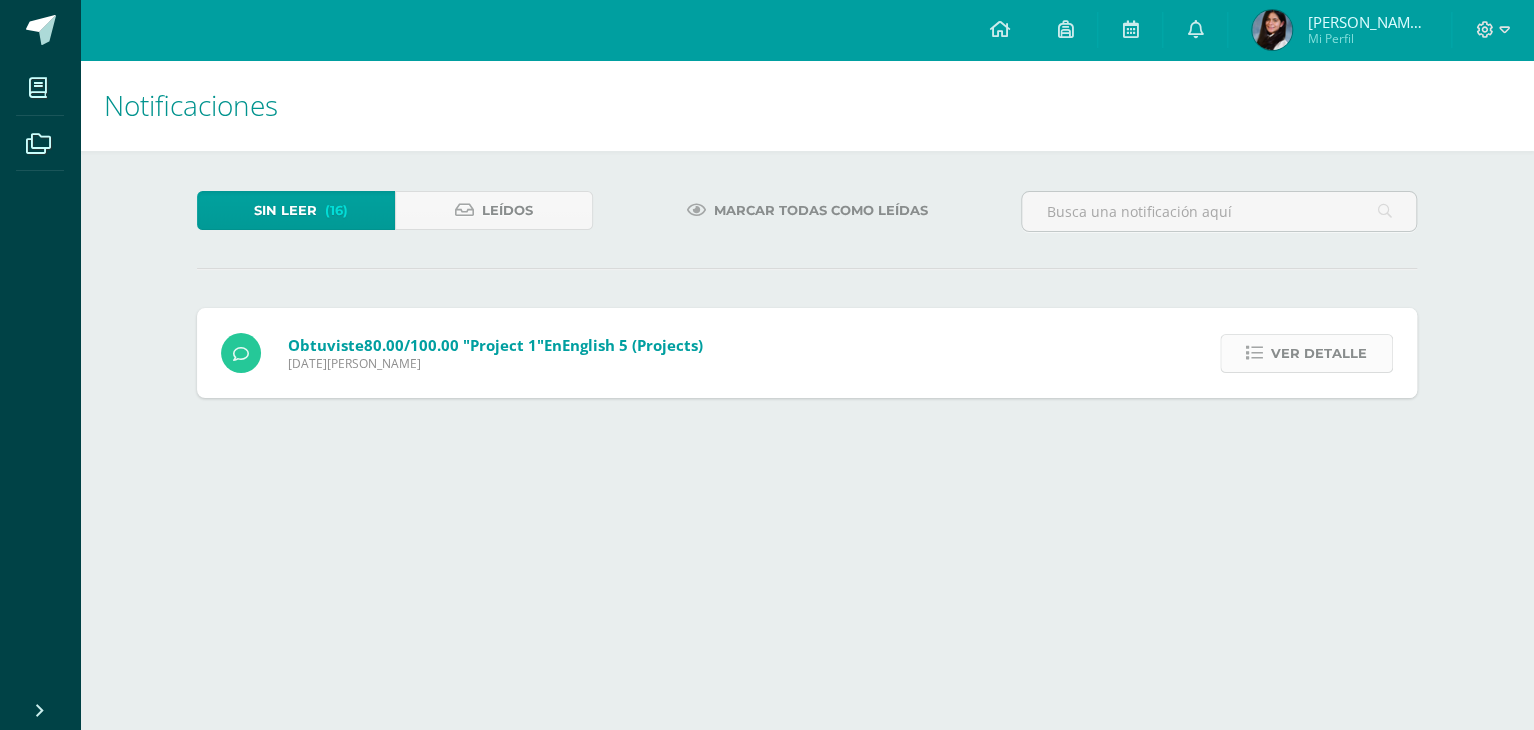 click on "Ver detalle" at bounding box center (1319, 353) 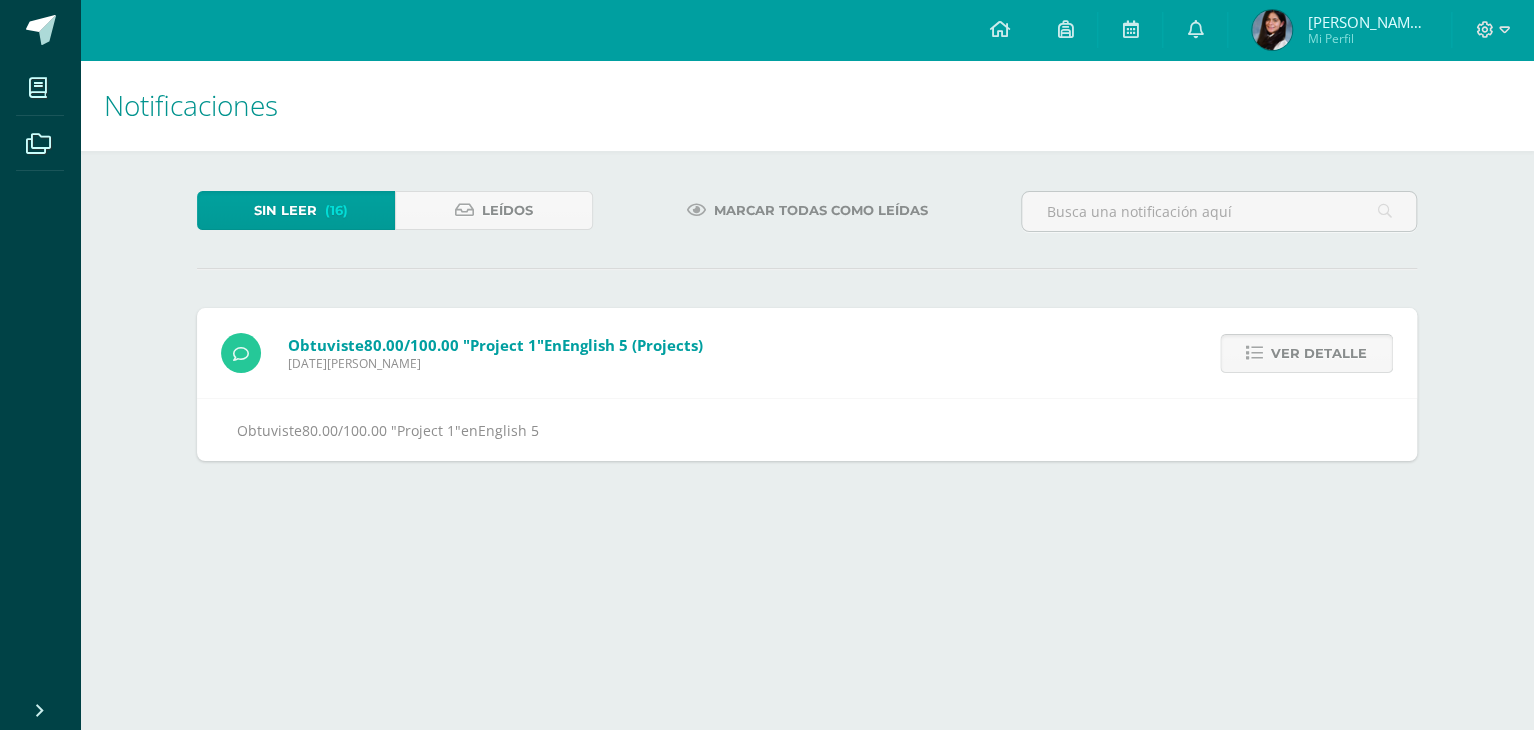 click on "Ver detalle" at bounding box center (1319, 353) 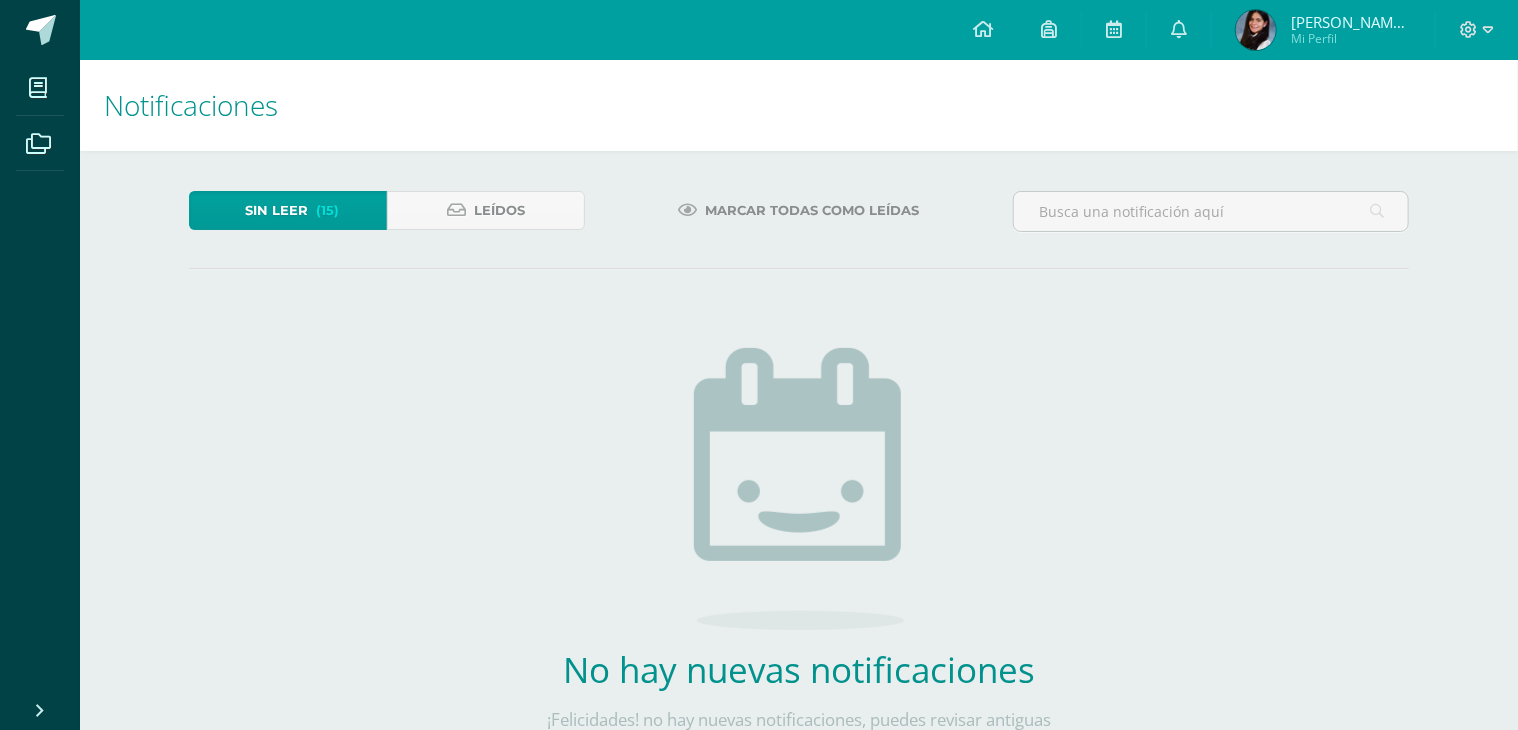 click on "Sin leer" at bounding box center [277, 210] 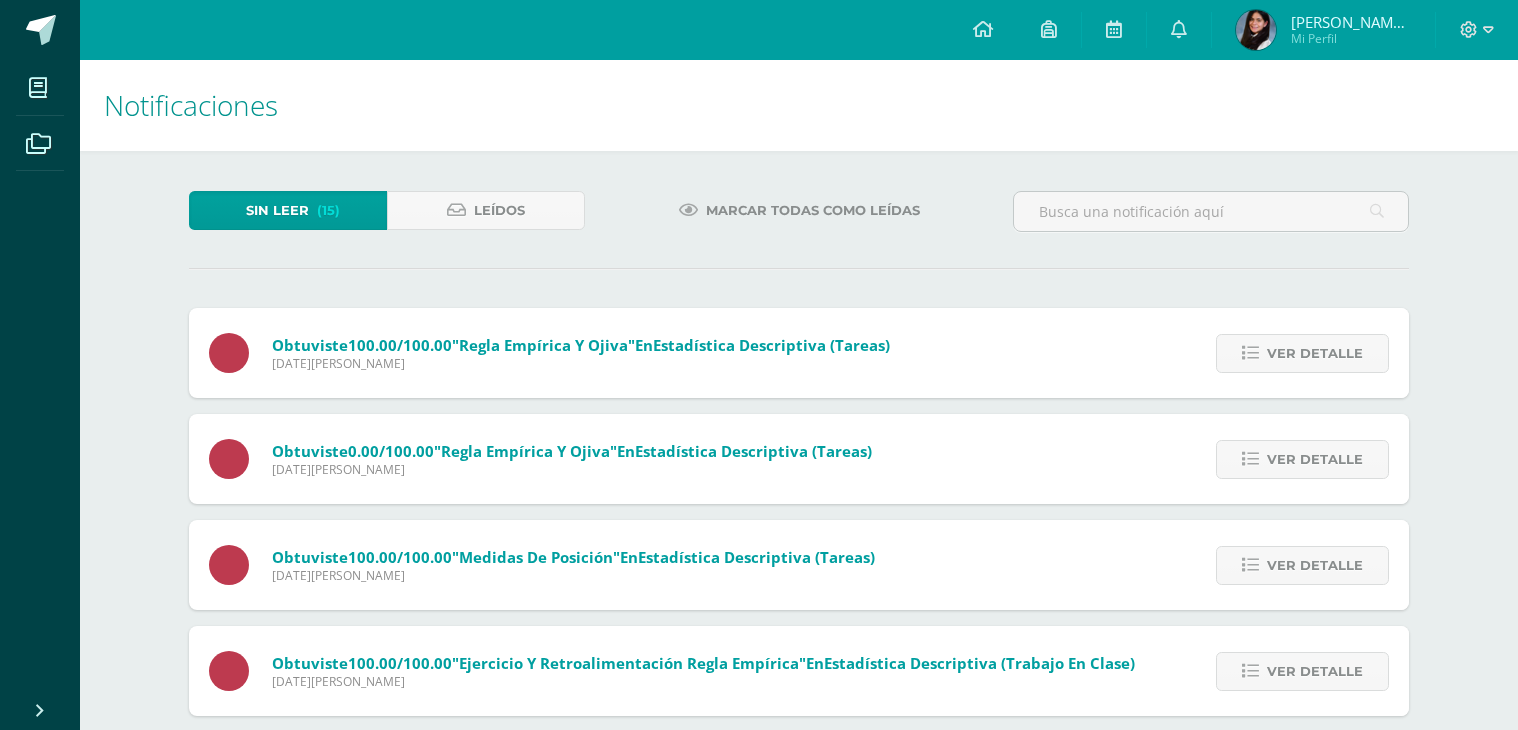 scroll, scrollTop: 0, scrollLeft: 0, axis: both 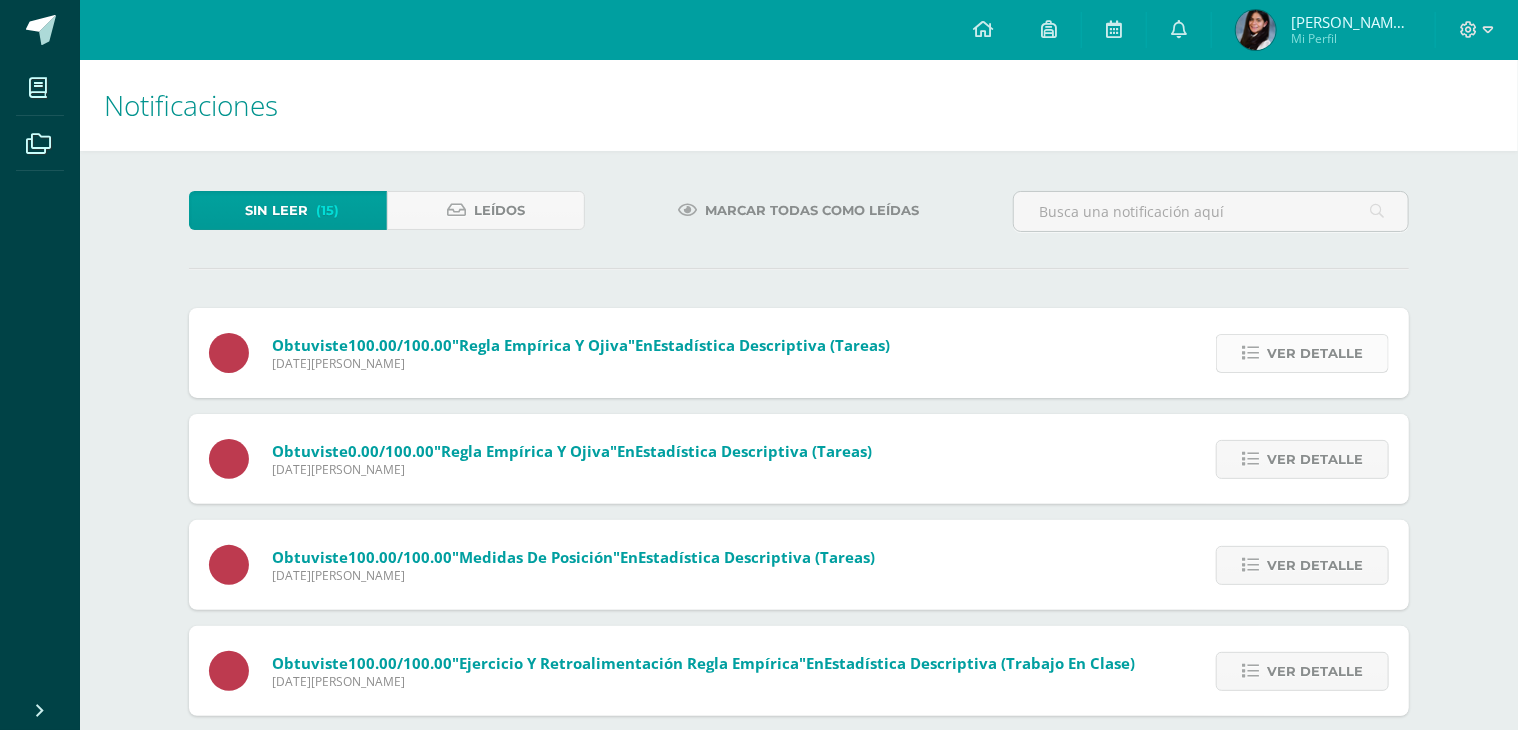 click on "Ver detalle" at bounding box center [1315, 353] 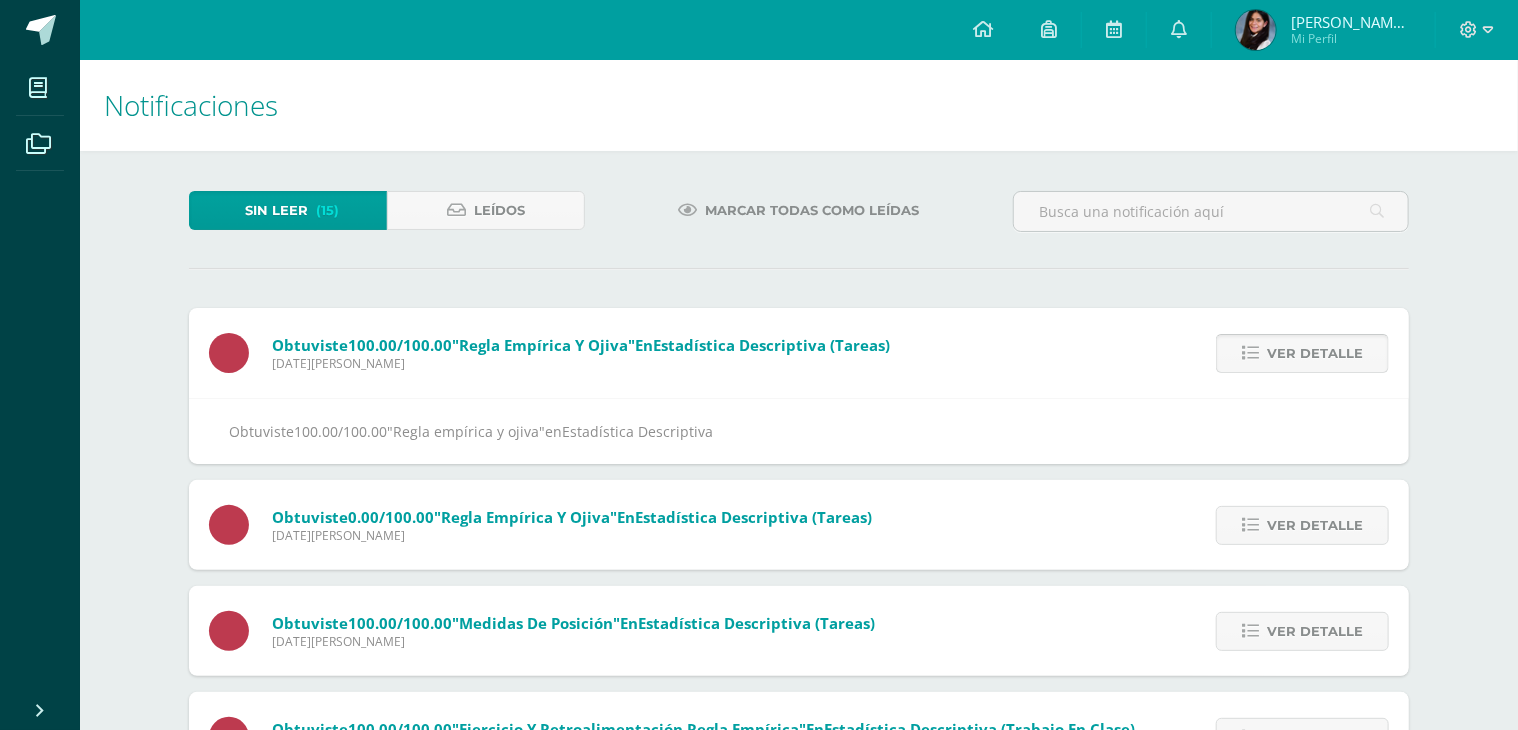 click on "Ver detalle" at bounding box center (1315, 353) 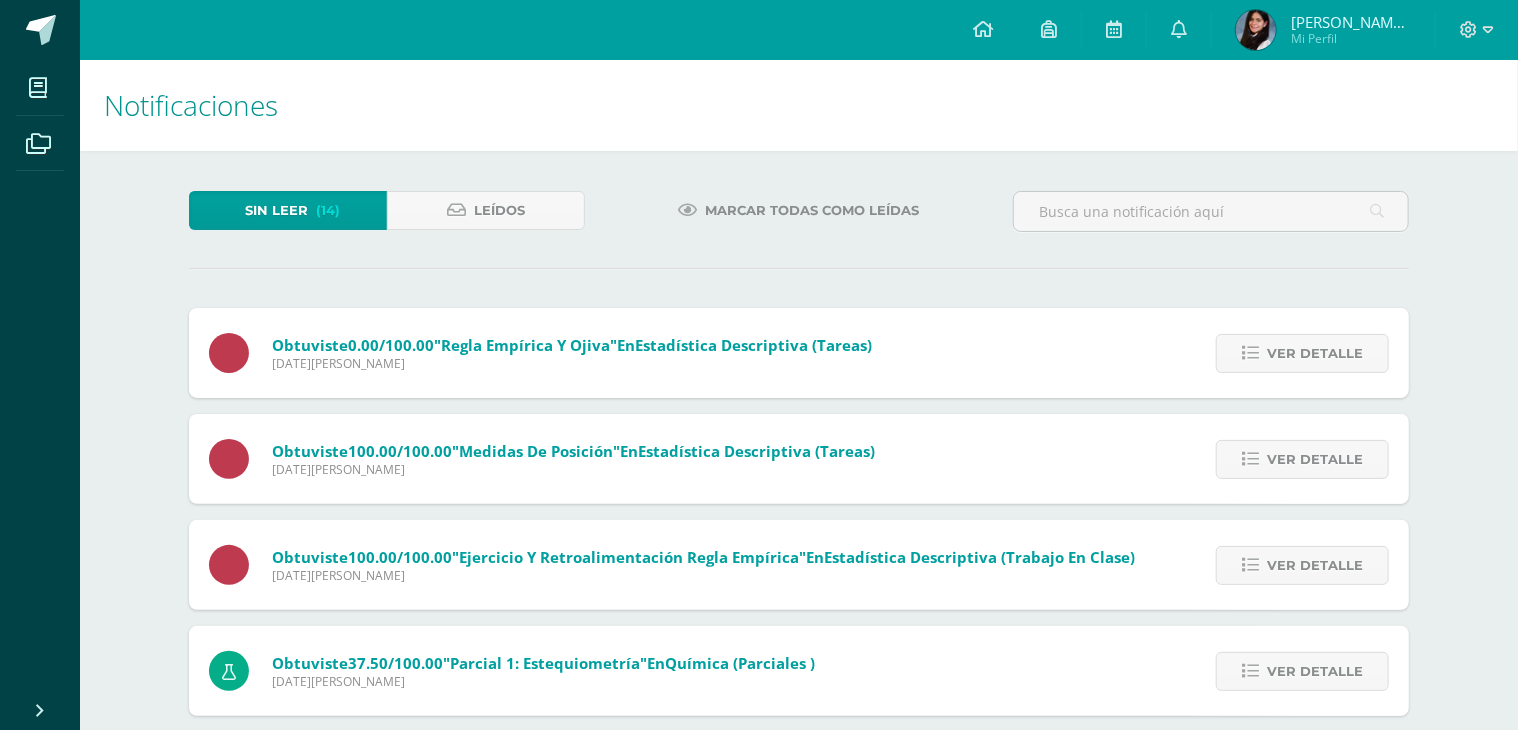click on "Ver detalle" at bounding box center (1315, 353) 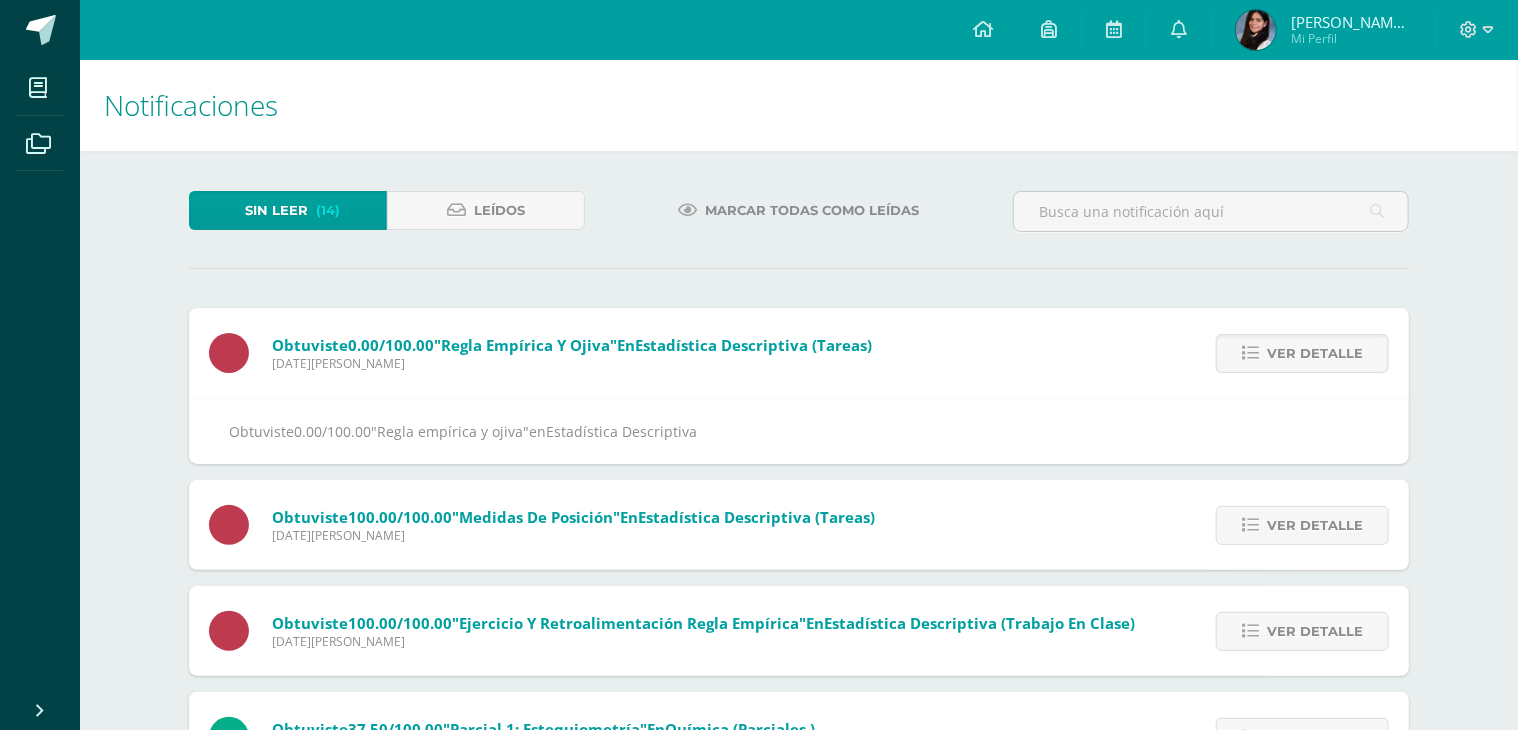 click on "Ver detalle" at bounding box center (1315, 353) 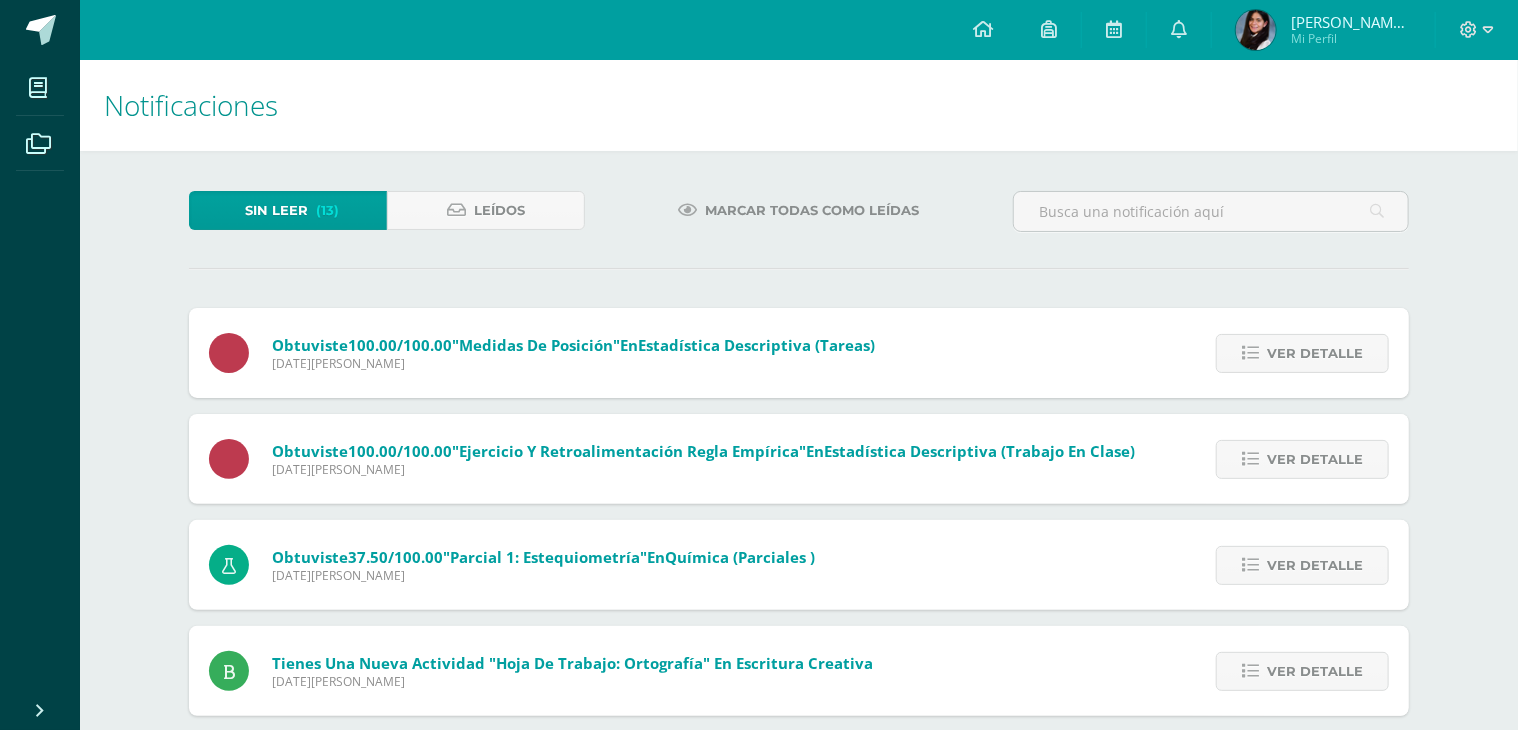 click on "Ver detalle" at bounding box center (1315, 353) 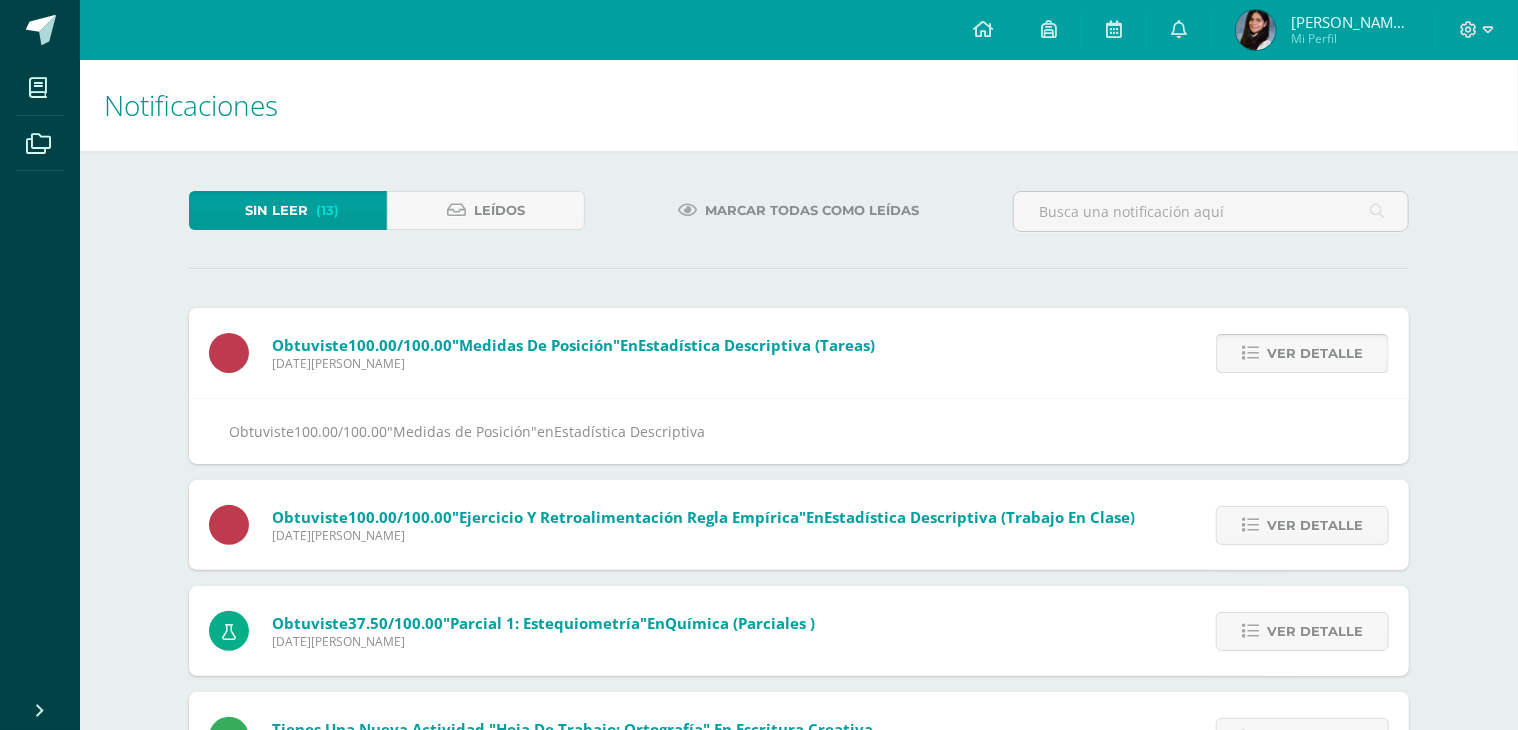 click on "Ver detalle" at bounding box center (1315, 353) 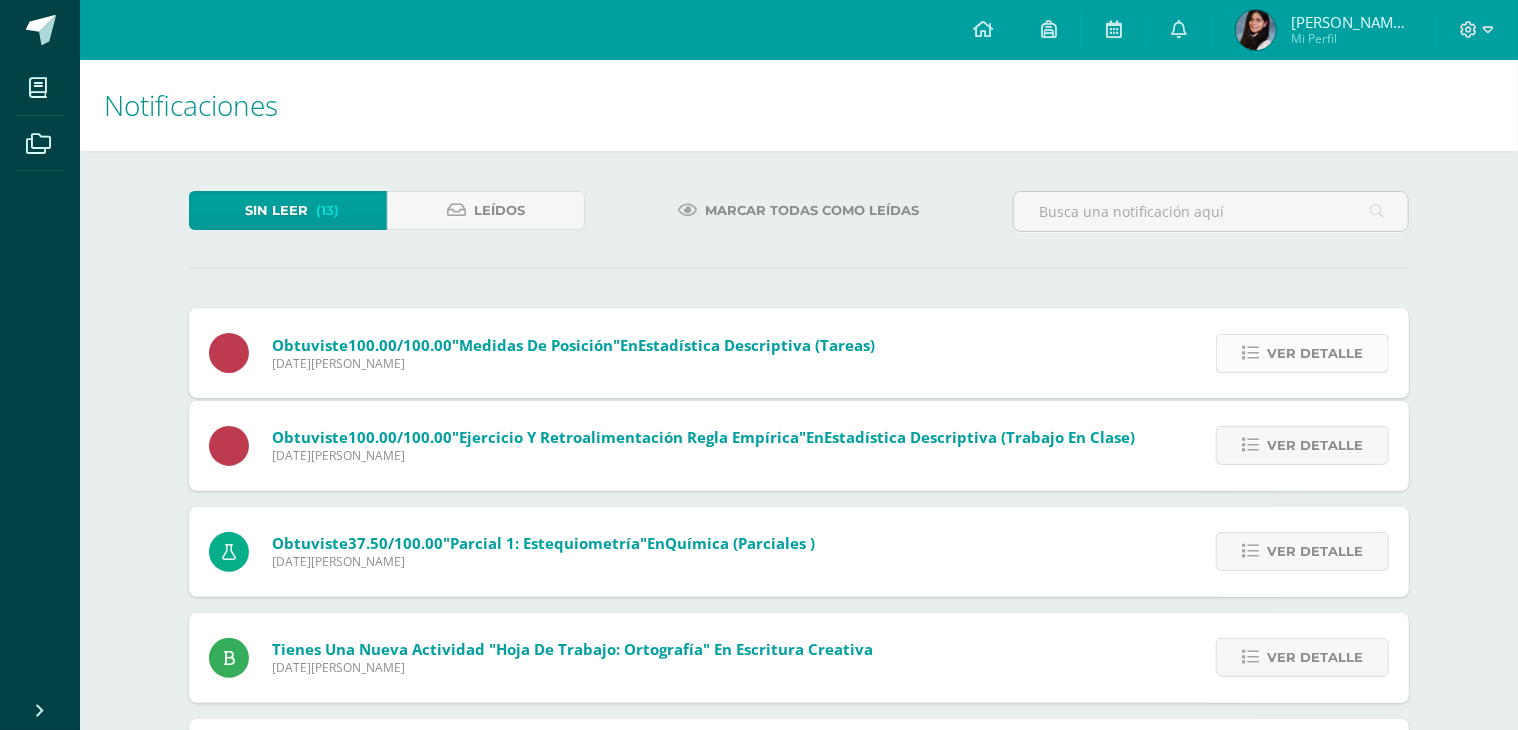click on "Obtuviste
100.00/100.00  "Medidas de Posición"
en
Estadística Descriptiva (Tareas)
Miércoles 18 de Junio de 2025
Ver detalle
Obtuviste
100.00/100.00  "Medidas de Posición"
en
Estadística Descriptiva
Obtuviste
100.00/100.00  "Ejercicio y retroalimentación regla empírica"
en
Estadística Descriptiva (Trabajo en clase)
Miércoles 18 de Junio de 2025
Ver detalle
Obtuviste
100.00/100.00  "Ejercicio y retroalimentación regla empírica"
en
Estadística Descriptiva
Obtuviste
37.50/100.00  "Parcial 1: Estequiometría"
en
Química (Parciales ) Ver detalle" at bounding box center (799, 751) 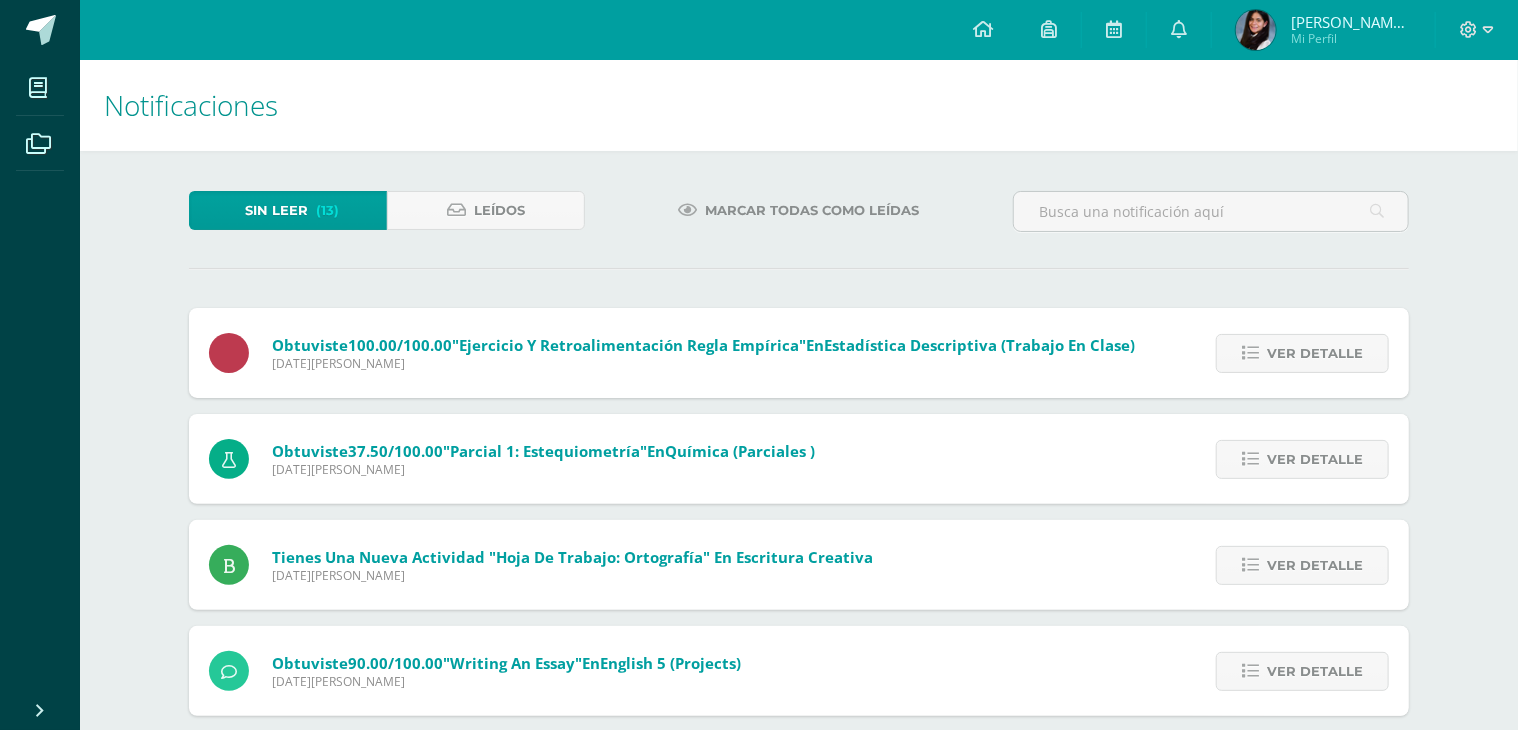 click on "Ver detalle" at bounding box center [1315, 353] 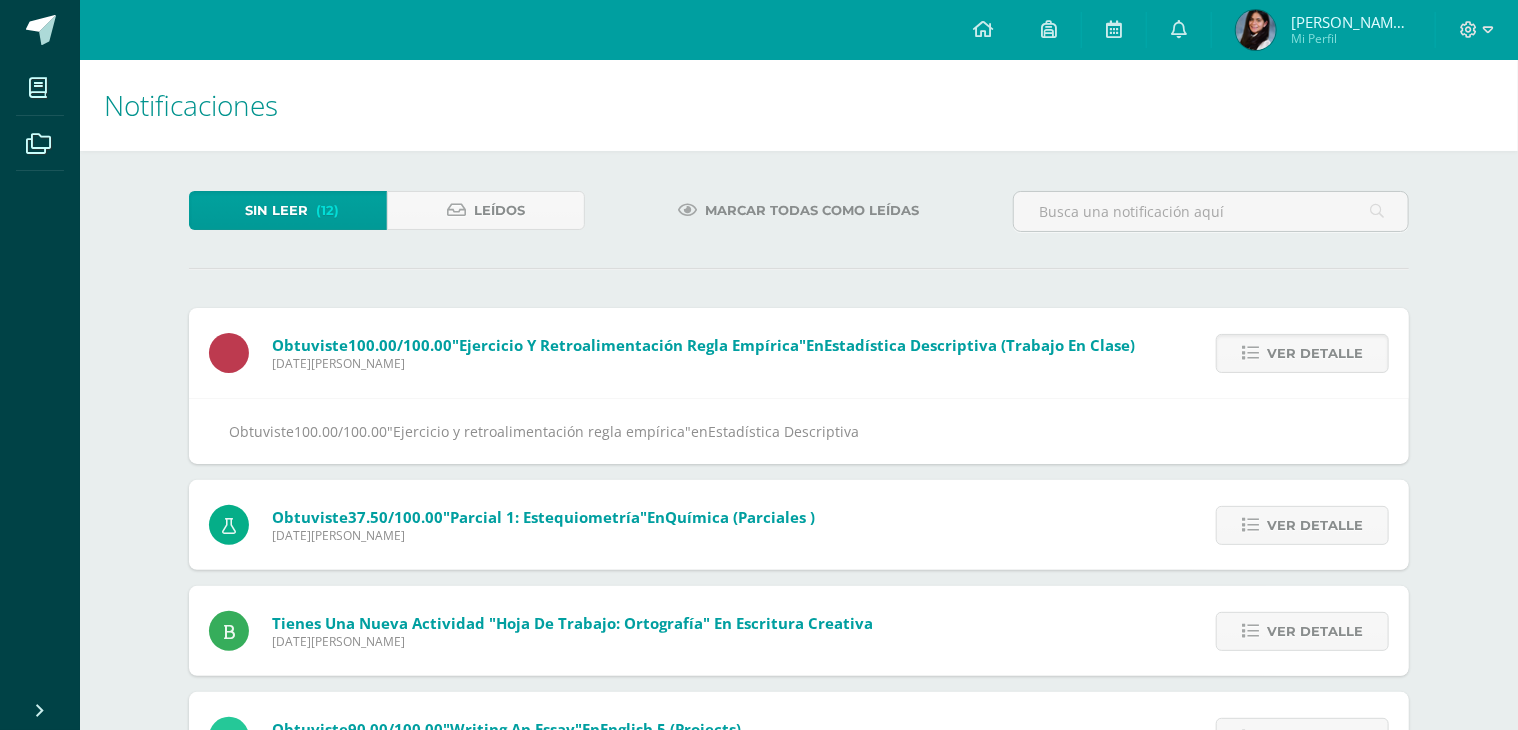 click on "Ver detalle" at bounding box center (1315, 353) 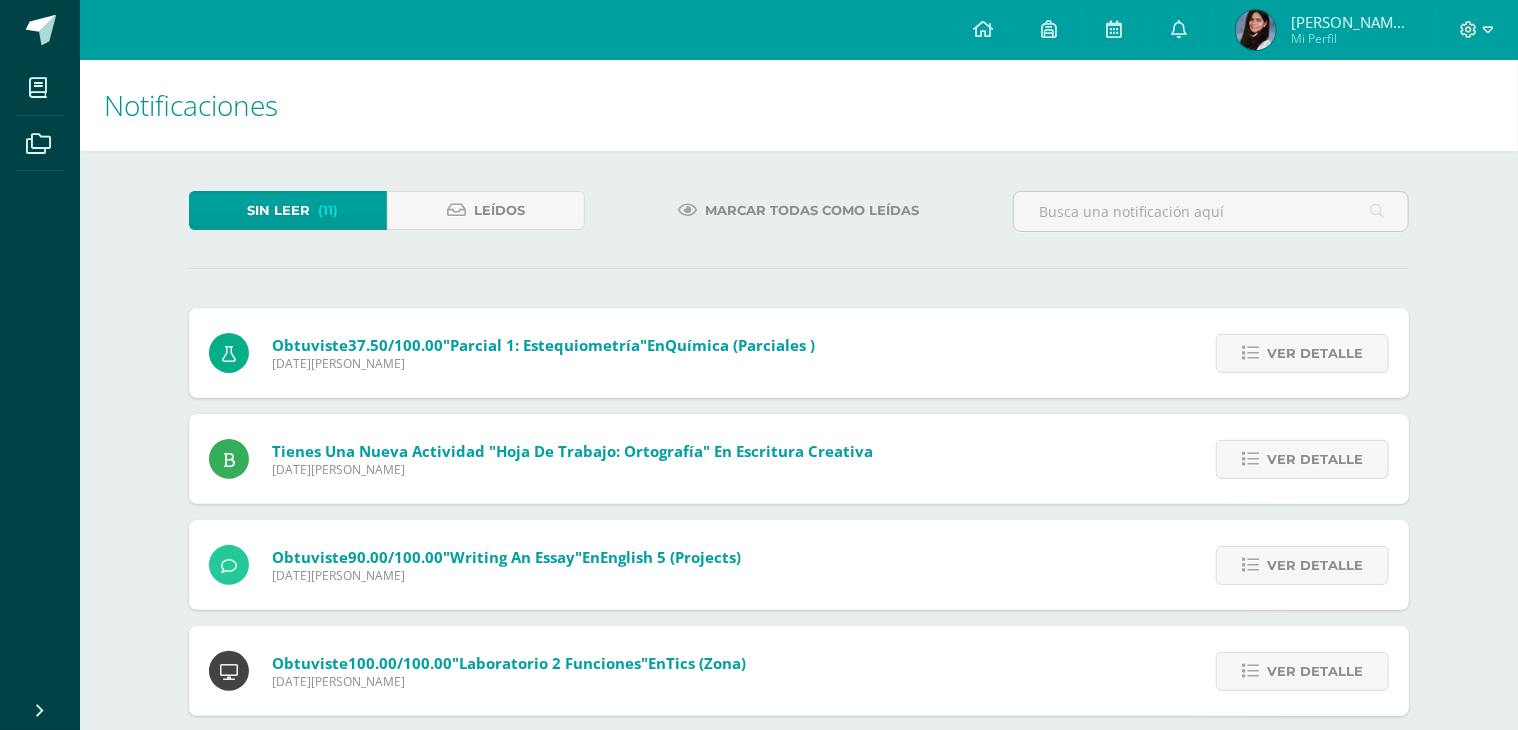 click on "Ver detalle" at bounding box center [1315, 353] 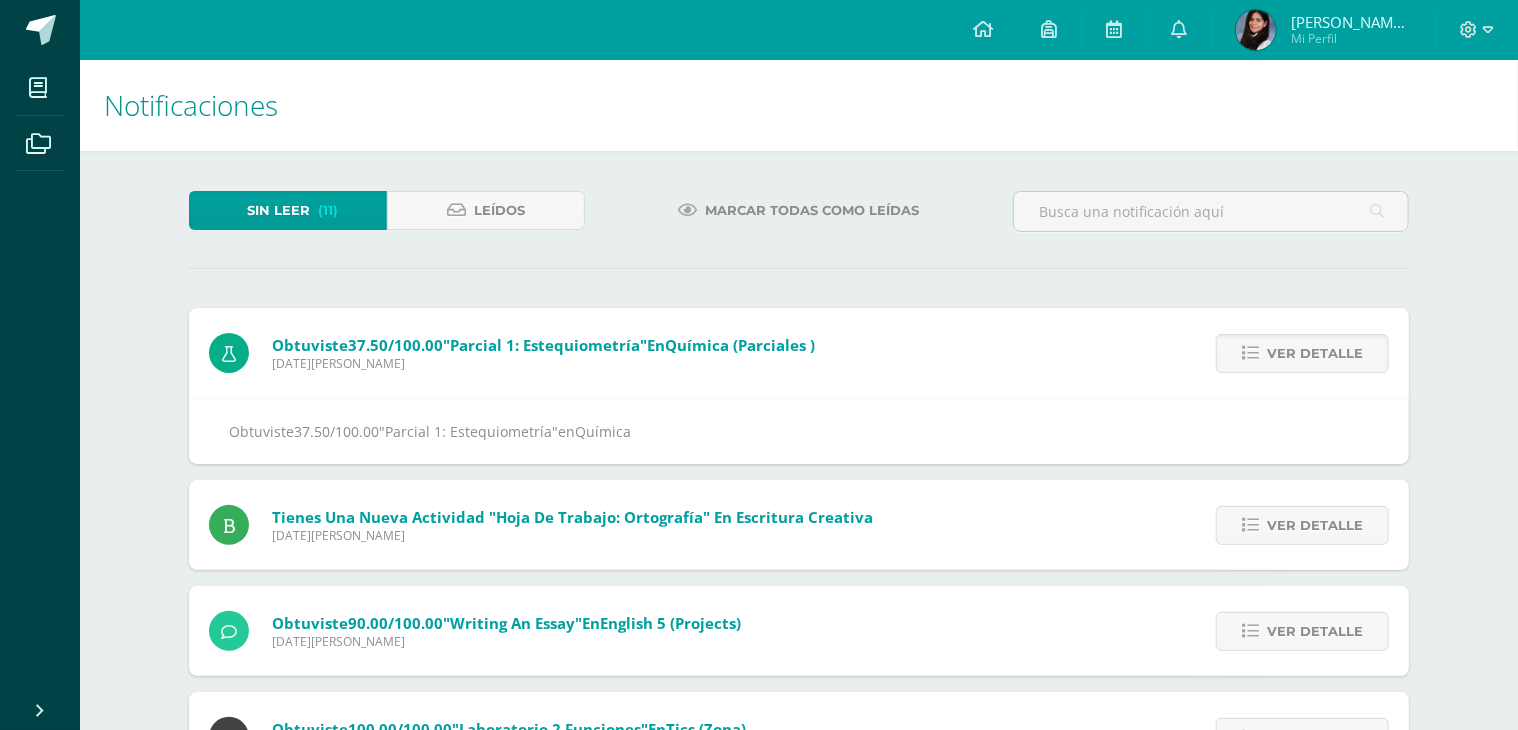 click on "Ver detalle" at bounding box center (1315, 353) 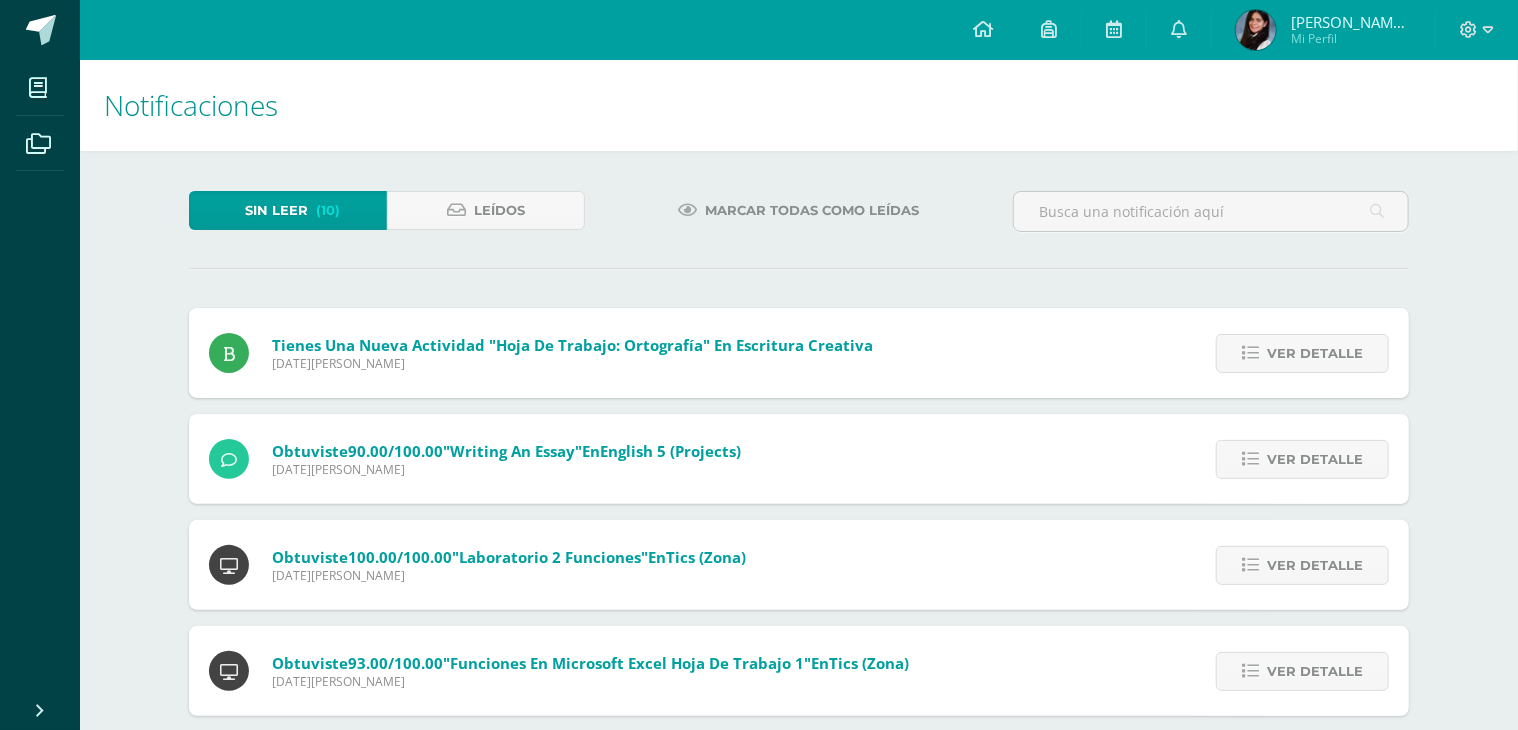 click on "Ver detalle" at bounding box center (1315, 353) 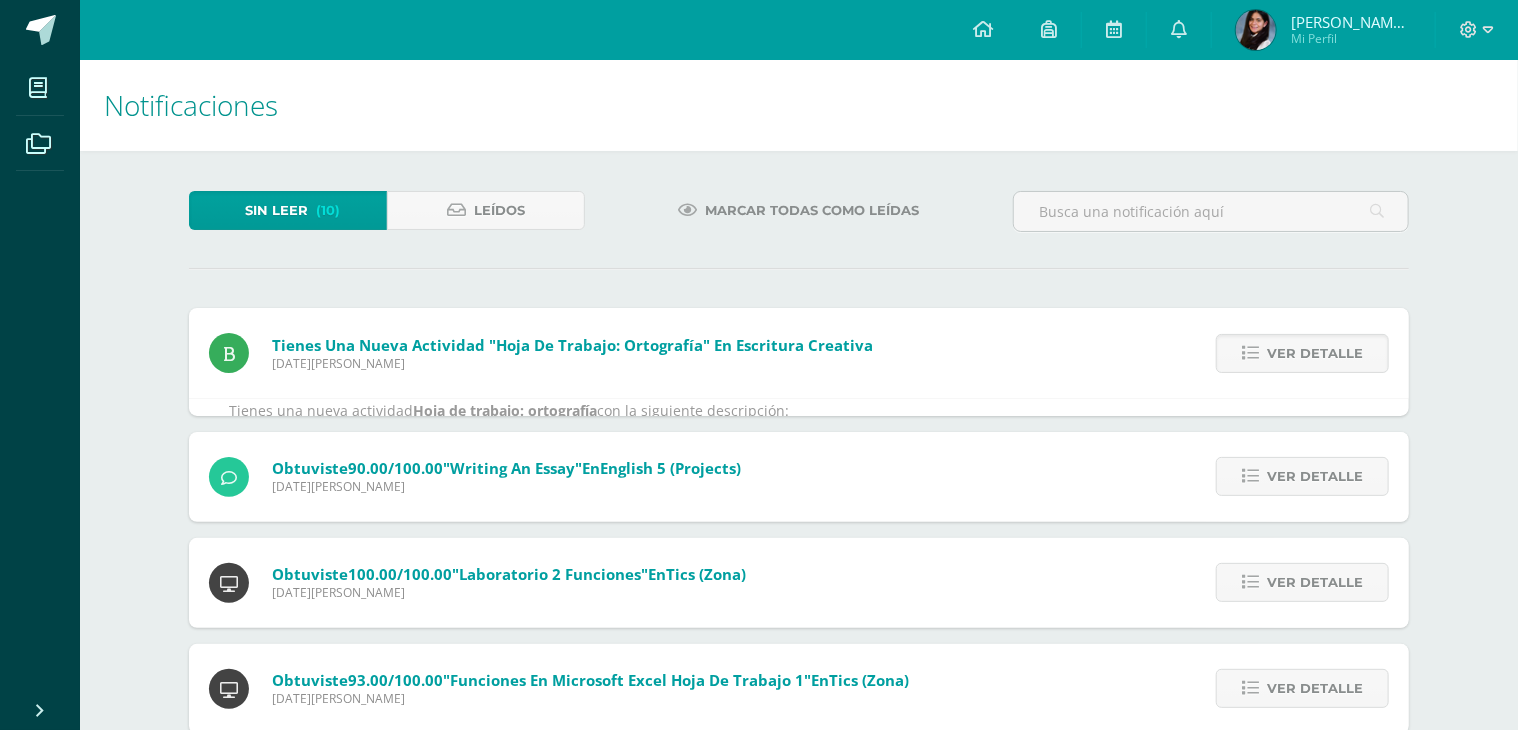 click on "Ver detalle" at bounding box center (1315, 353) 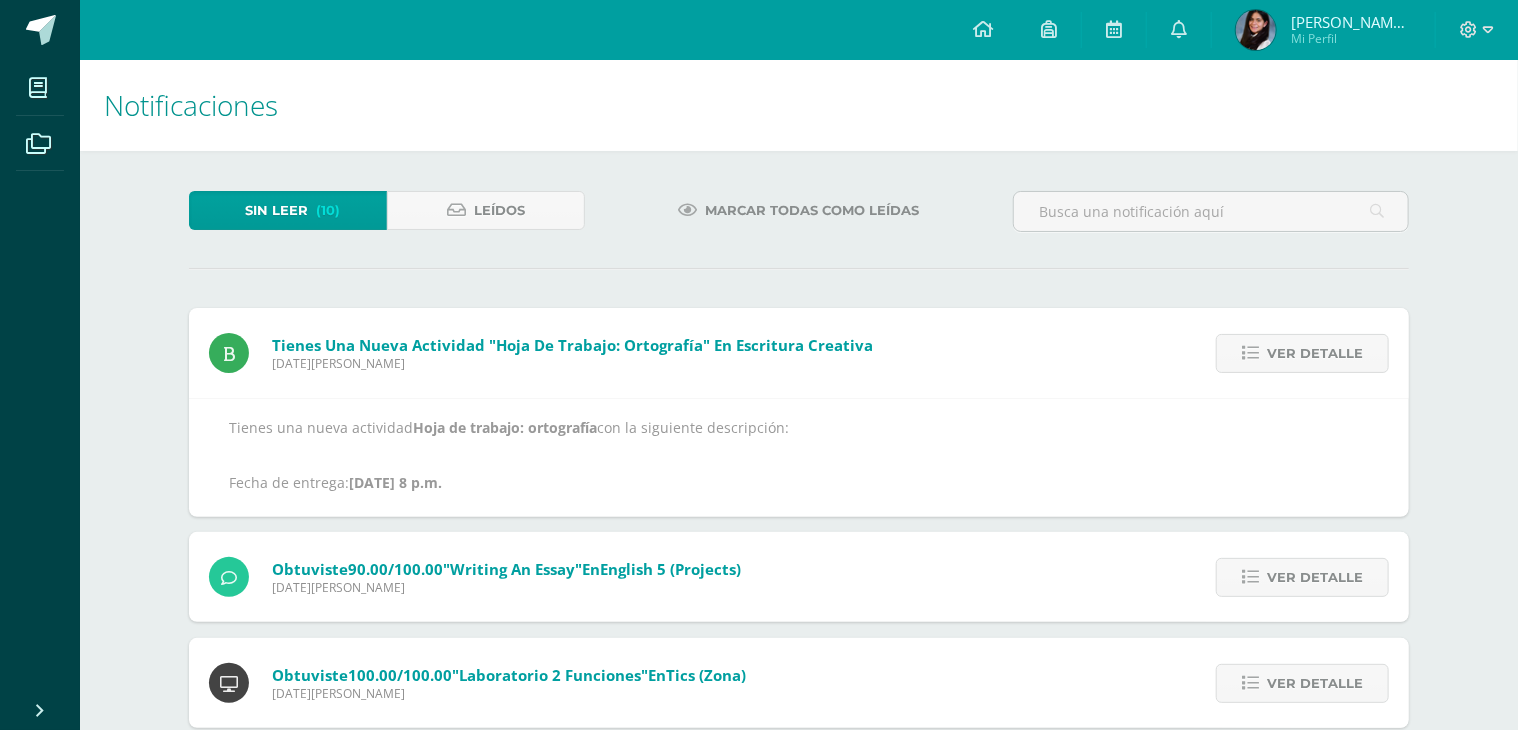 click on "Ver detalle" at bounding box center [1315, 353] 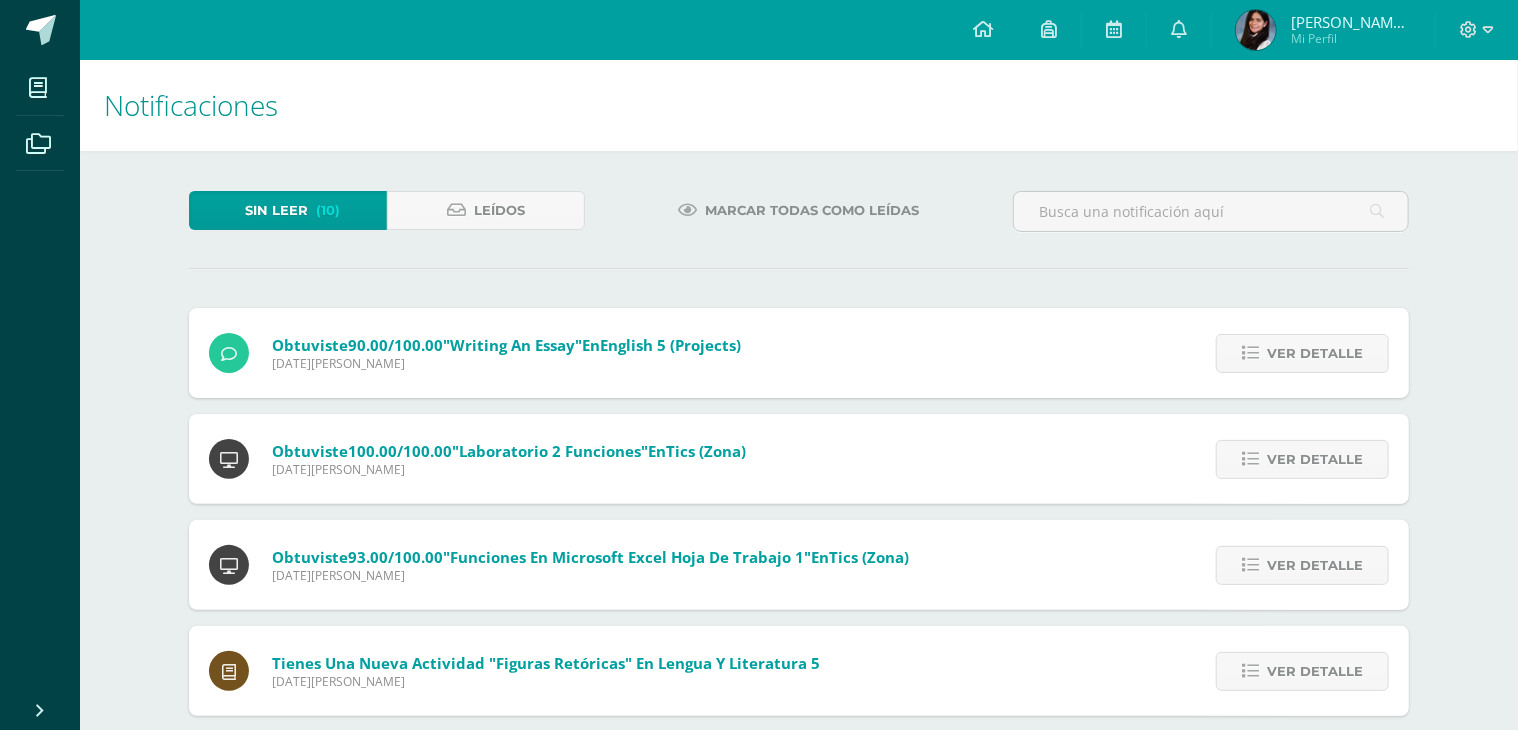 click on "Ver detalle" at bounding box center [1315, 353] 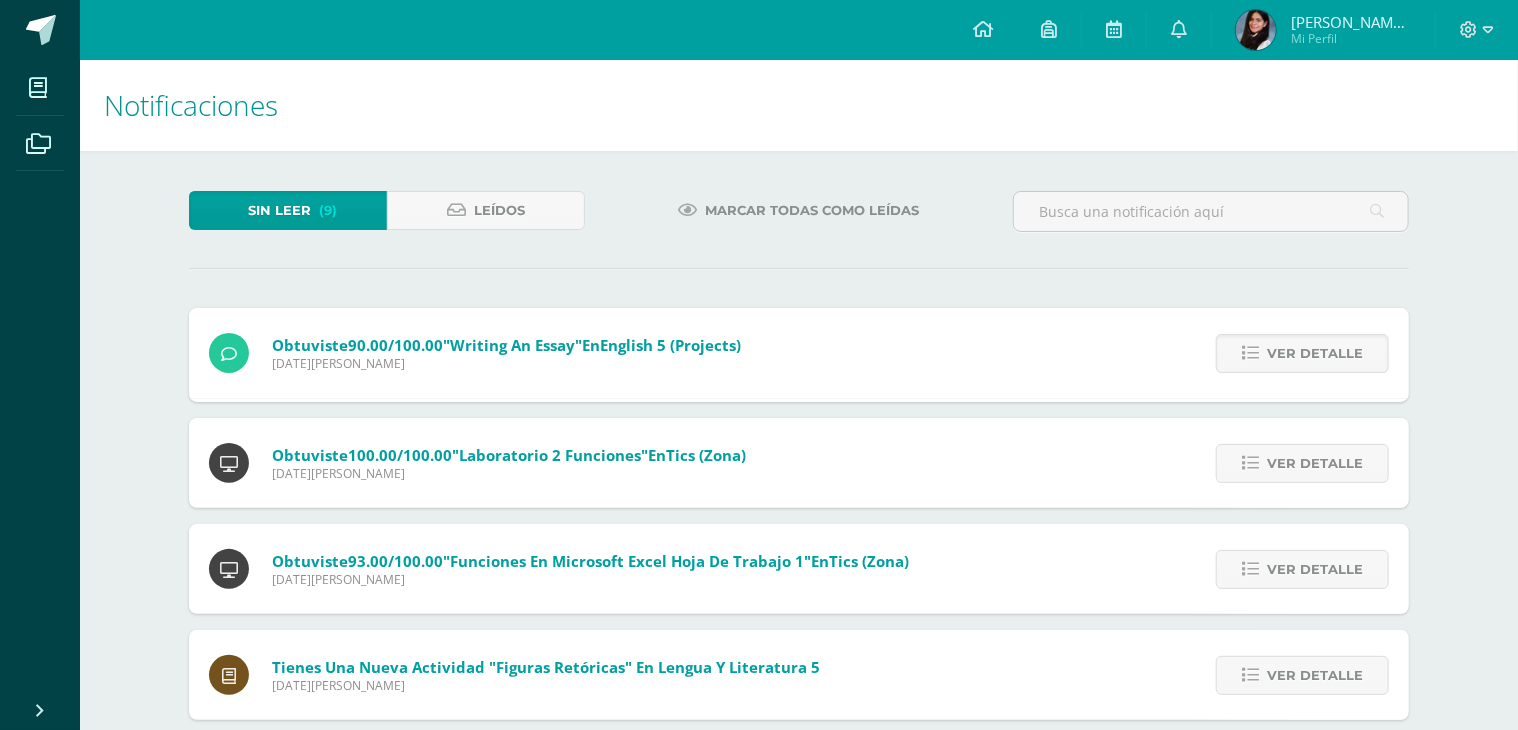 click on "Ver detalle" at bounding box center (1315, 353) 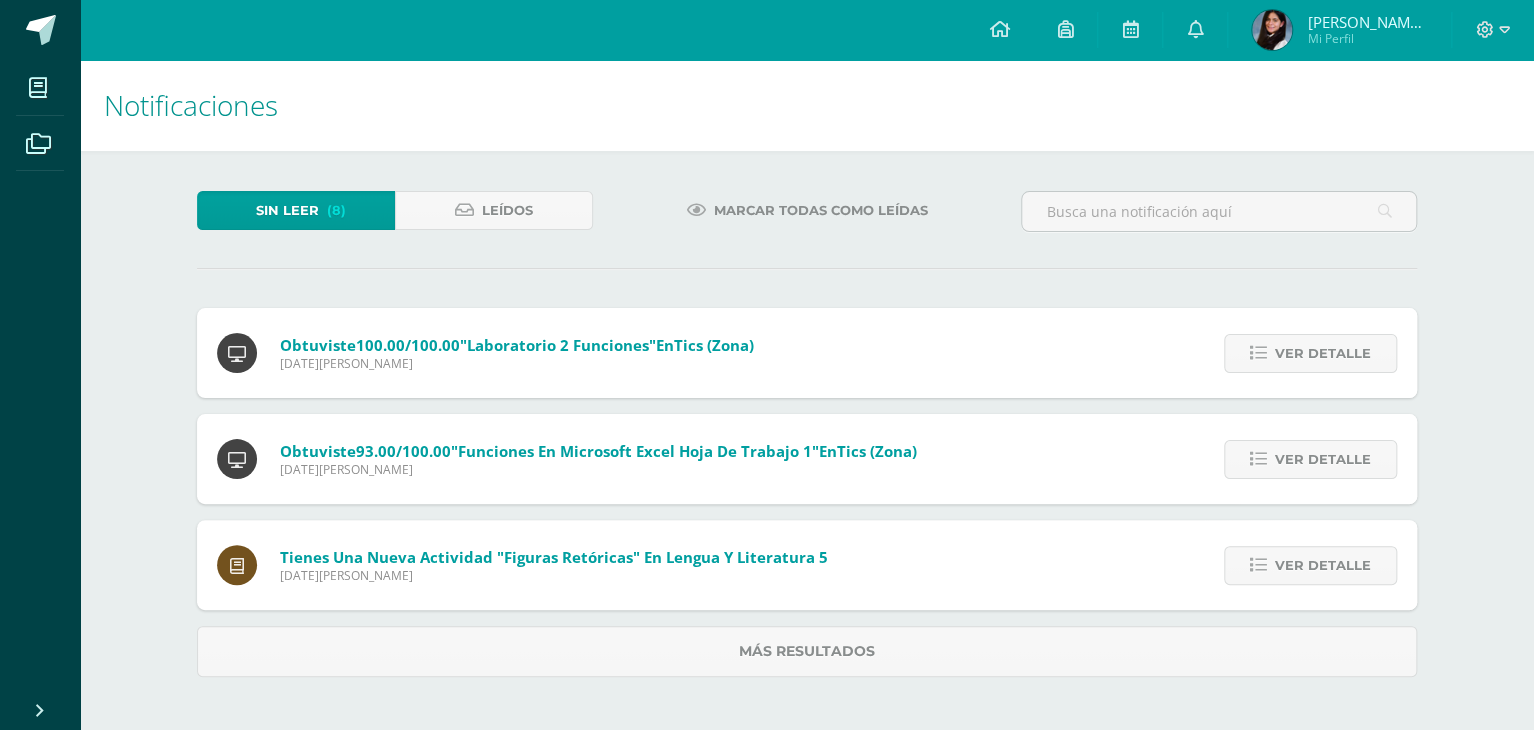 click on "Ver detalle" at bounding box center [1323, 353] 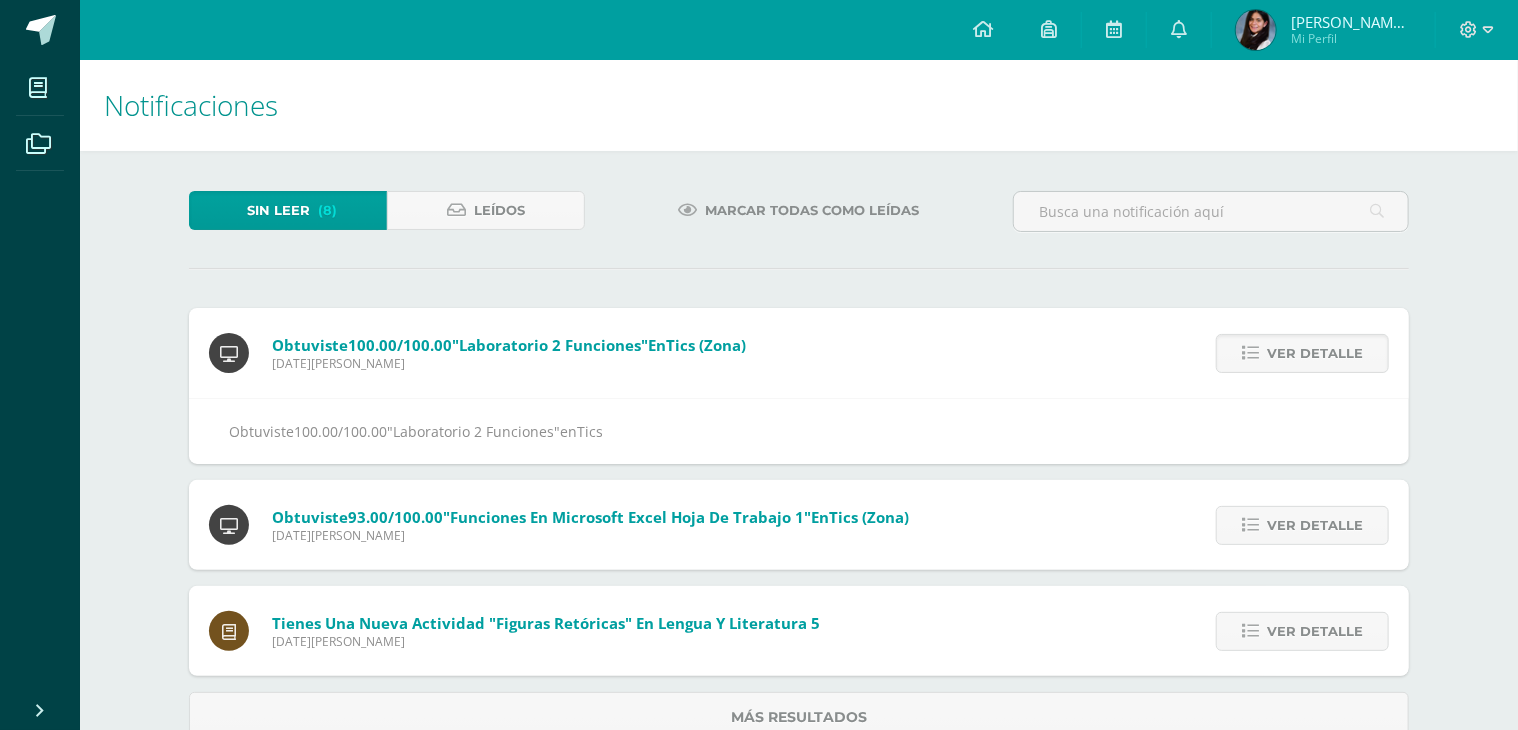 click on "Ver detalle" at bounding box center [1315, 353] 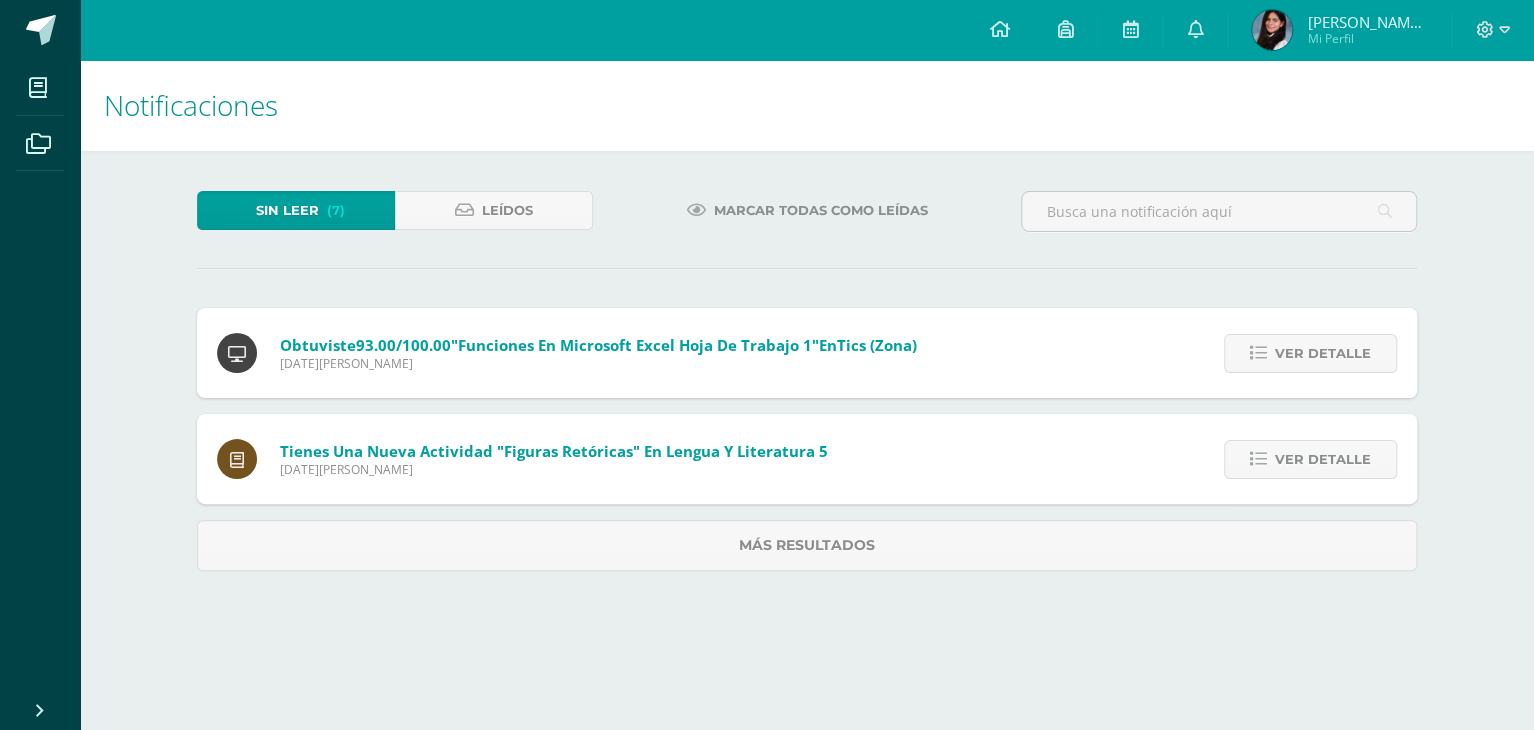 click on "Ver detalle" at bounding box center (1323, 353) 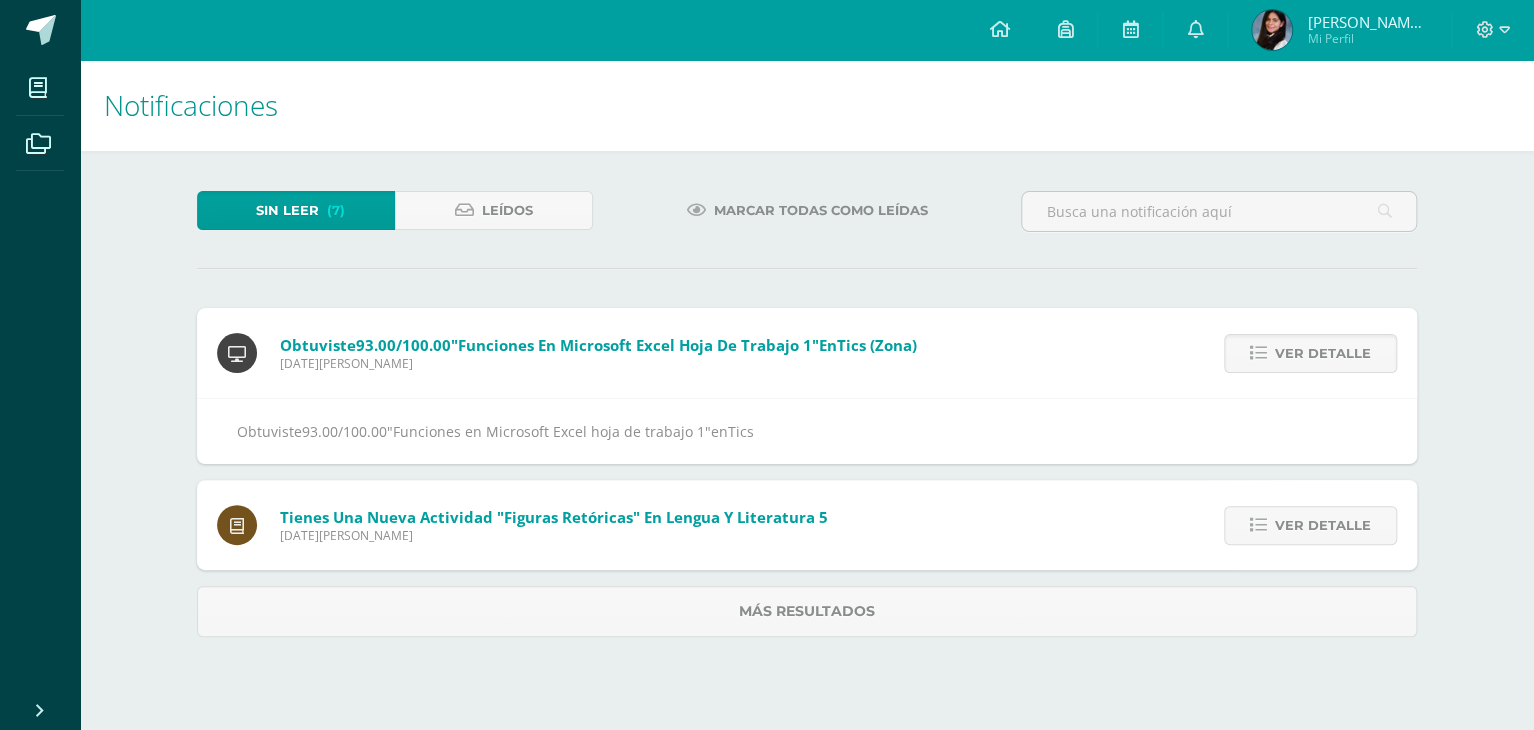 click on "Ver detalle" at bounding box center (1323, 353) 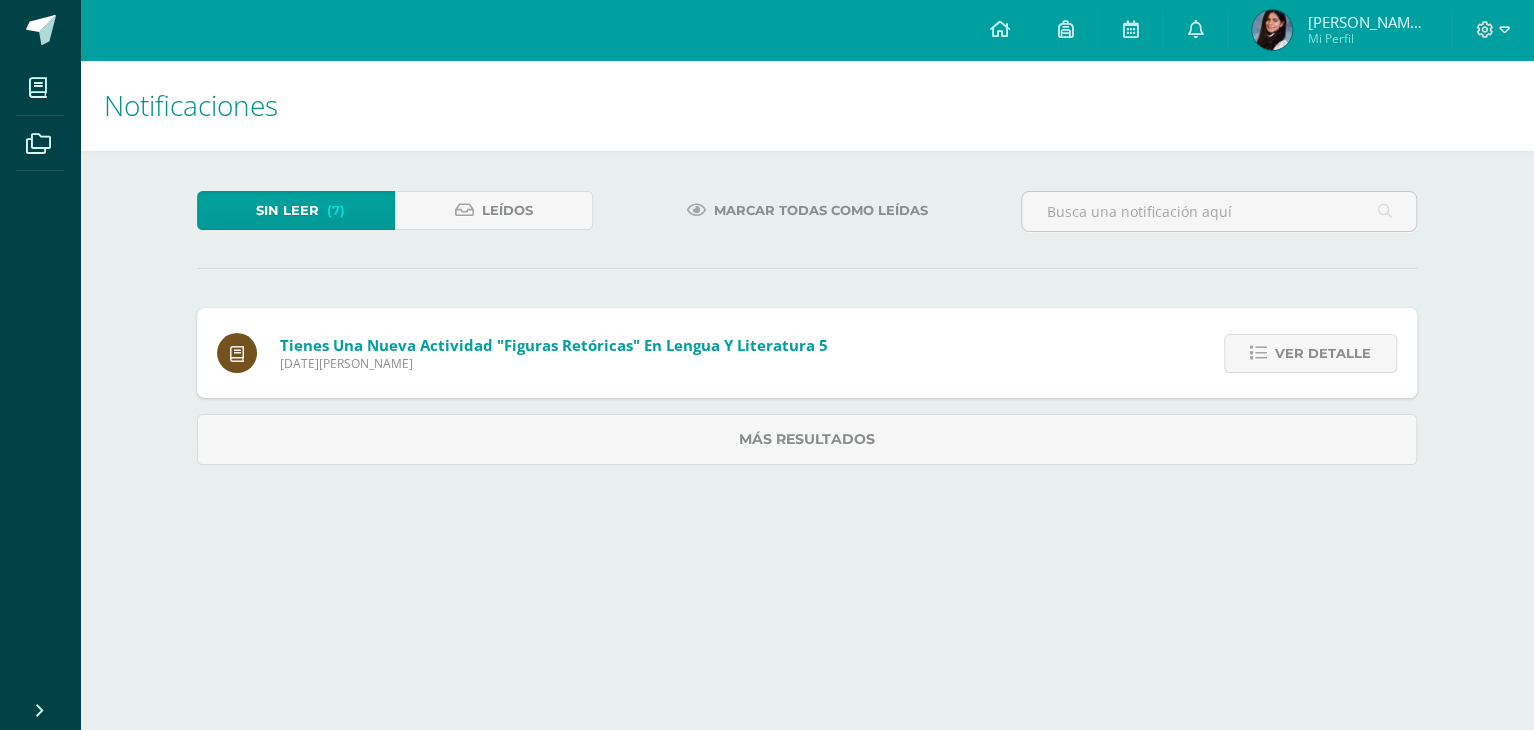 click on "Ver detalle" at bounding box center (1323, 353) 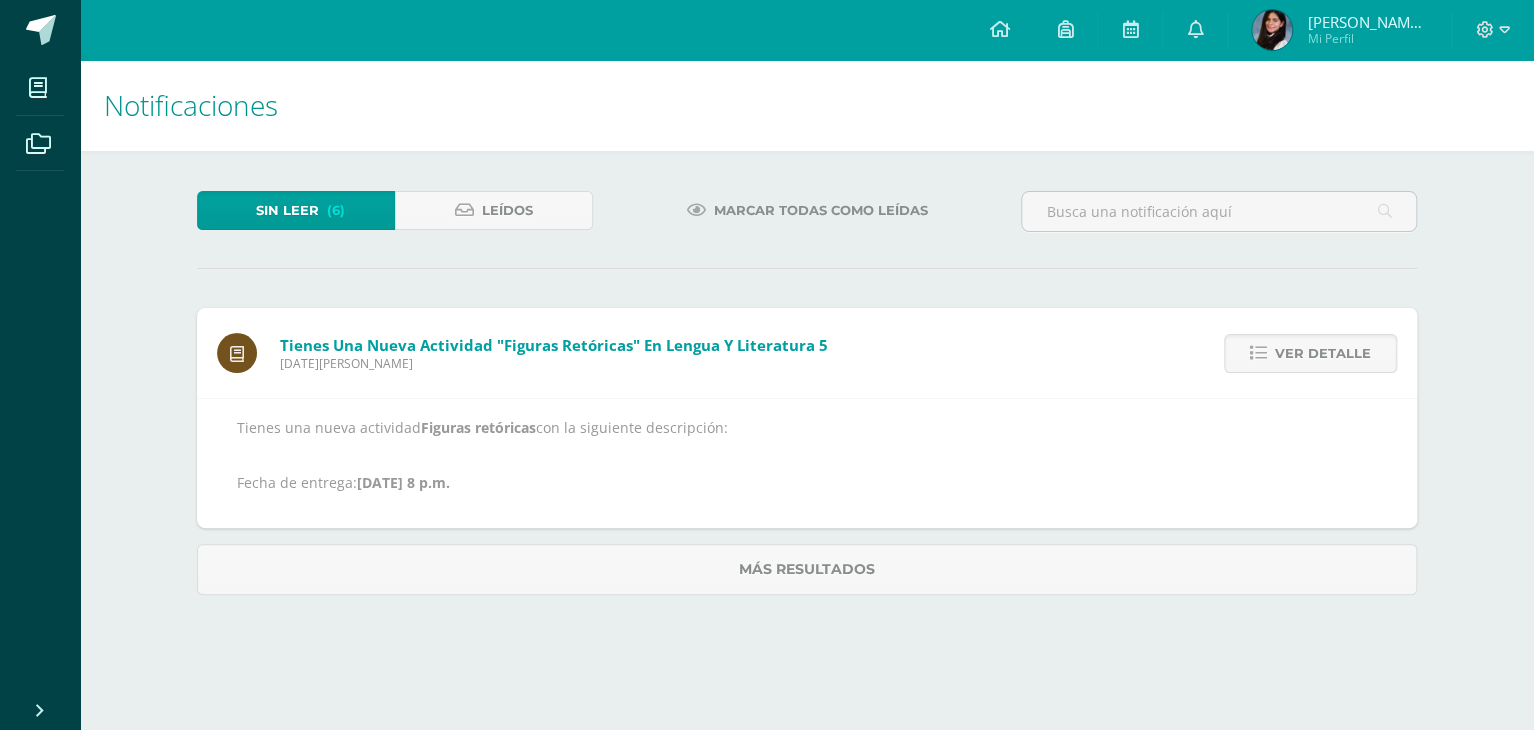 click on "Ver detalle" at bounding box center [1323, 353] 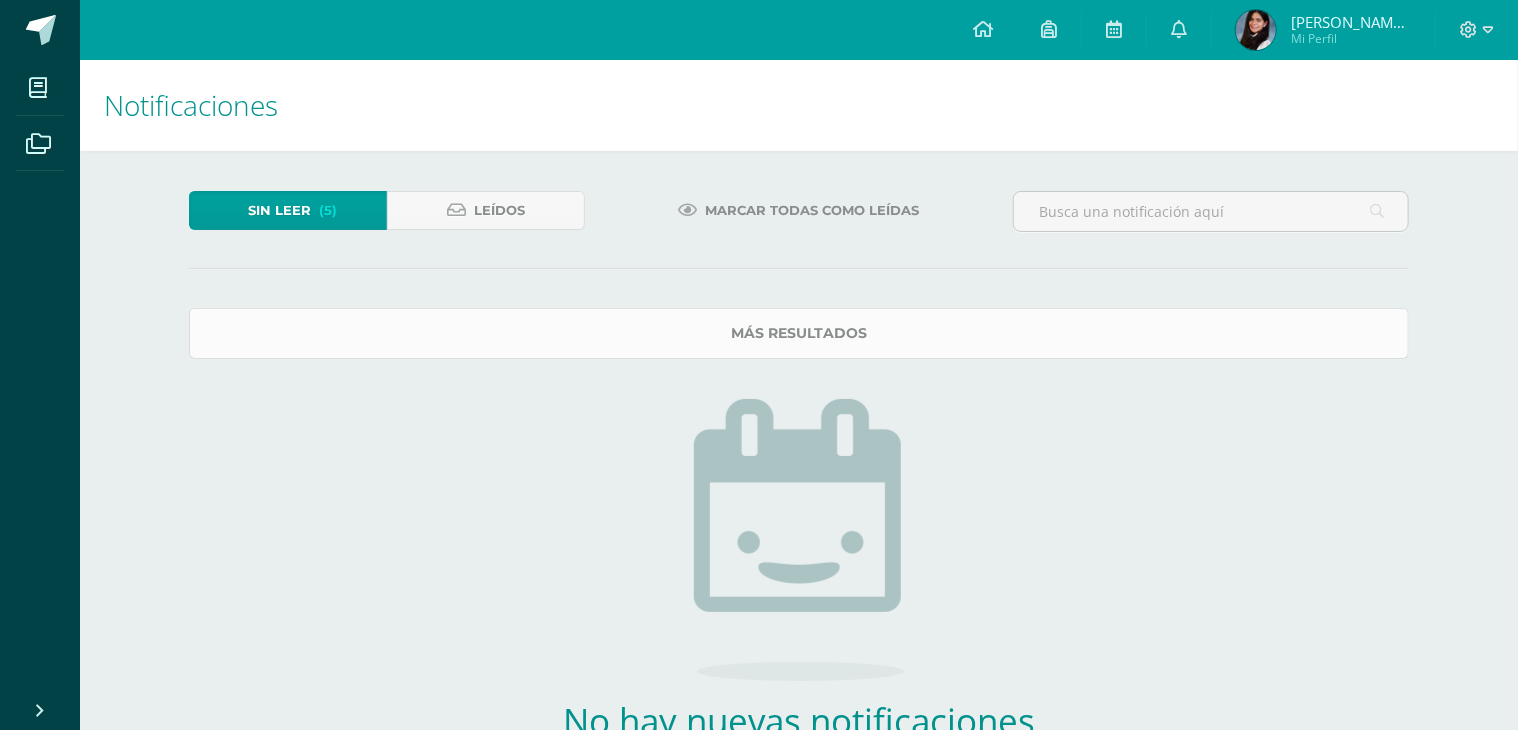 click on "Más resultados" at bounding box center (799, 333) 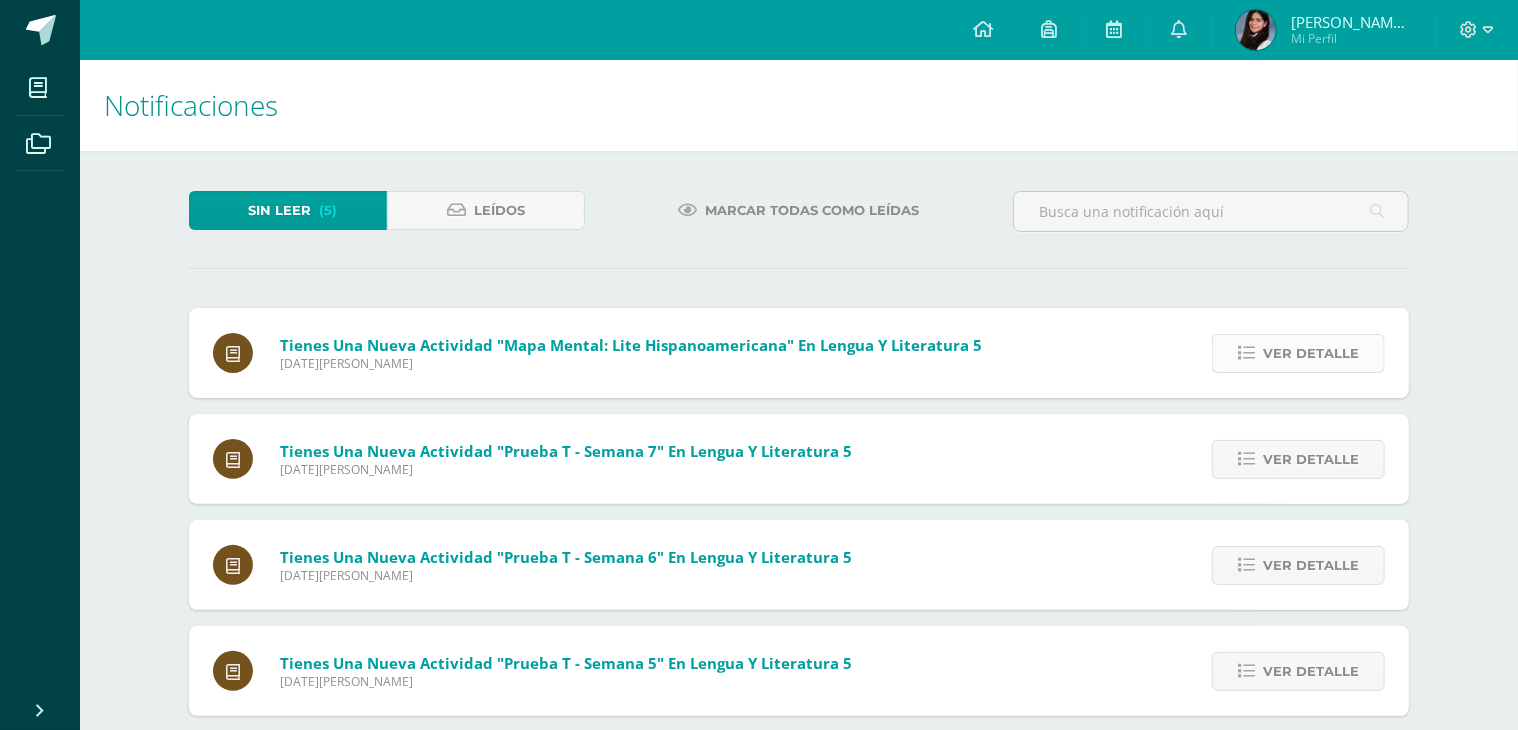 click on "Ver detalle" at bounding box center [1311, 353] 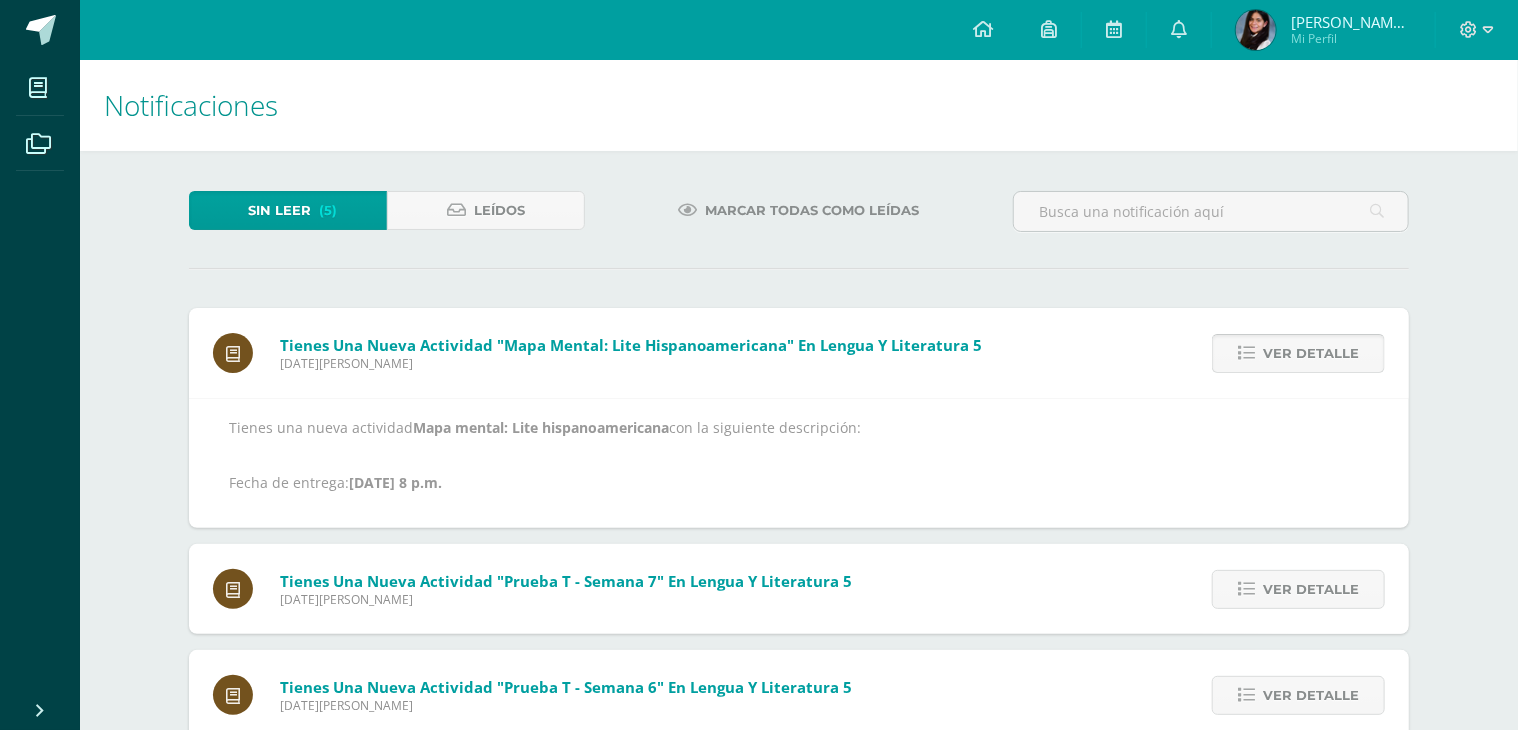 click on "Ver detalle" at bounding box center [1311, 353] 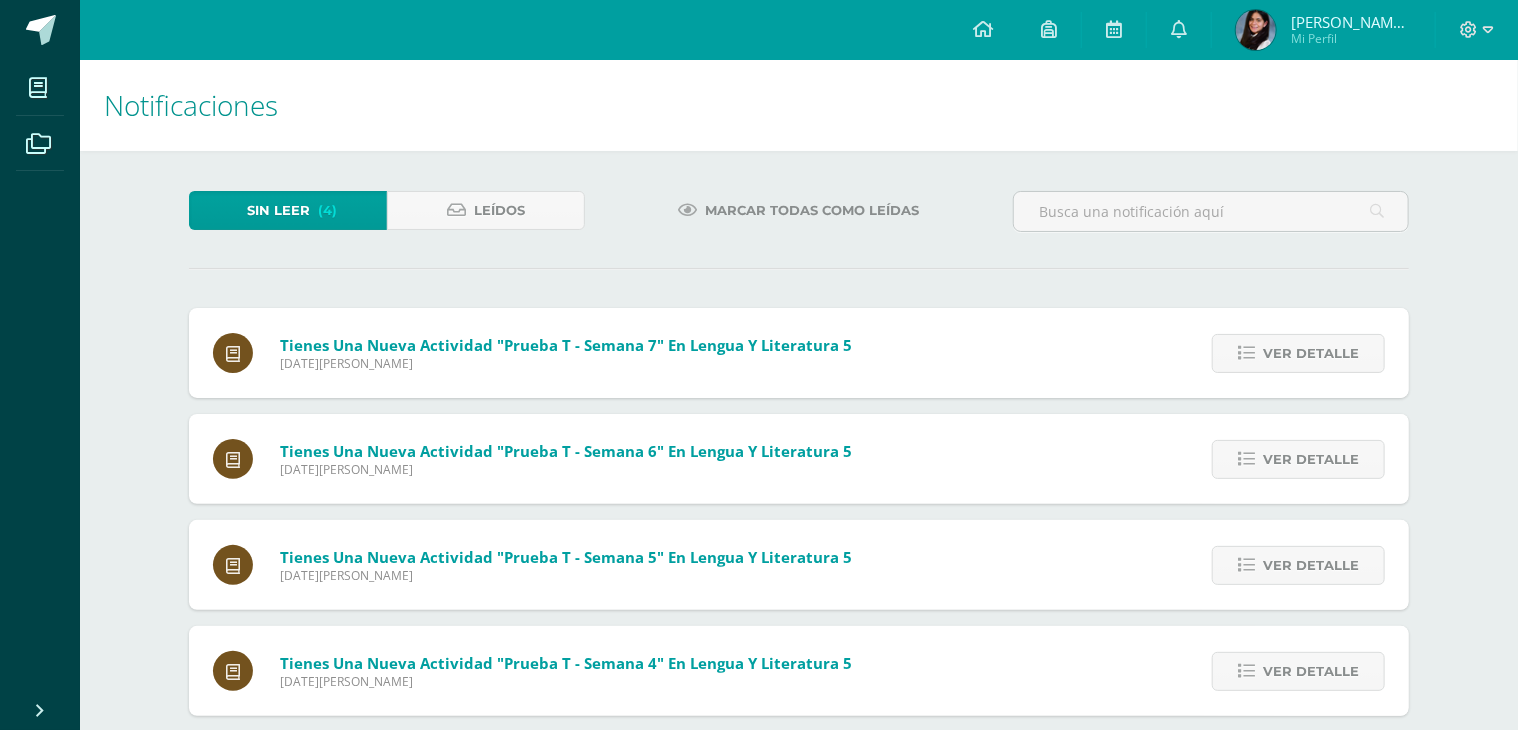 click on "Ver detalle" at bounding box center (1311, 353) 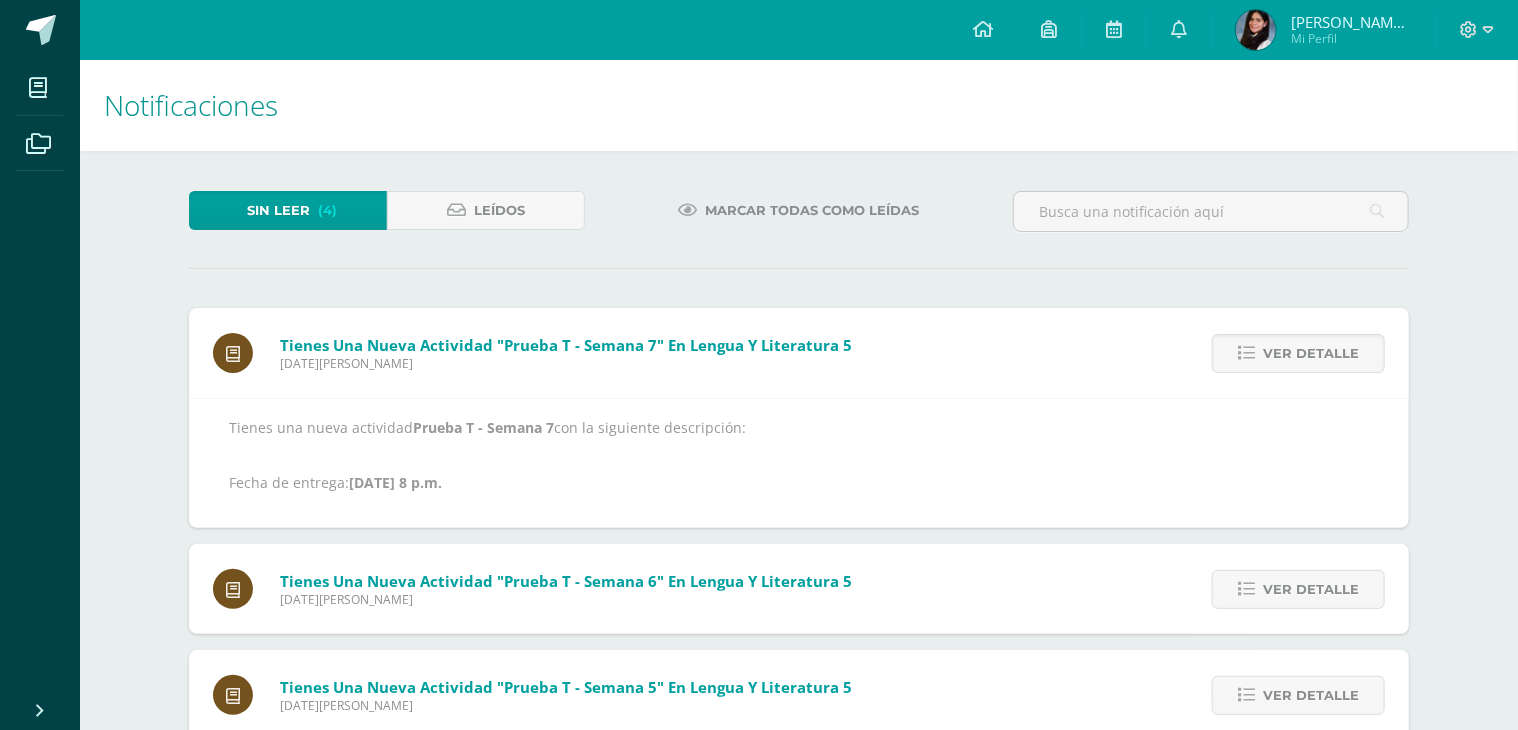 click on "Ver detalle" at bounding box center [1311, 353] 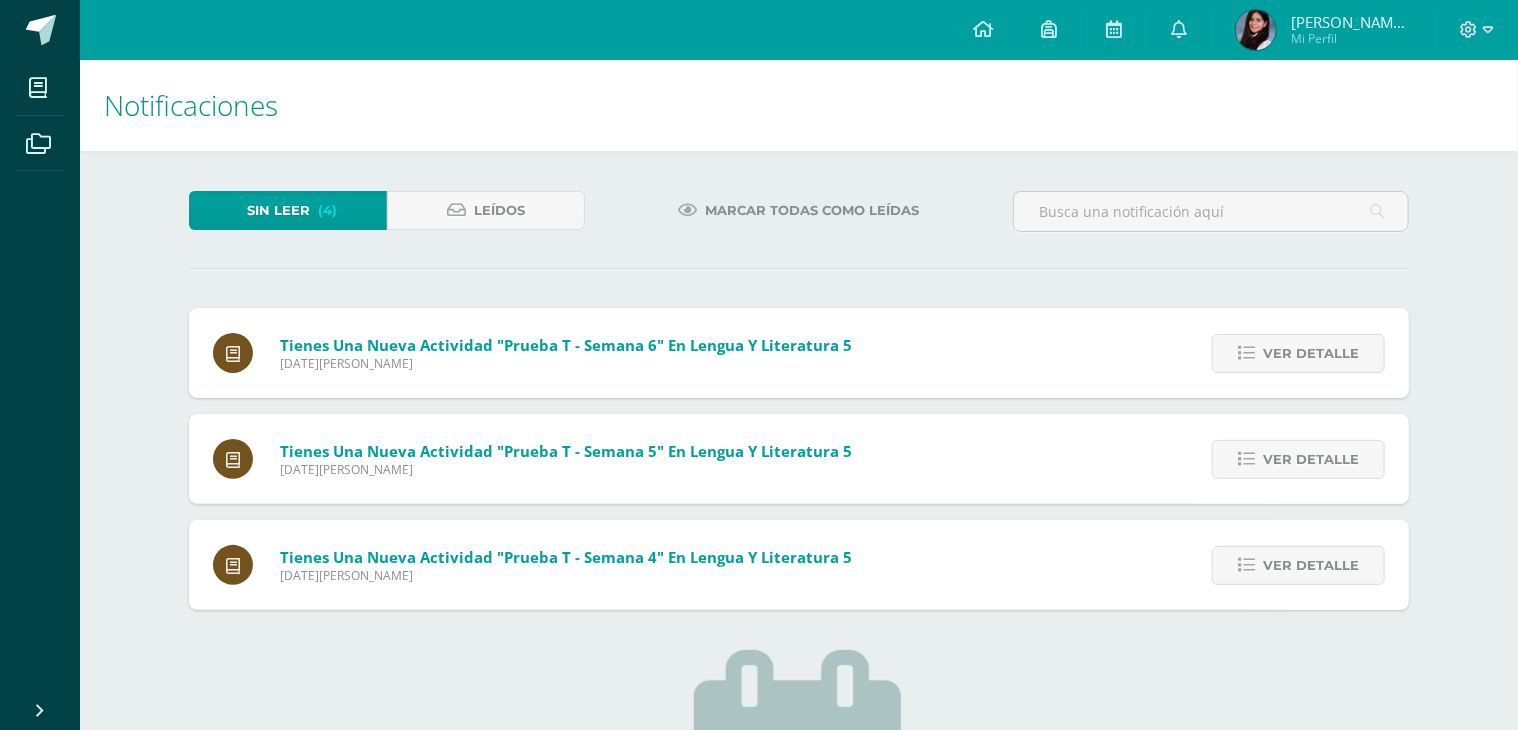 click on "Ver detalle" at bounding box center (1311, 353) 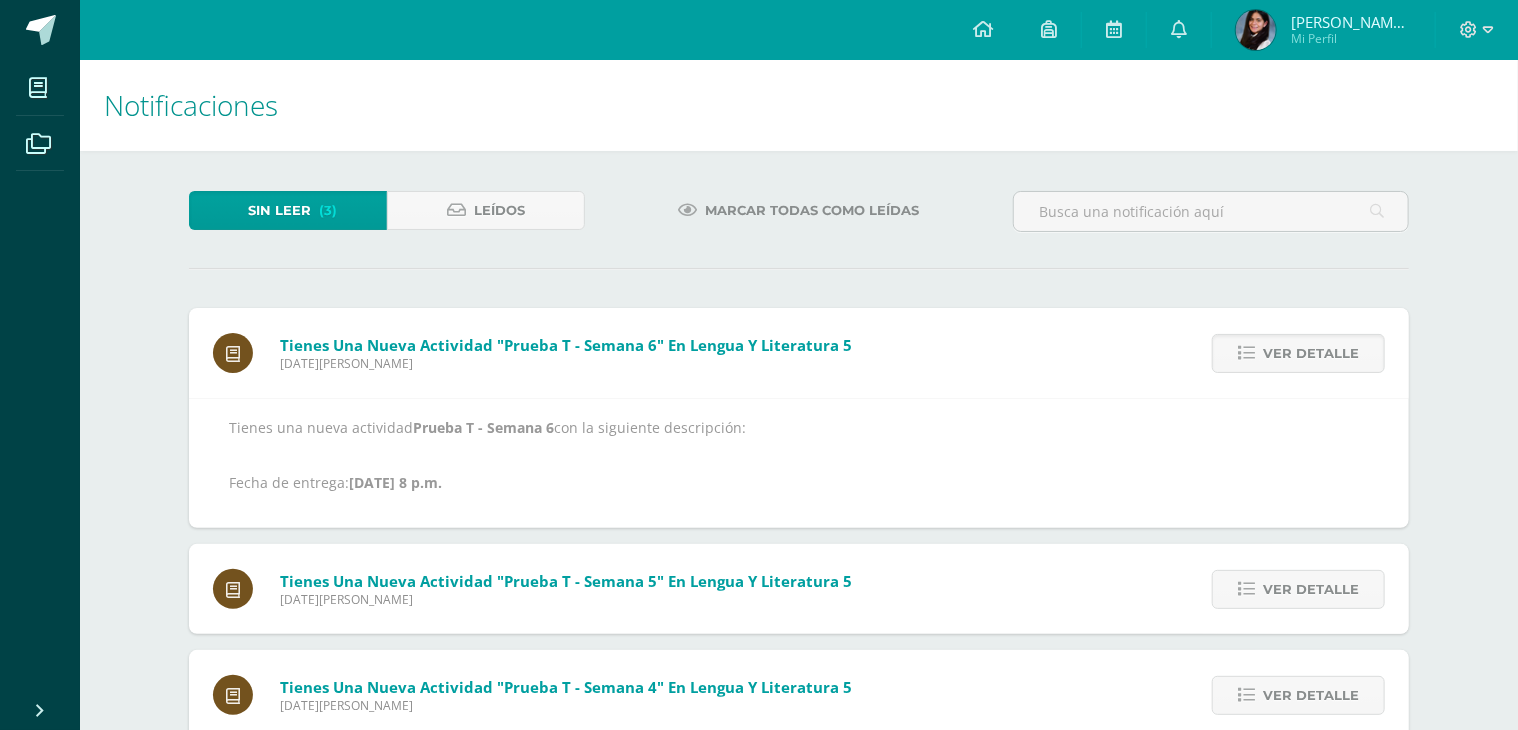 click on "Ver detalle" at bounding box center [1311, 353] 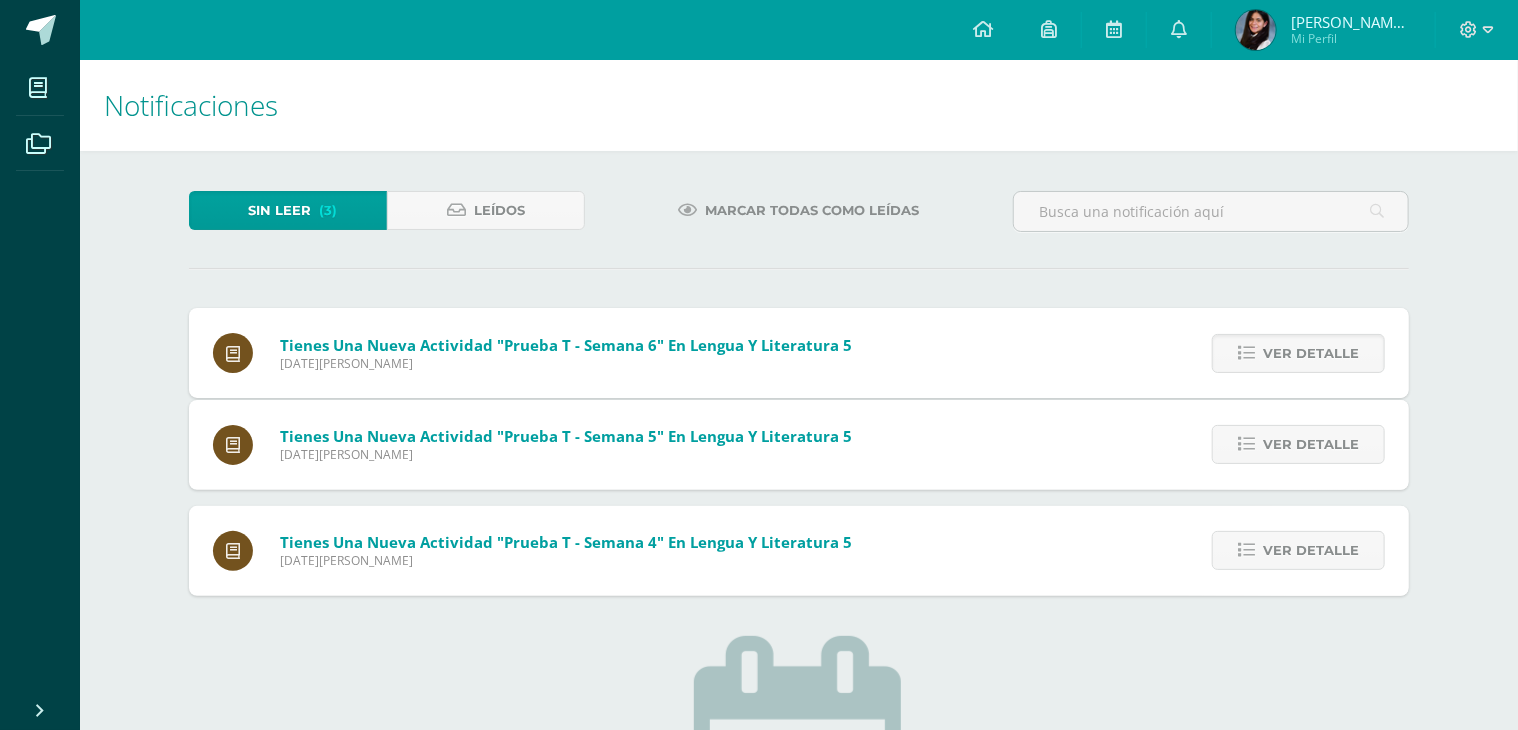 click on "Ver detalle" at bounding box center (1311, 444) 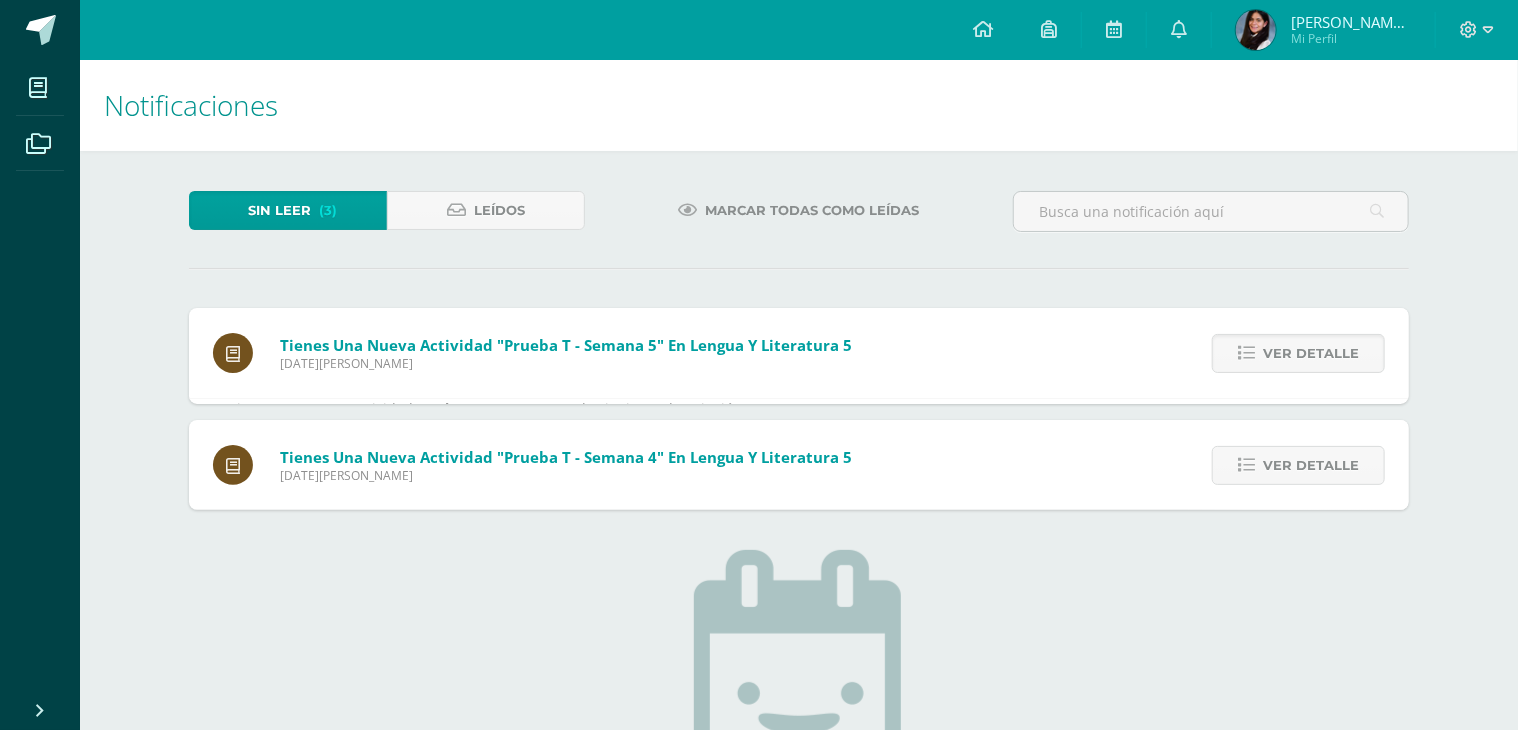 click on "Ver detalle" at bounding box center [1311, 353] 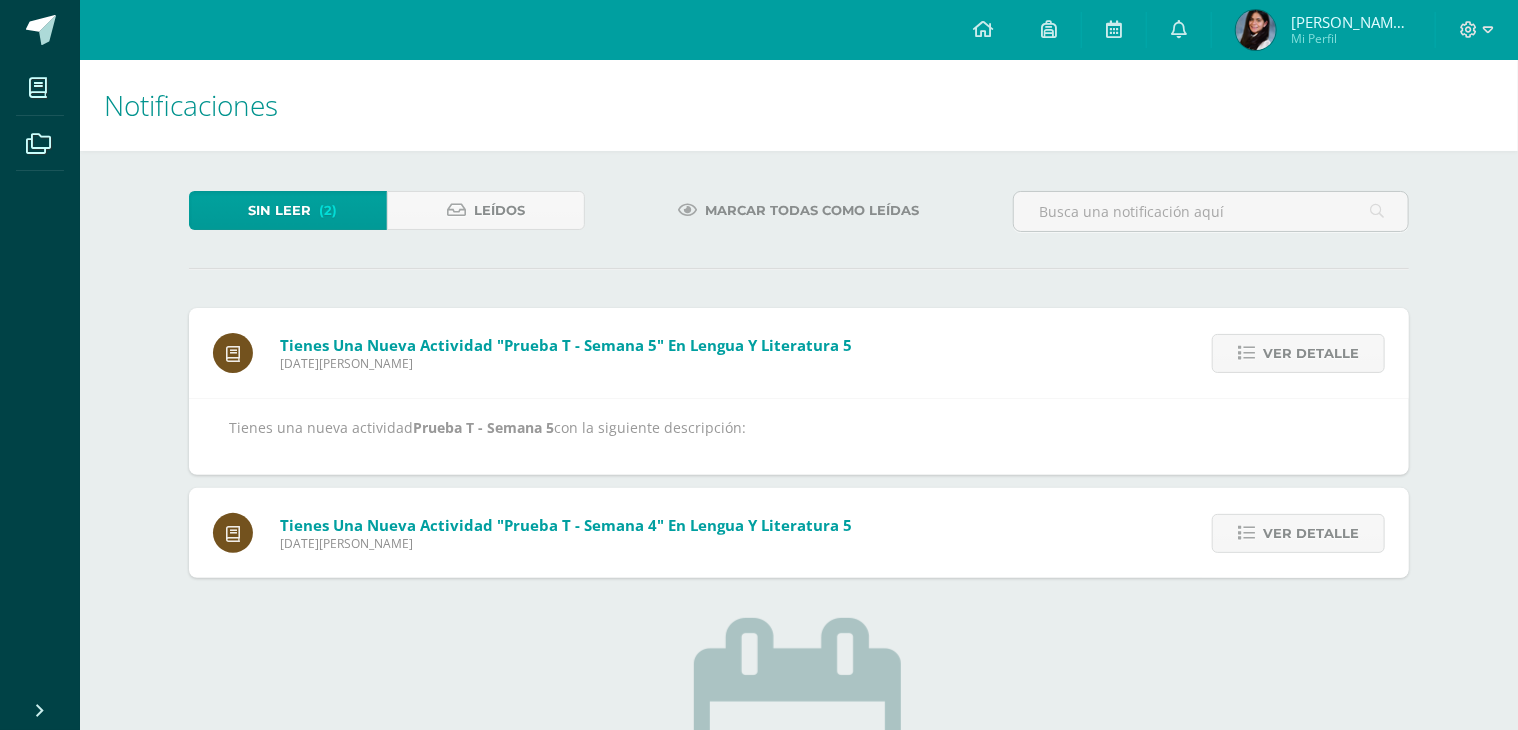 click on "Ver detalle" at bounding box center (1311, 353) 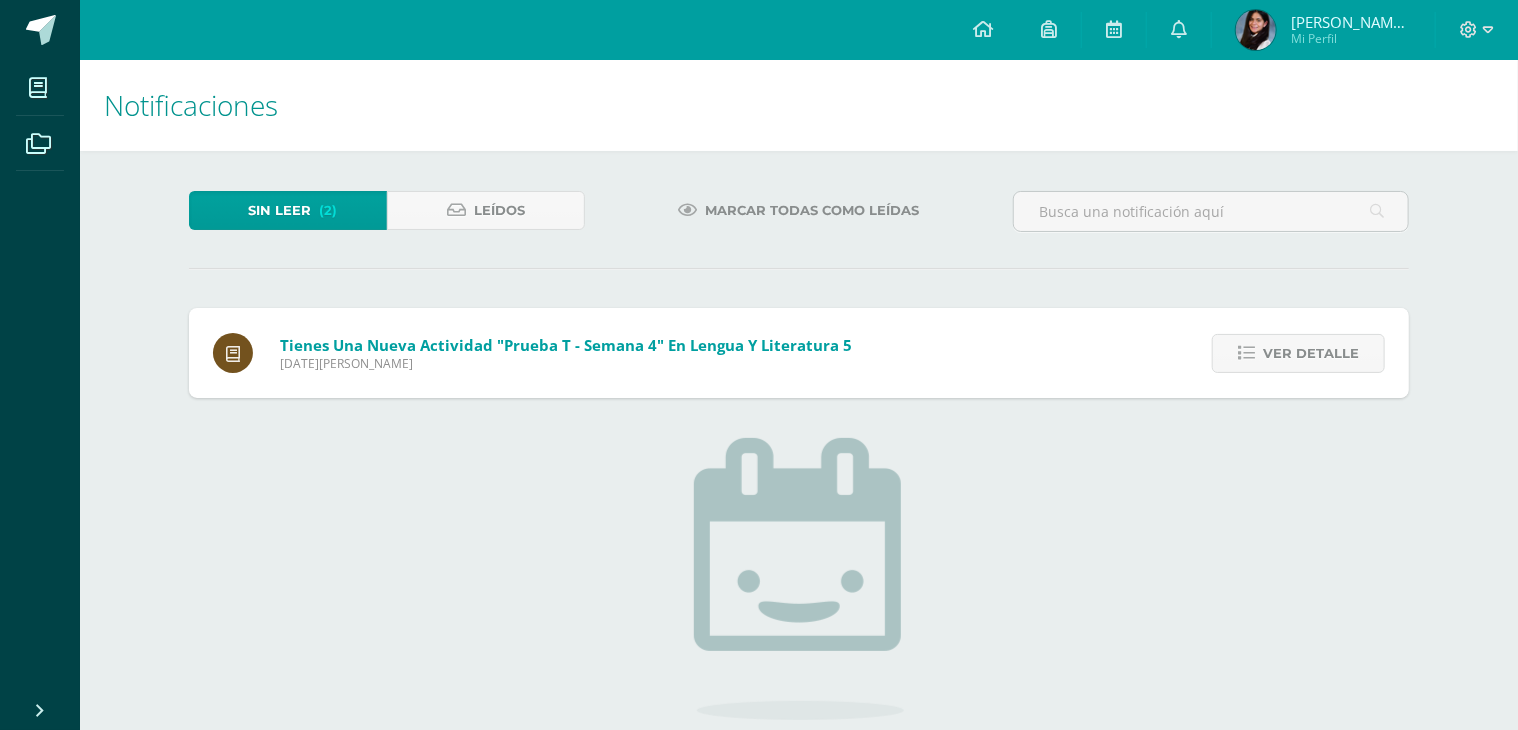 click on "Ver detalle" at bounding box center [1311, 353] 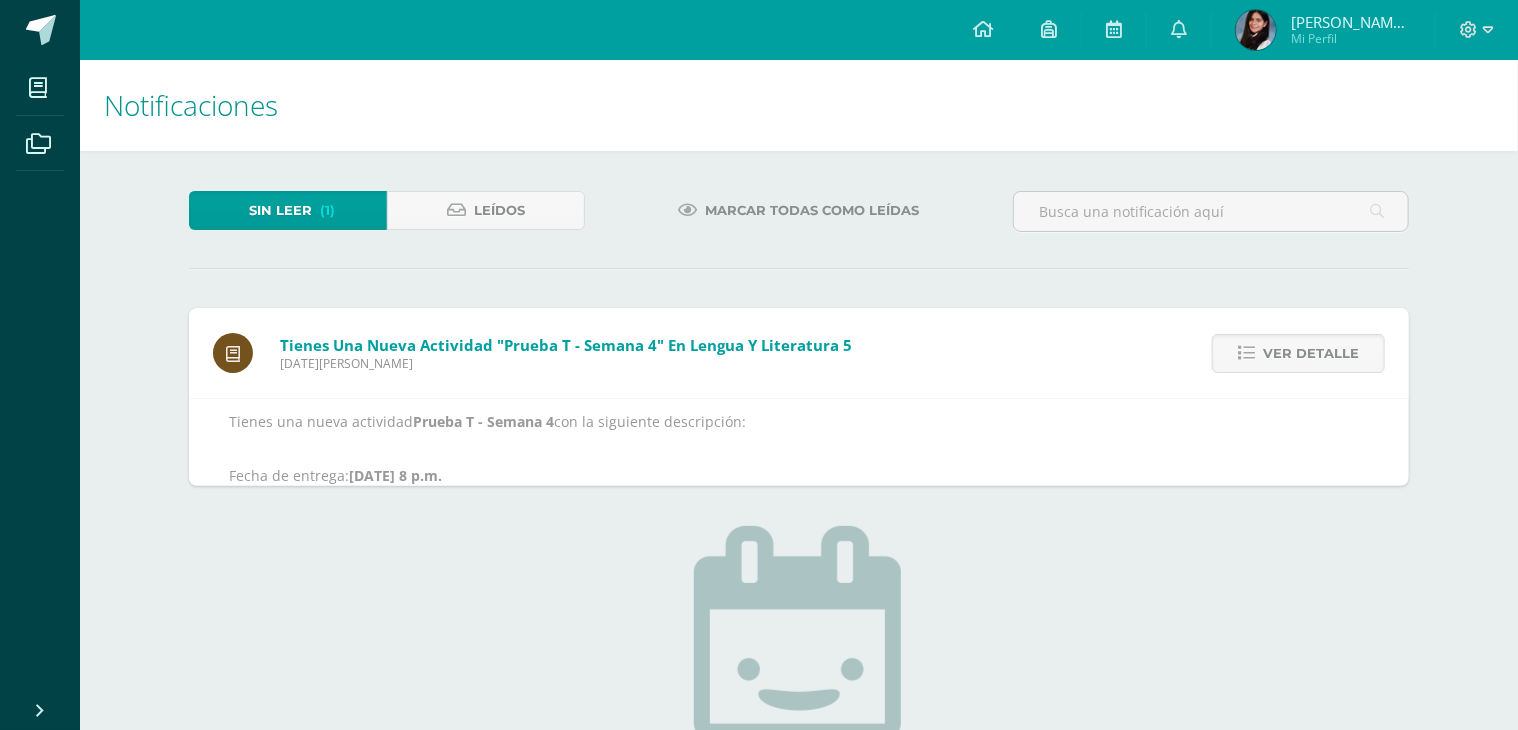 click on "Ver detalle" at bounding box center [1311, 353] 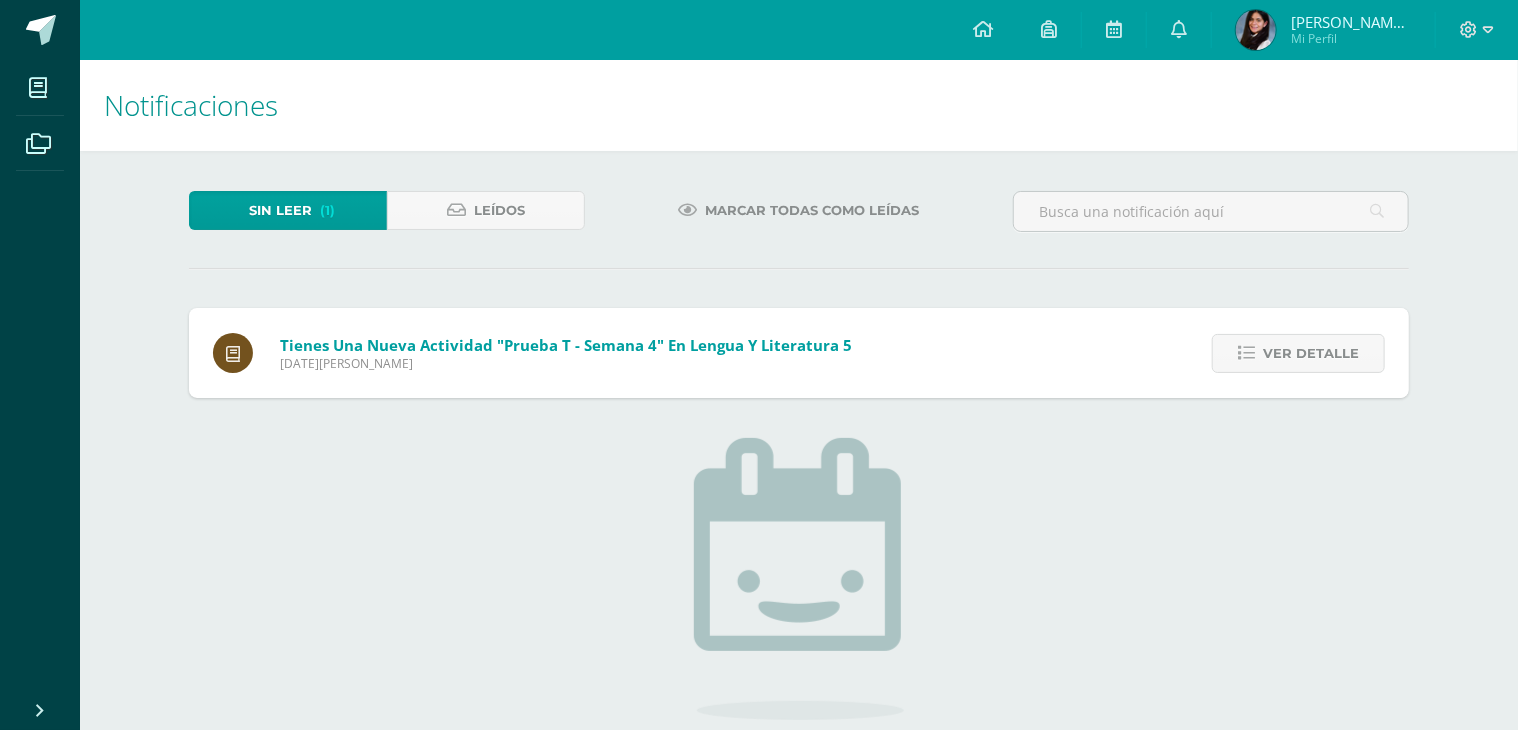 click on "Ver detalle" at bounding box center (1311, 353) 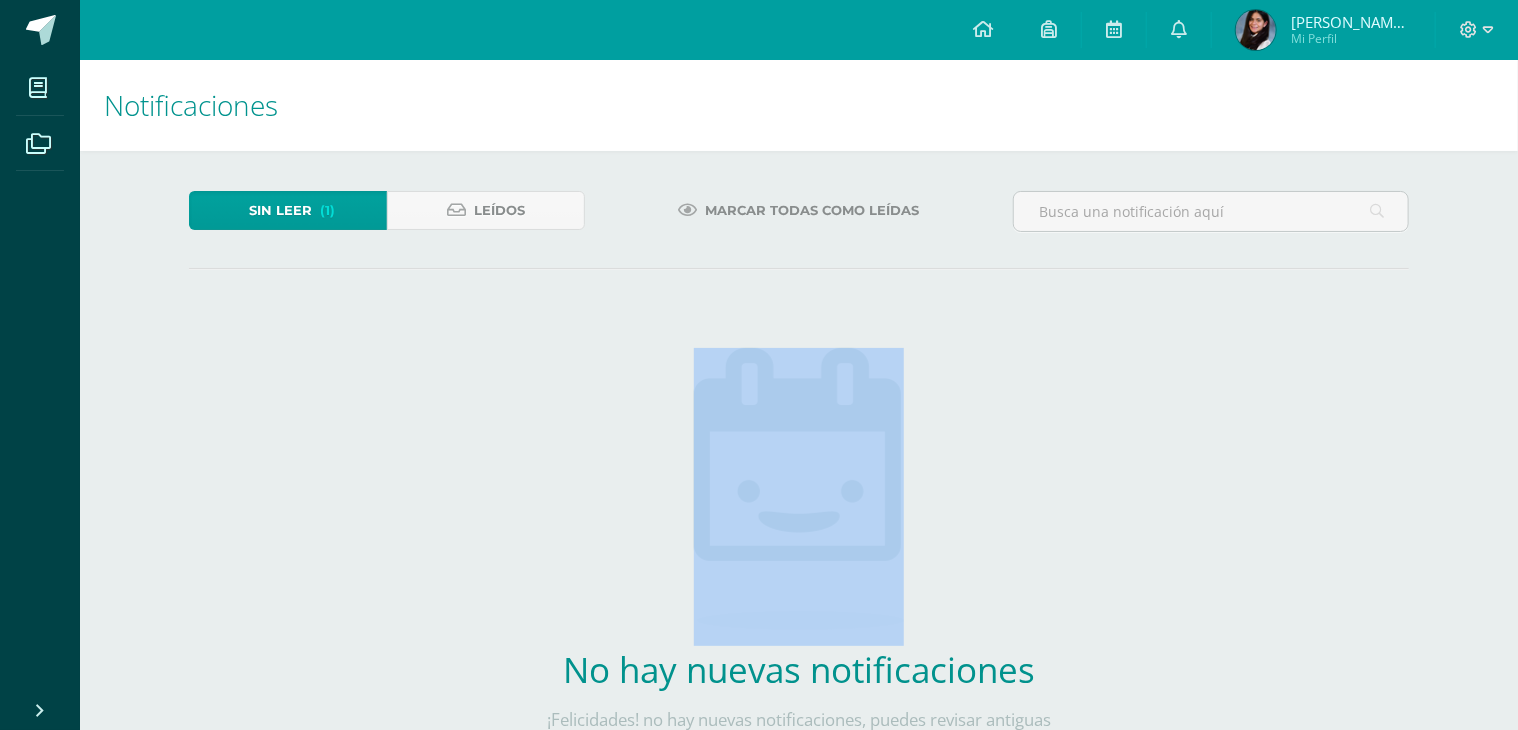 click on "Sin leer (1) Leídos Marcar todas como leídas
Tienes una nueva actividad "Prueba T - Semana 4" En
Lengua y Literatura 5
Lunes 16 de Junio de 2025
Ver detalle
Tienes una nueva actividad  Prueba T - Semana 4
con la siguiente descripción:
Fecha de entrega:  Jun. 16, 2025, 8 p.m.
No hay nuevas notificaciones ¡Felicidades! no hay nuevas notificaciones, puedes revisar antiguas notificaciones en la sección de leídos." at bounding box center (799, 504) 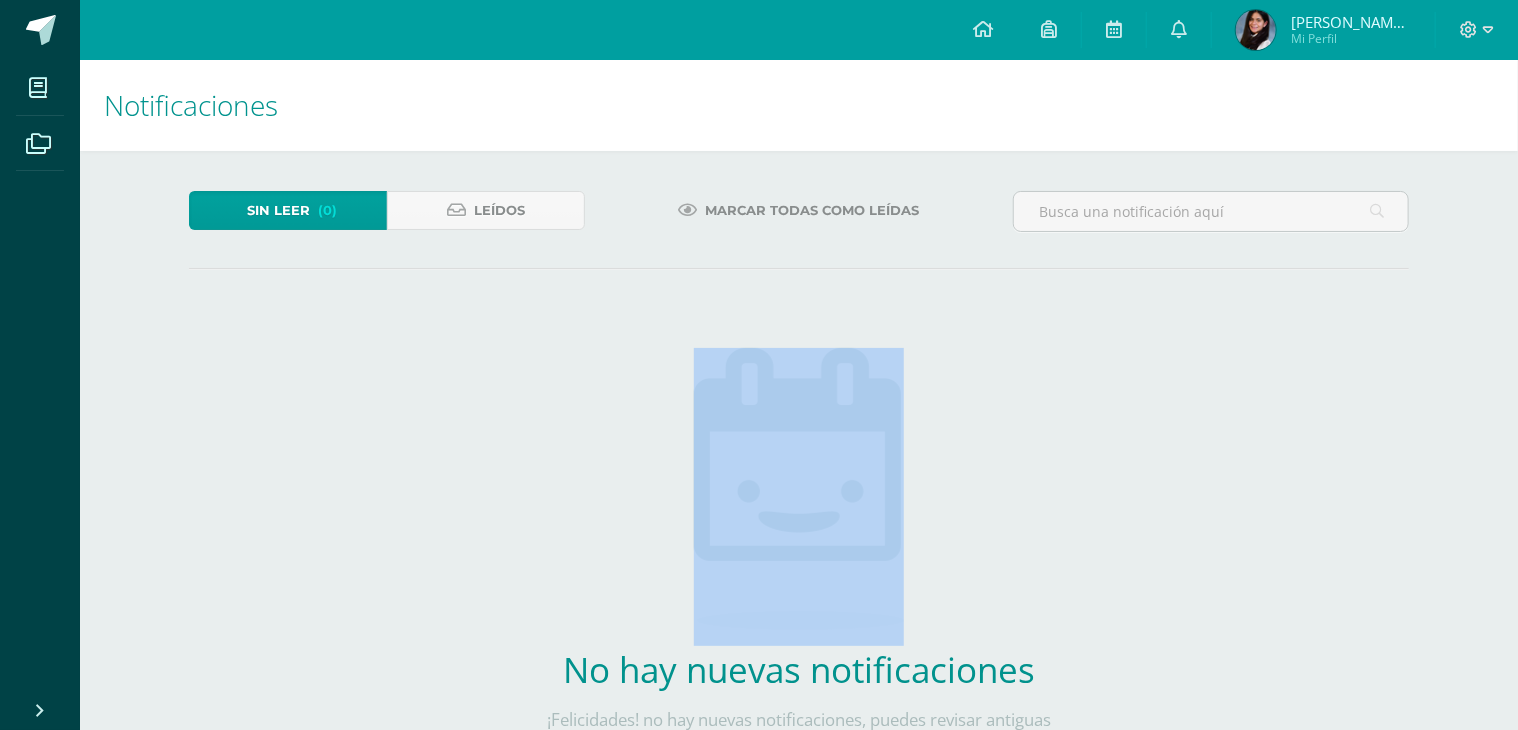 click on "Mi Perfil" at bounding box center [1351, 38] 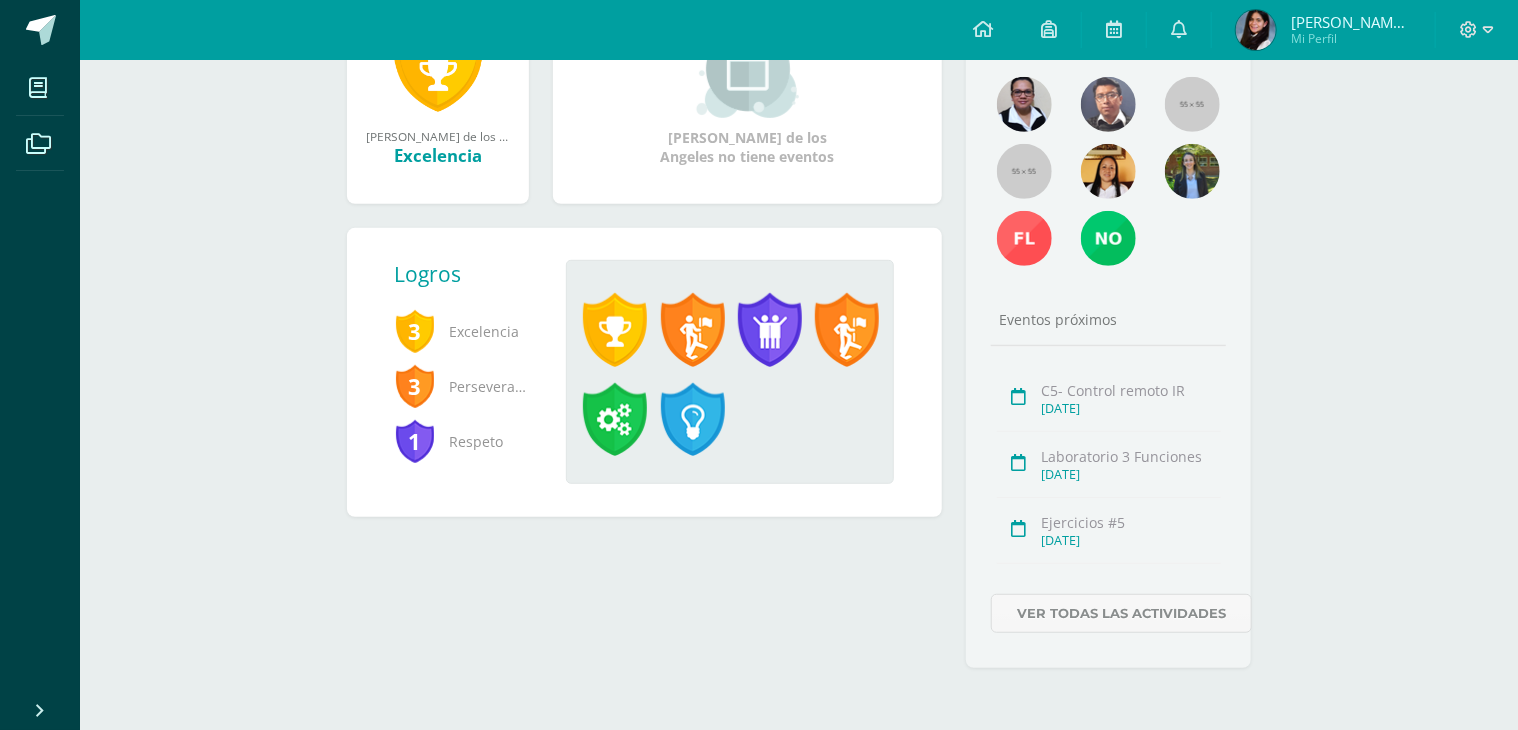 scroll, scrollTop: 400, scrollLeft: 0, axis: vertical 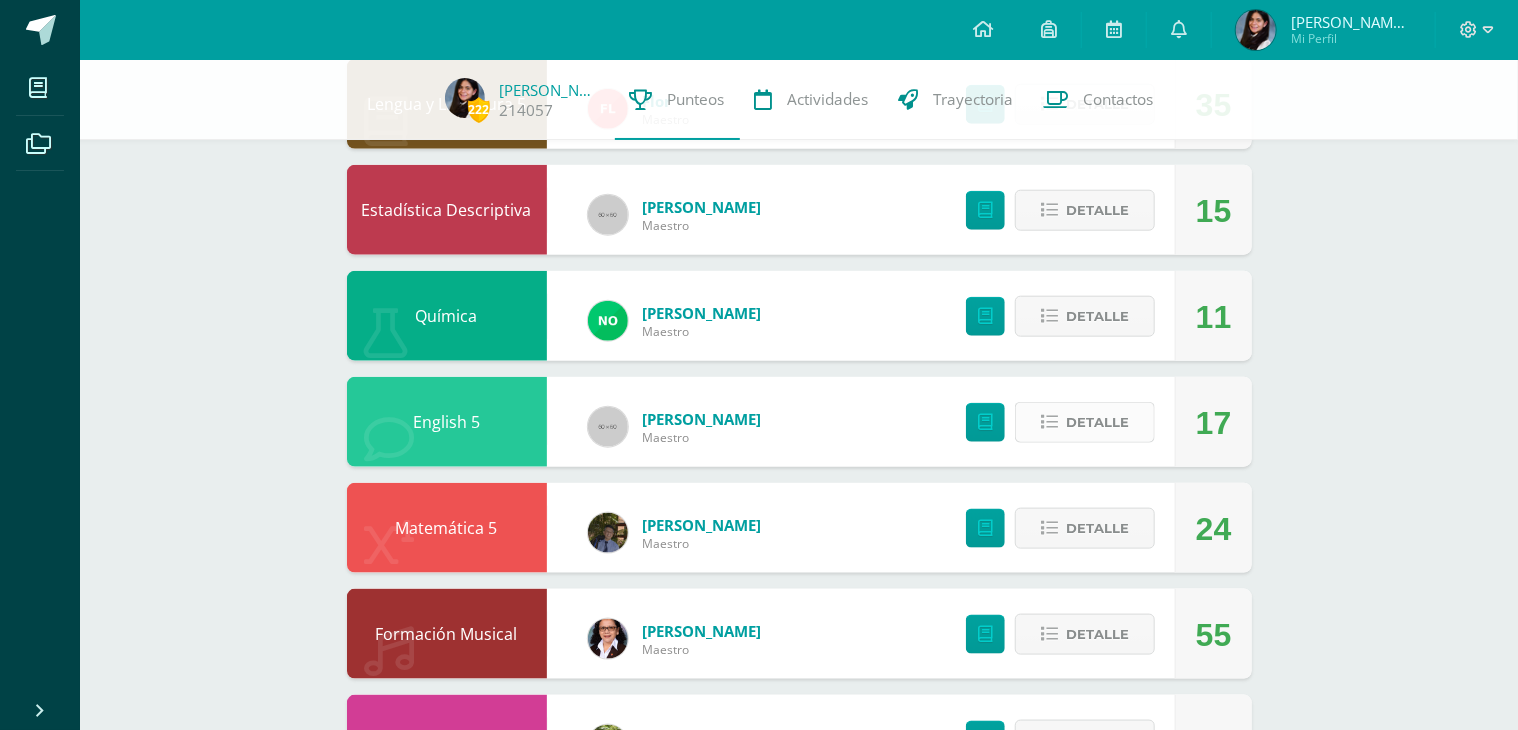 click on "Detalle" at bounding box center [1097, 422] 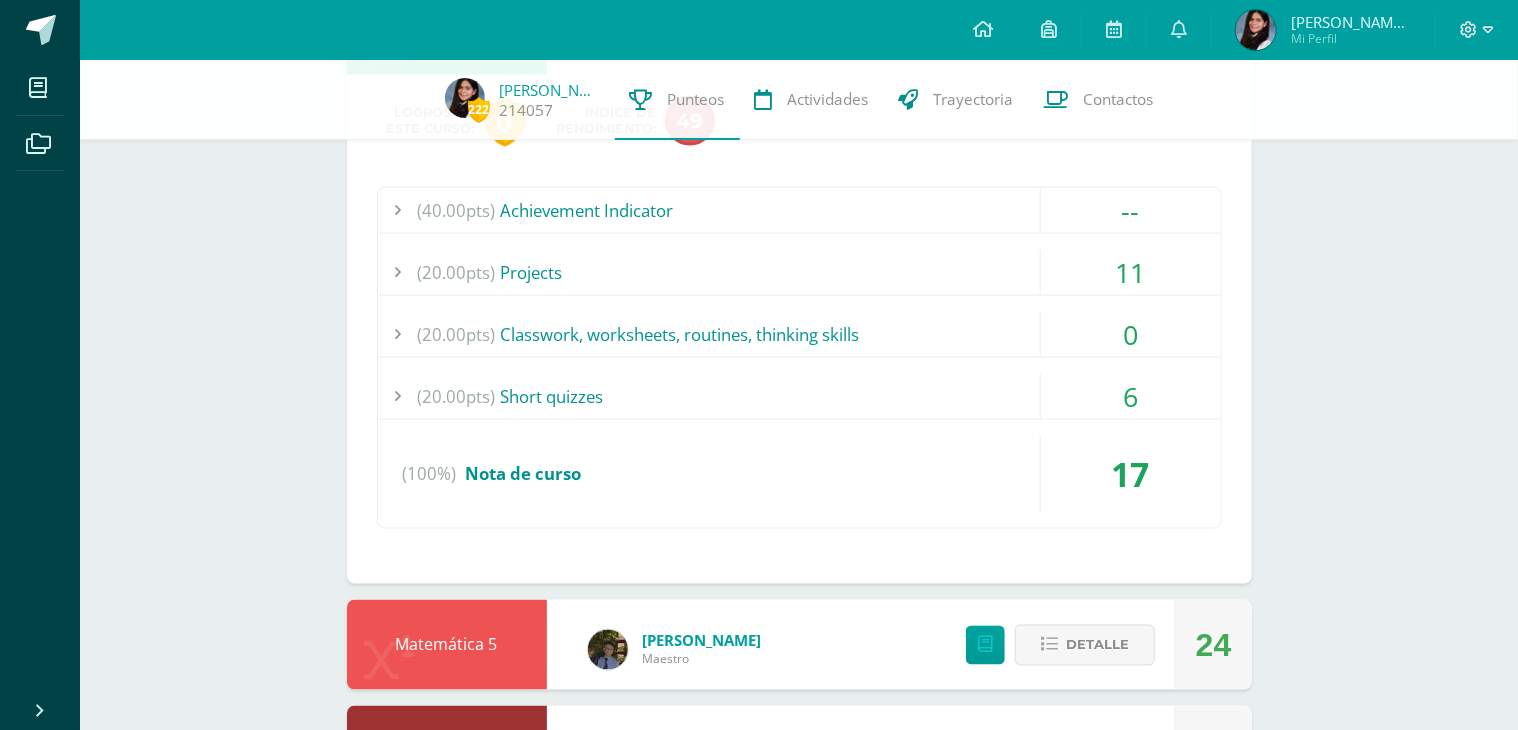 scroll, scrollTop: 1316, scrollLeft: 0, axis: vertical 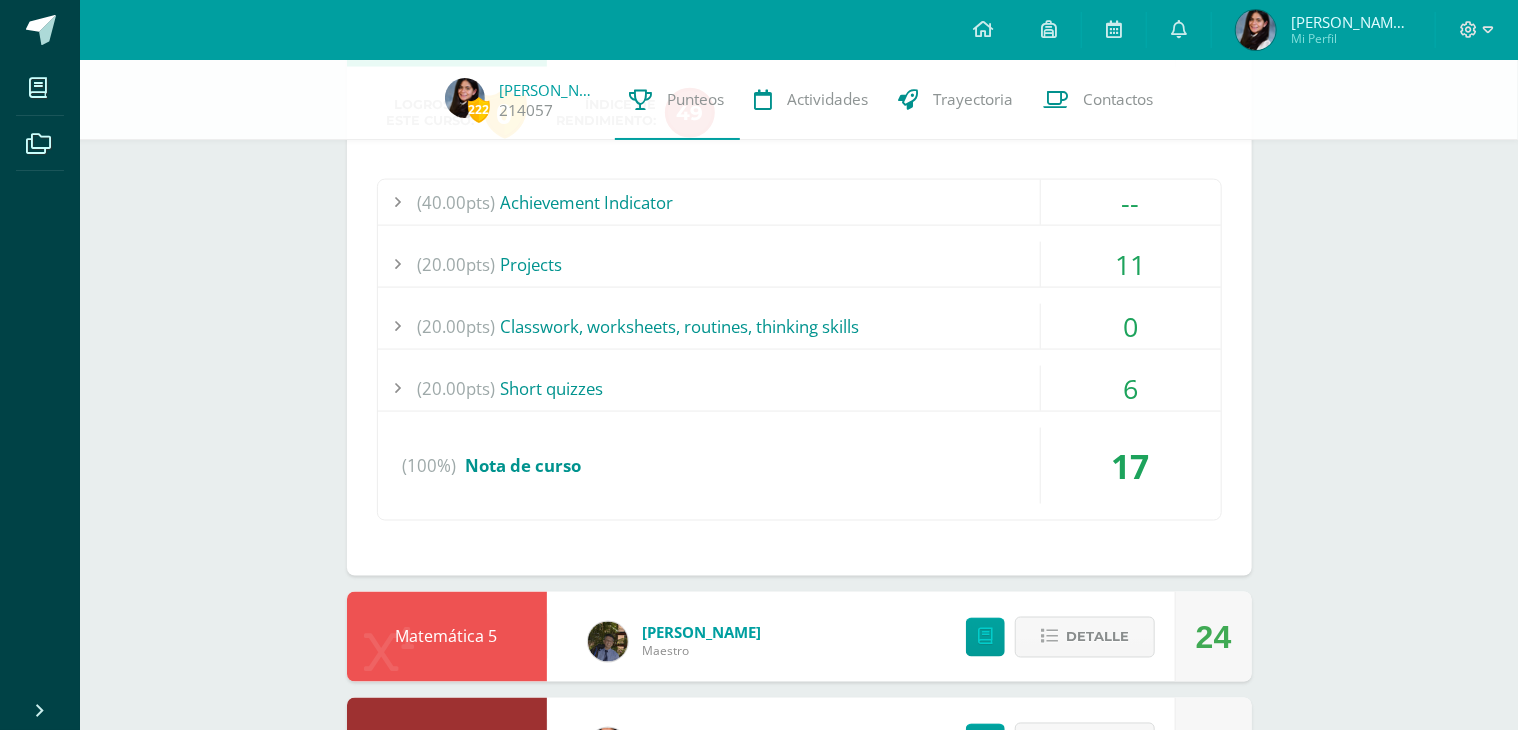 click on "11" at bounding box center (1131, 264) 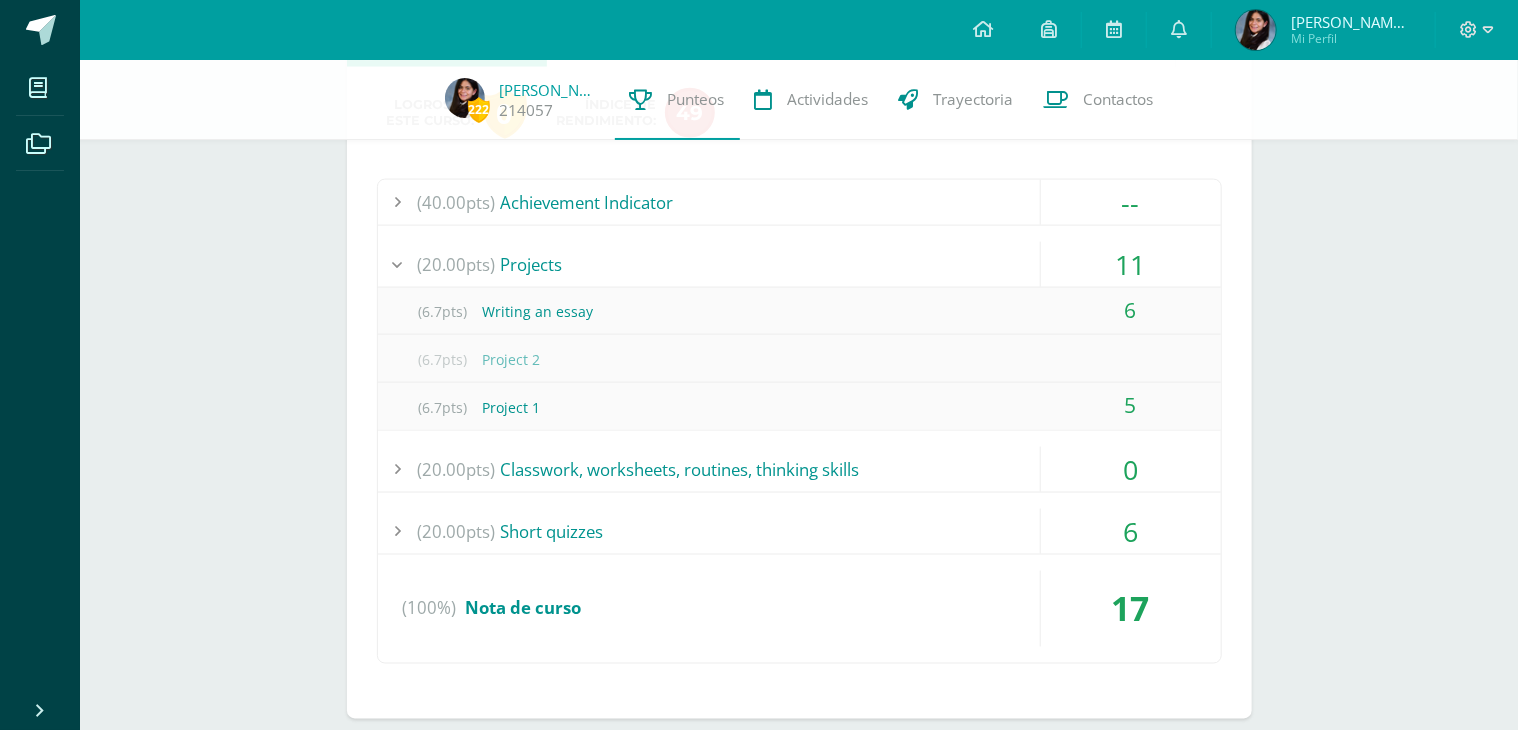 click on "0" at bounding box center [1131, 469] 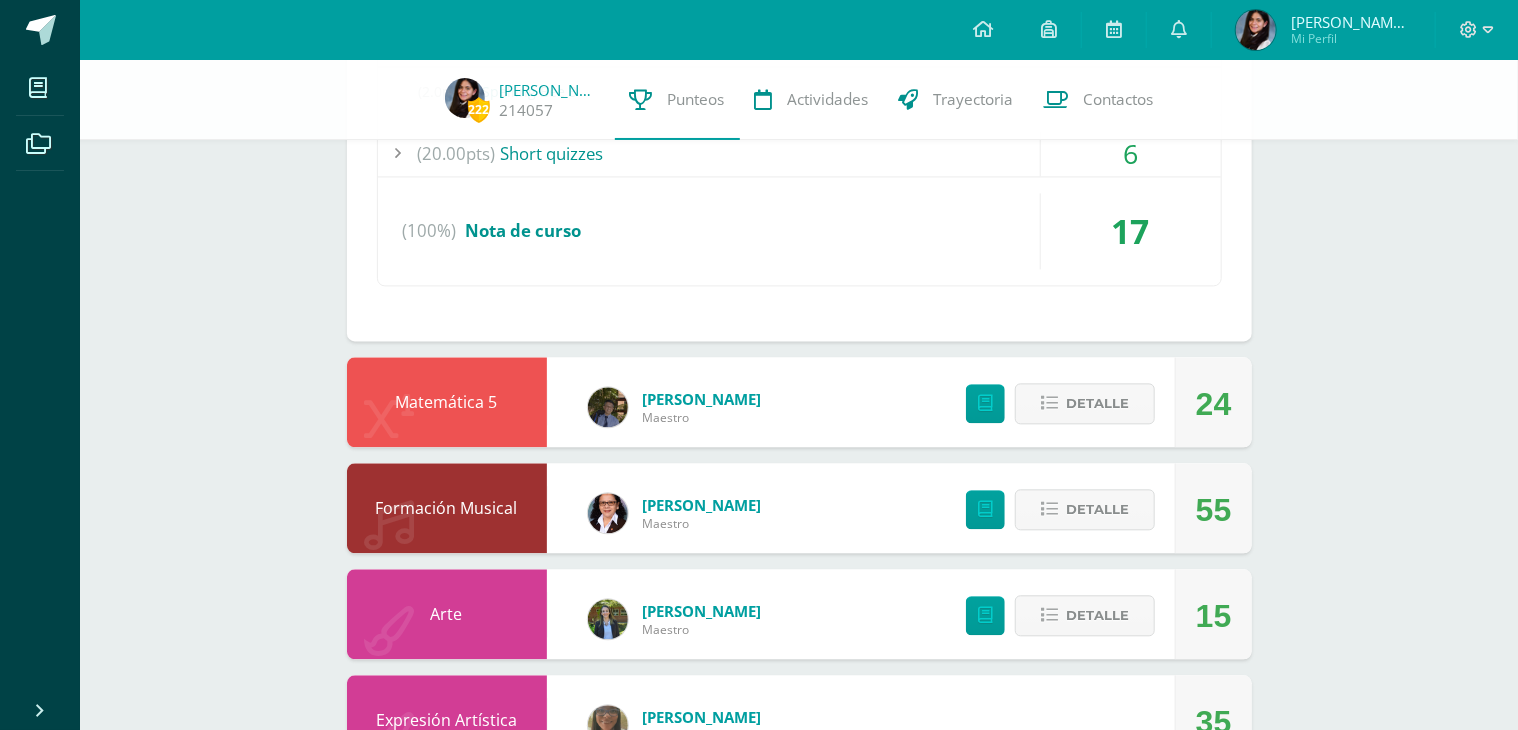 scroll, scrollTop: 2100, scrollLeft: 0, axis: vertical 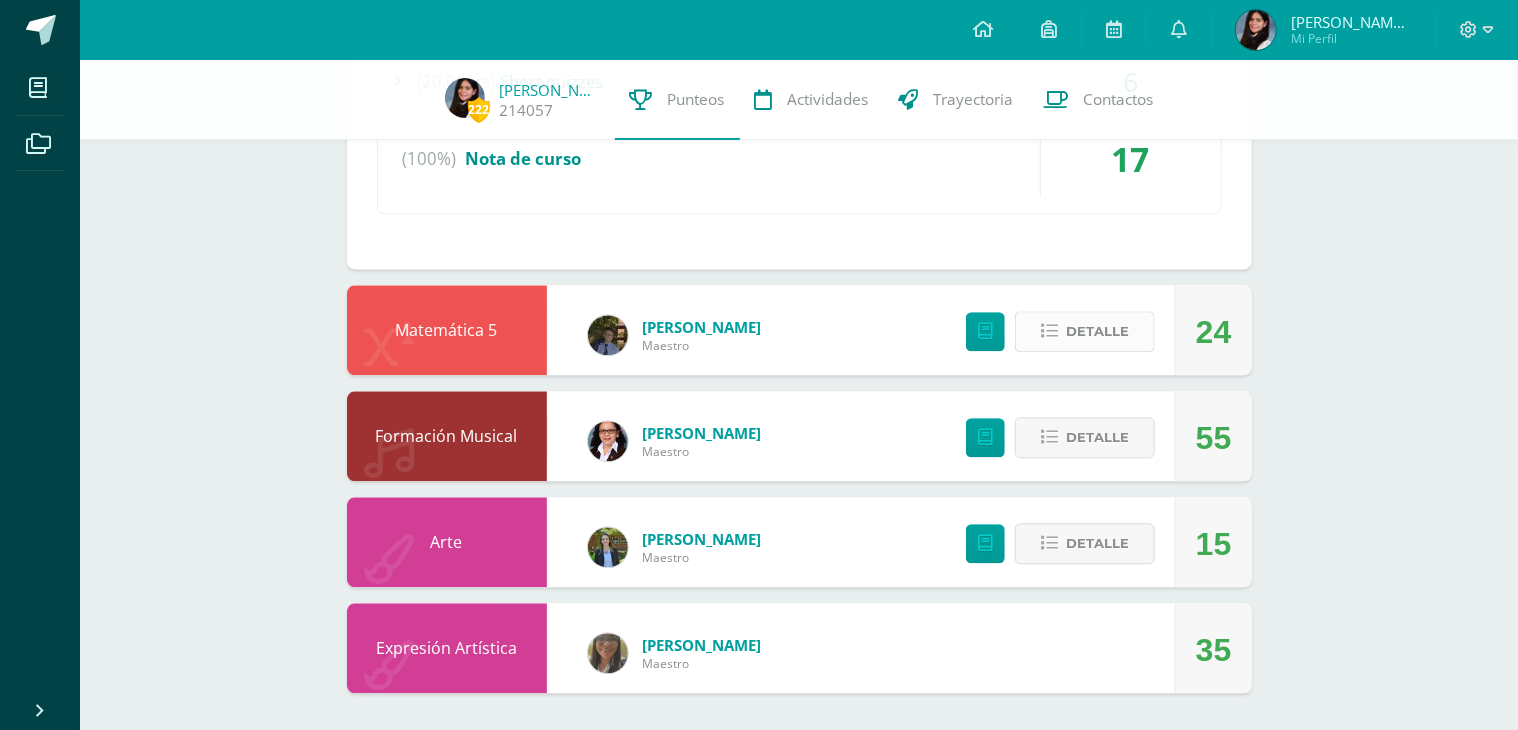 click on "Detalle" at bounding box center (1097, 331) 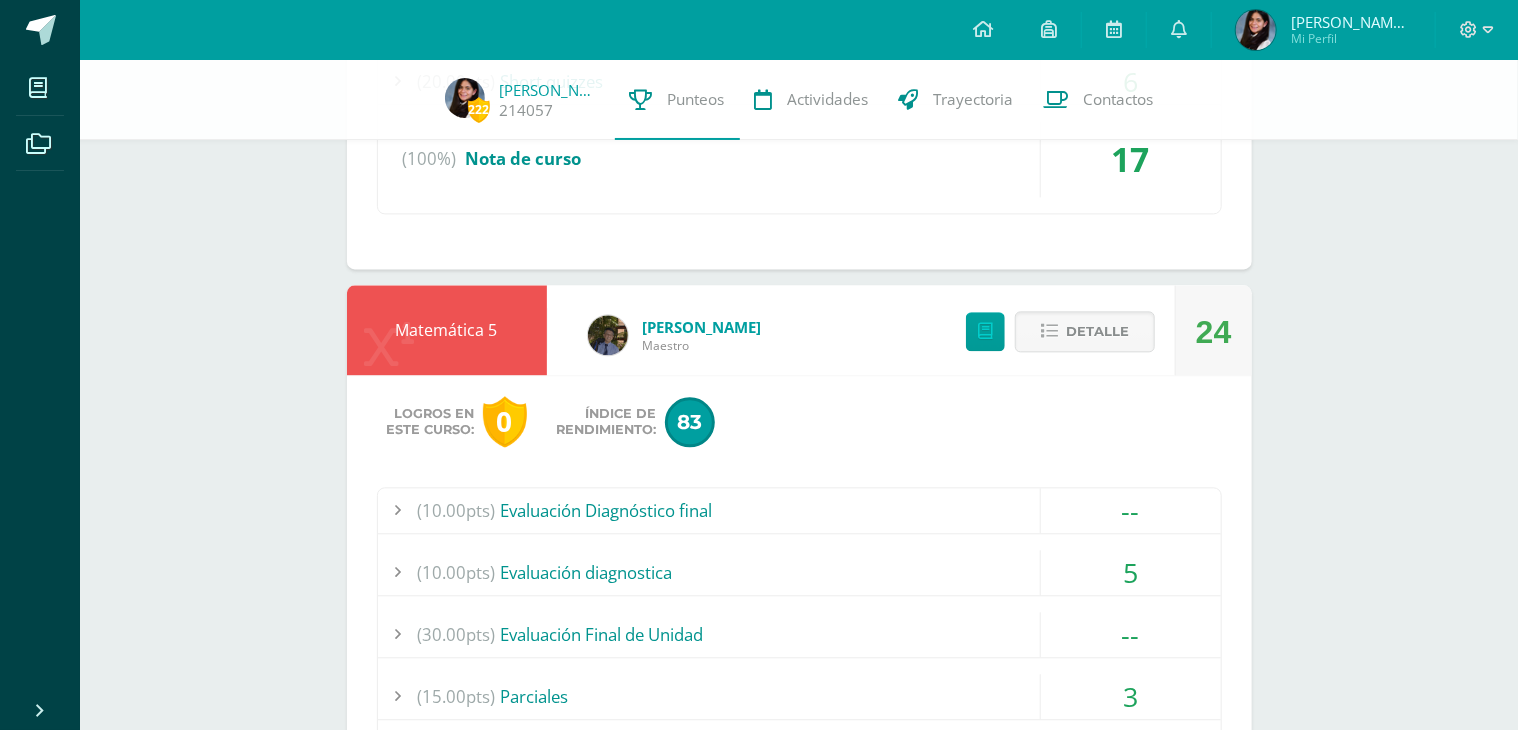 click on "5" at bounding box center (1131, 572) 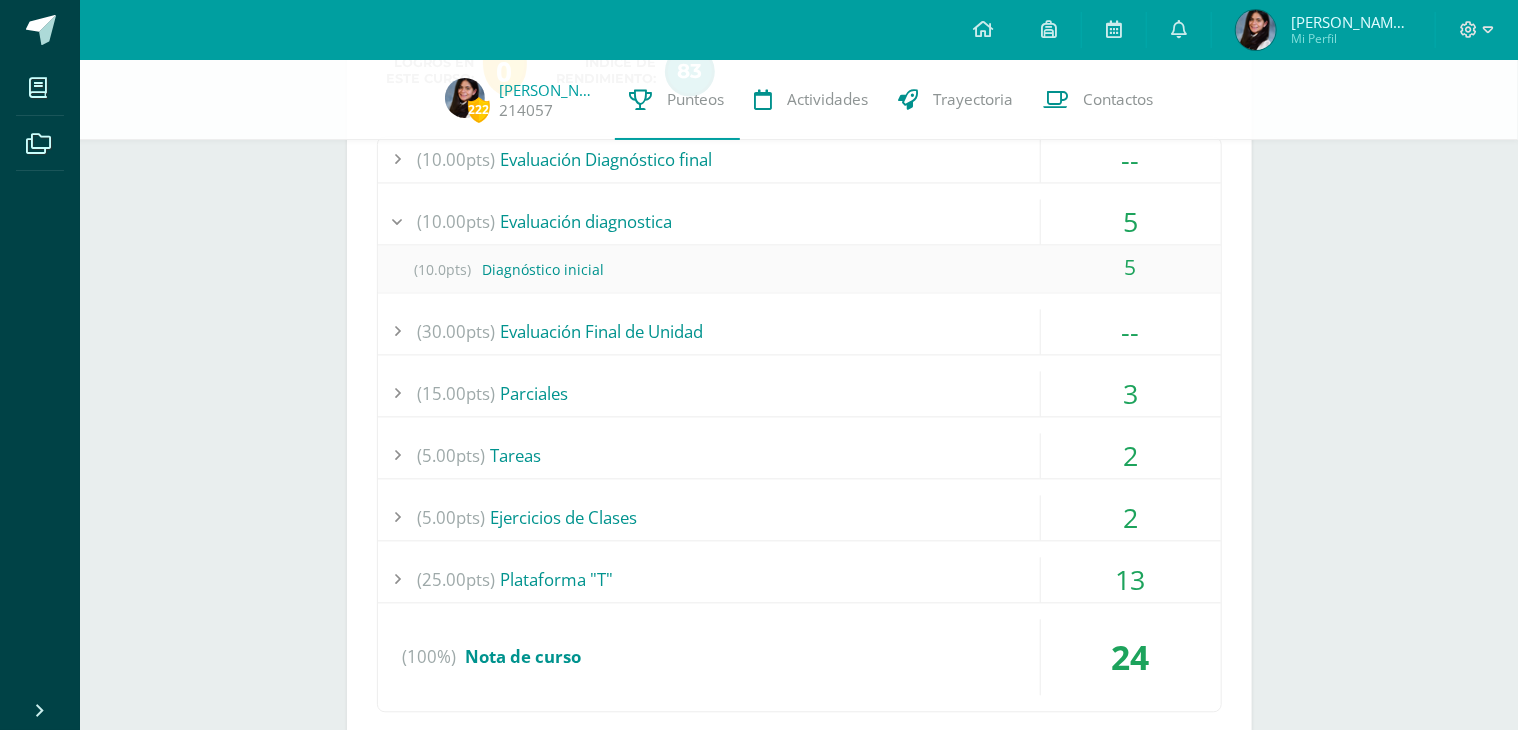 scroll, scrollTop: 1773, scrollLeft: 0, axis: vertical 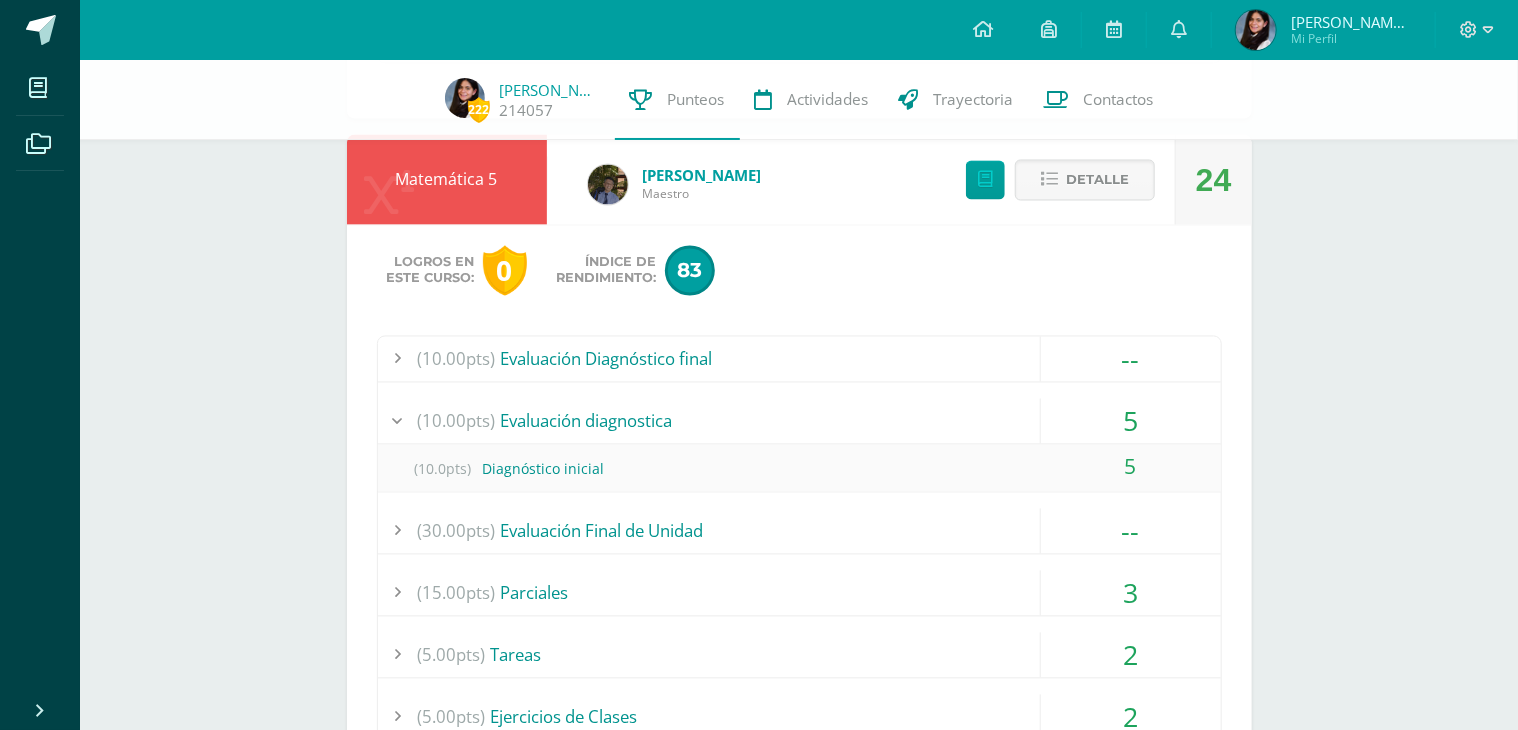 click on "5" at bounding box center (1131, 421) 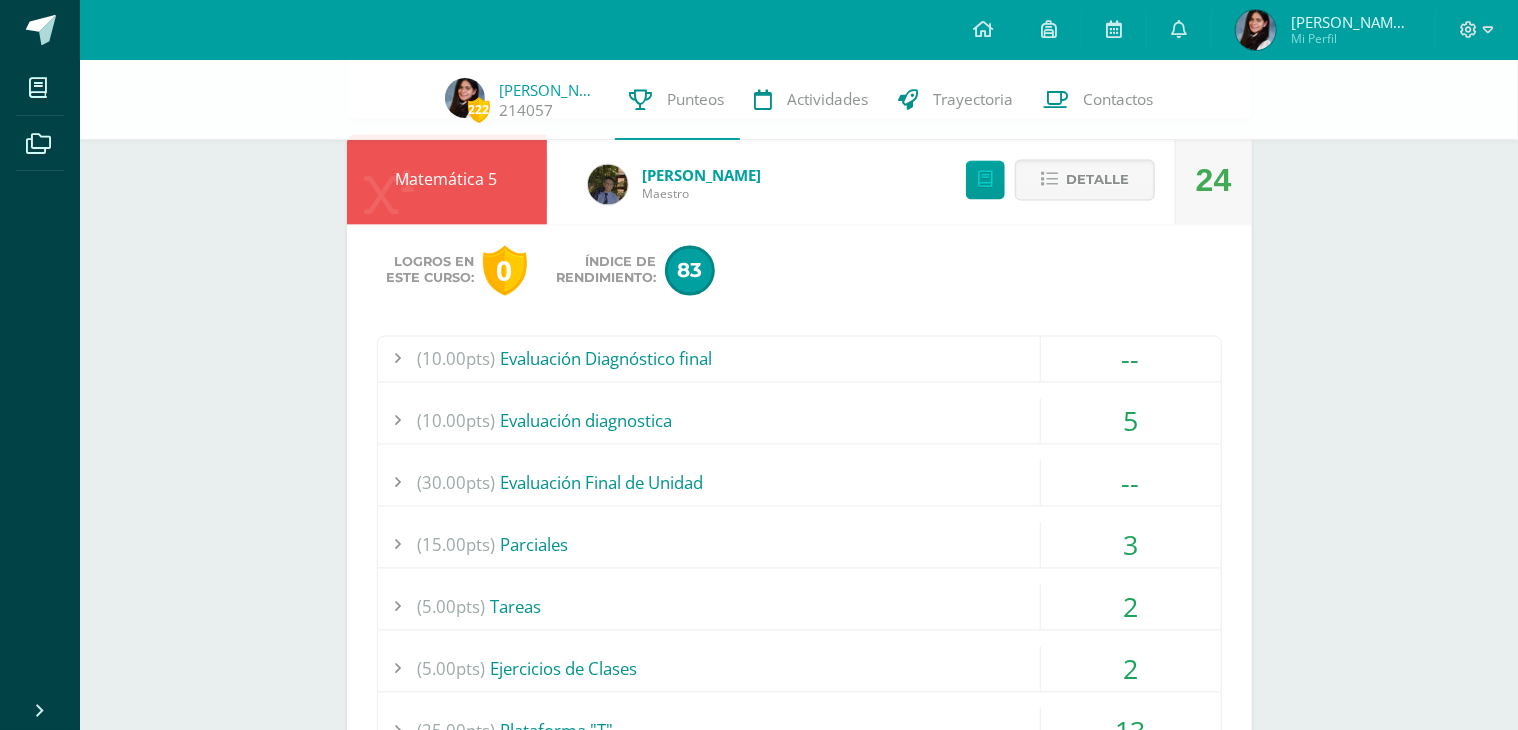 click on "5" at bounding box center (1131, 421) 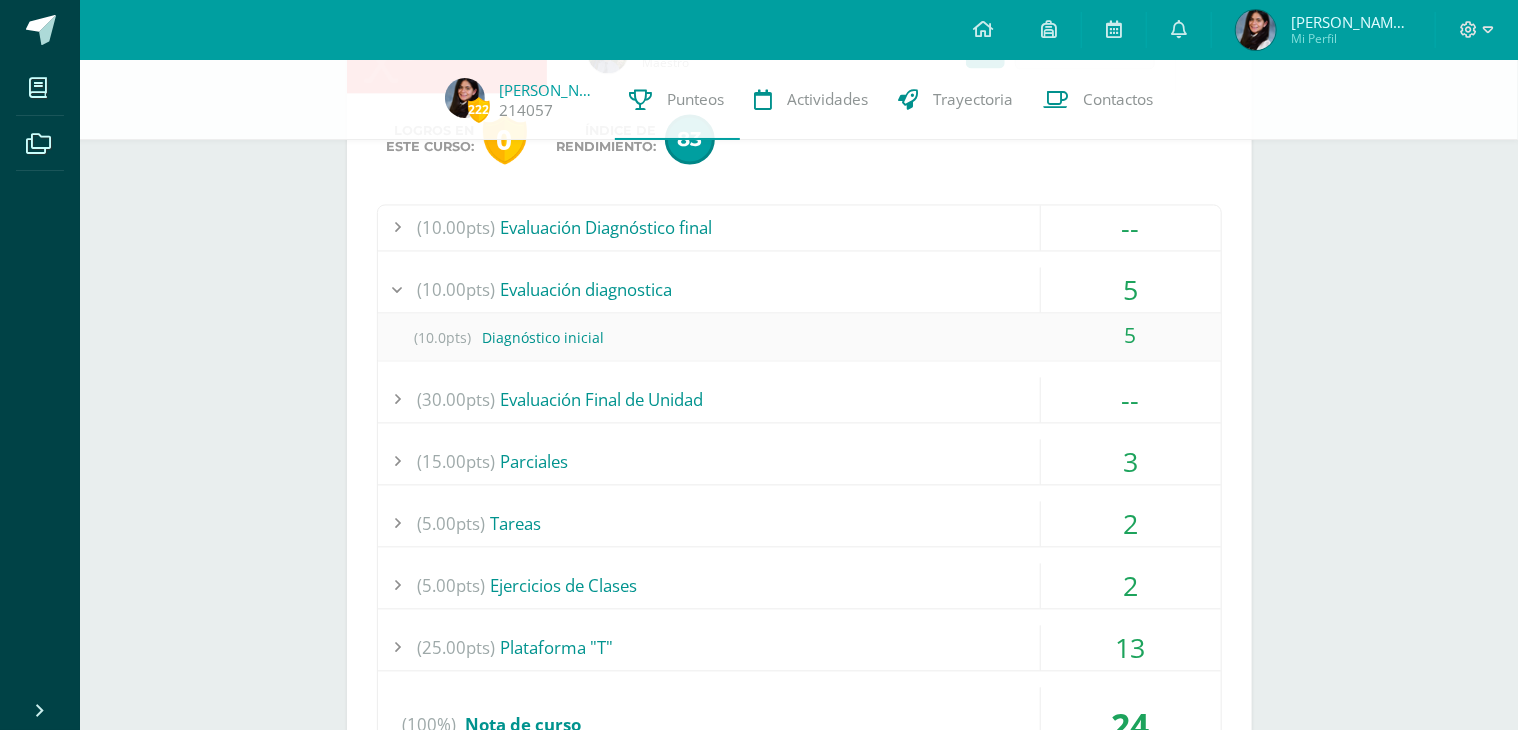 scroll, scrollTop: 1973, scrollLeft: 0, axis: vertical 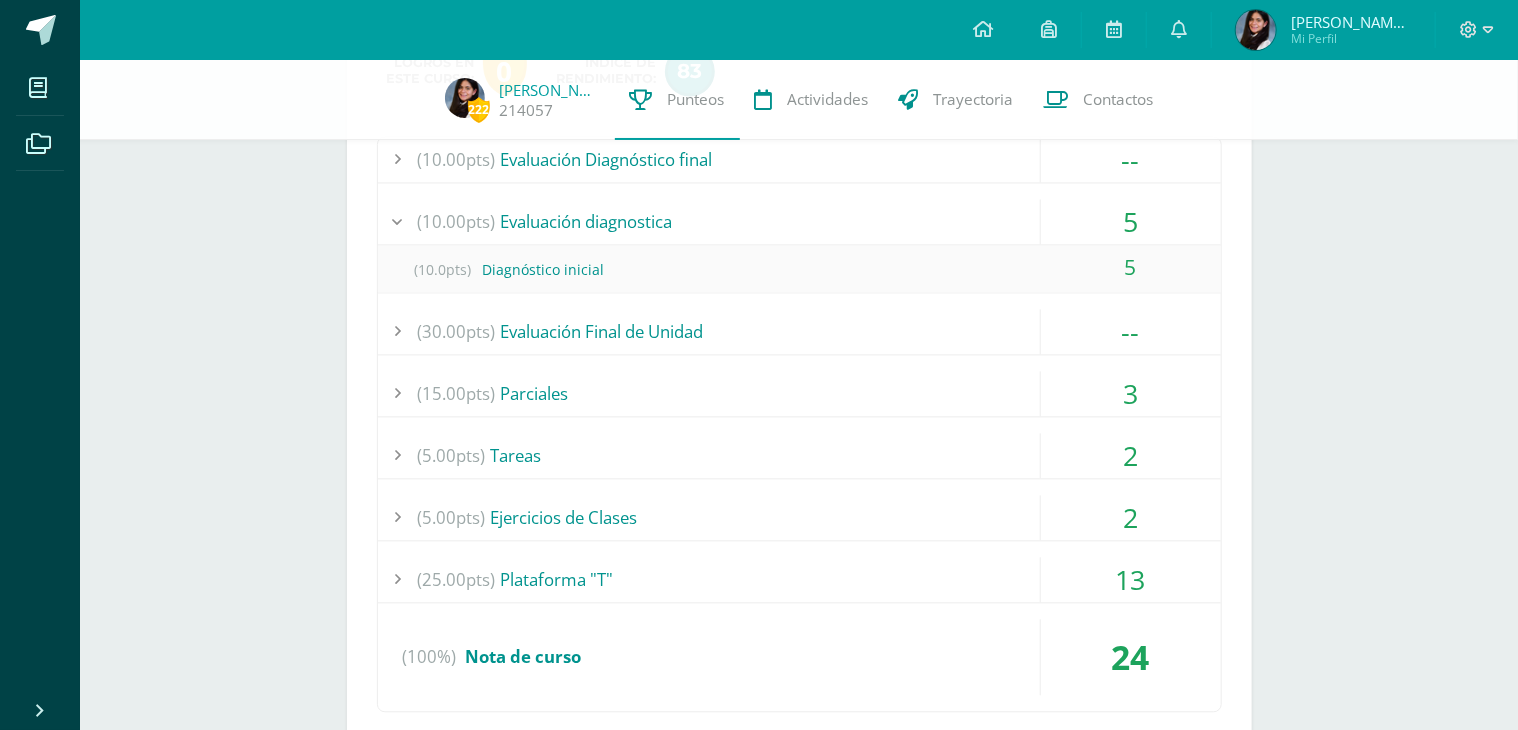 click on "3" at bounding box center (1131, 393) 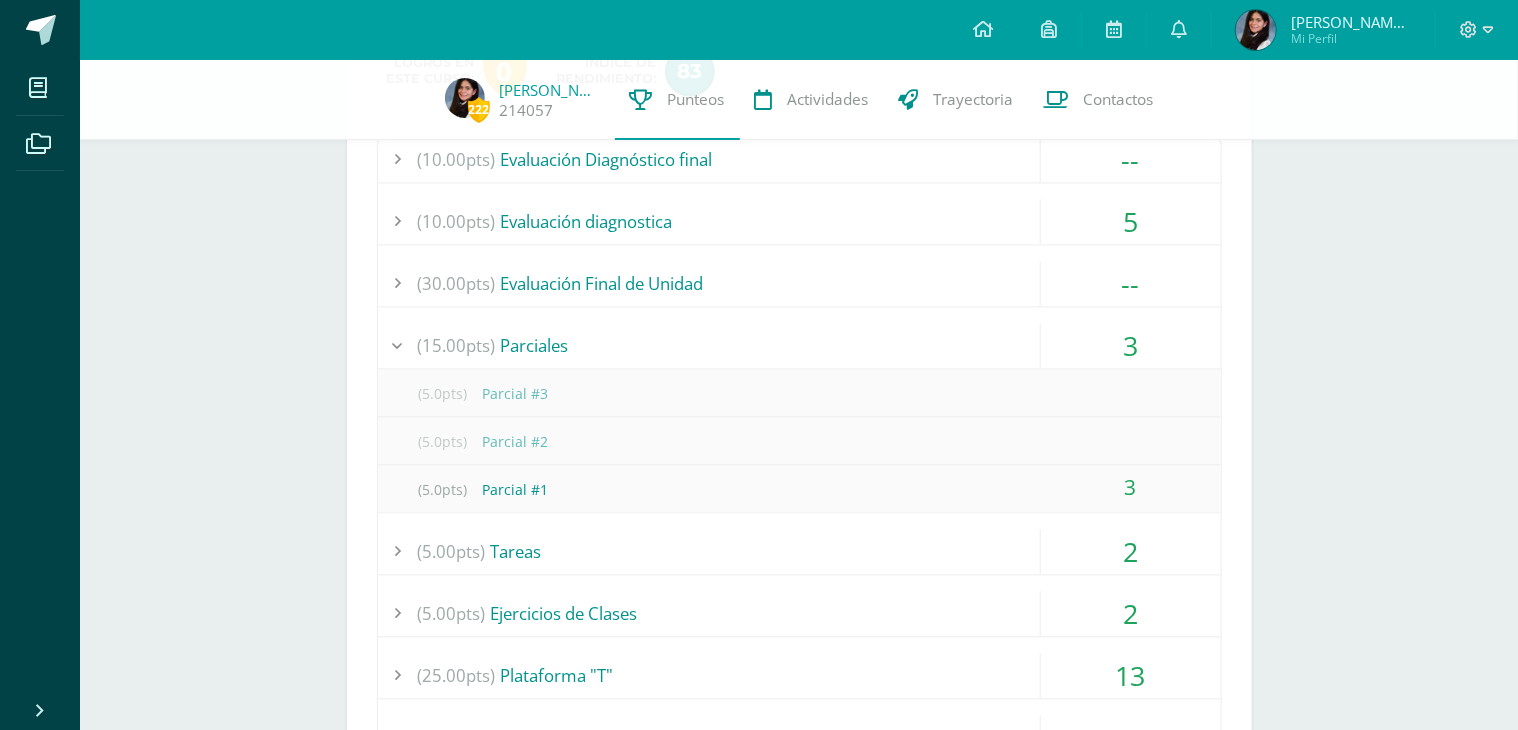 scroll, scrollTop: 2073, scrollLeft: 0, axis: vertical 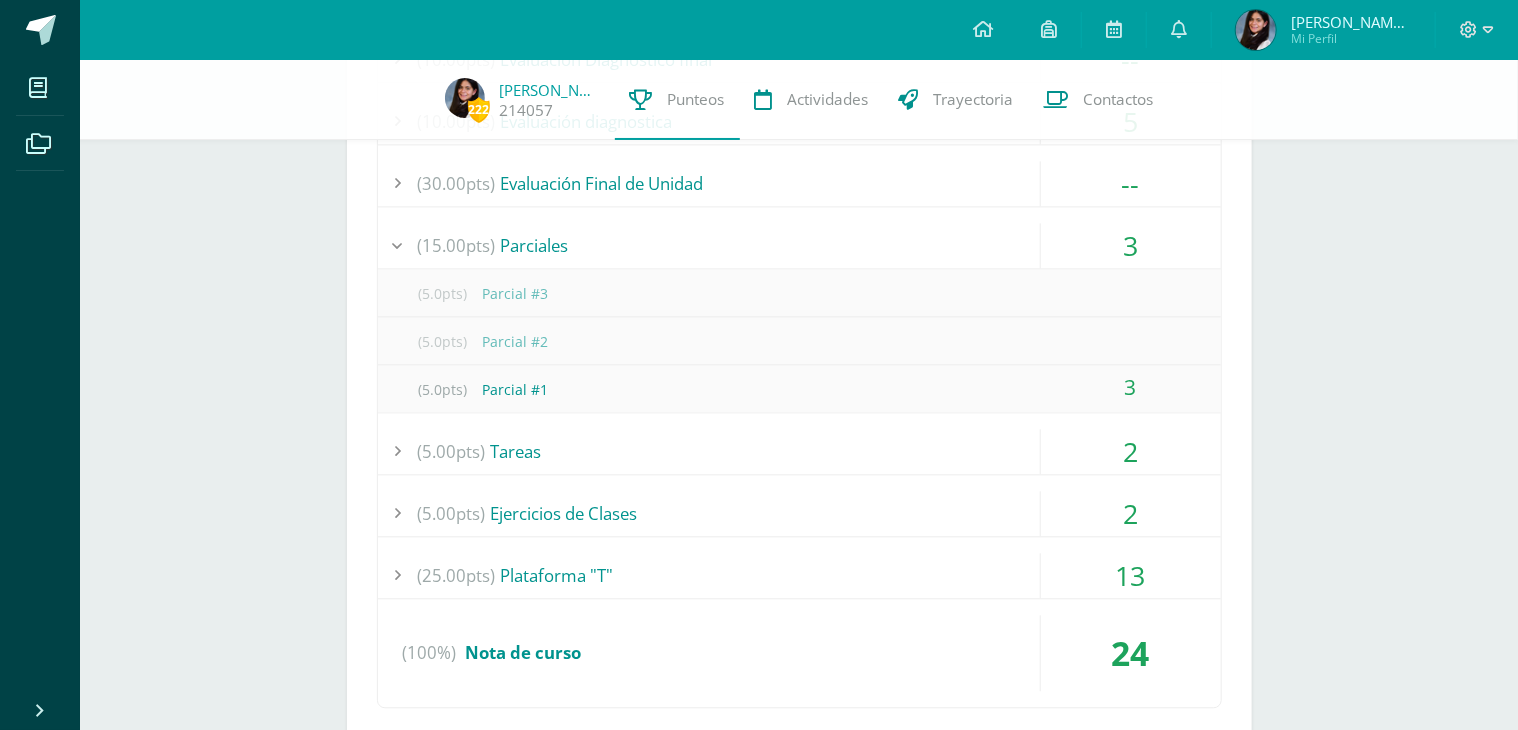 click on "2" at bounding box center (1131, 451) 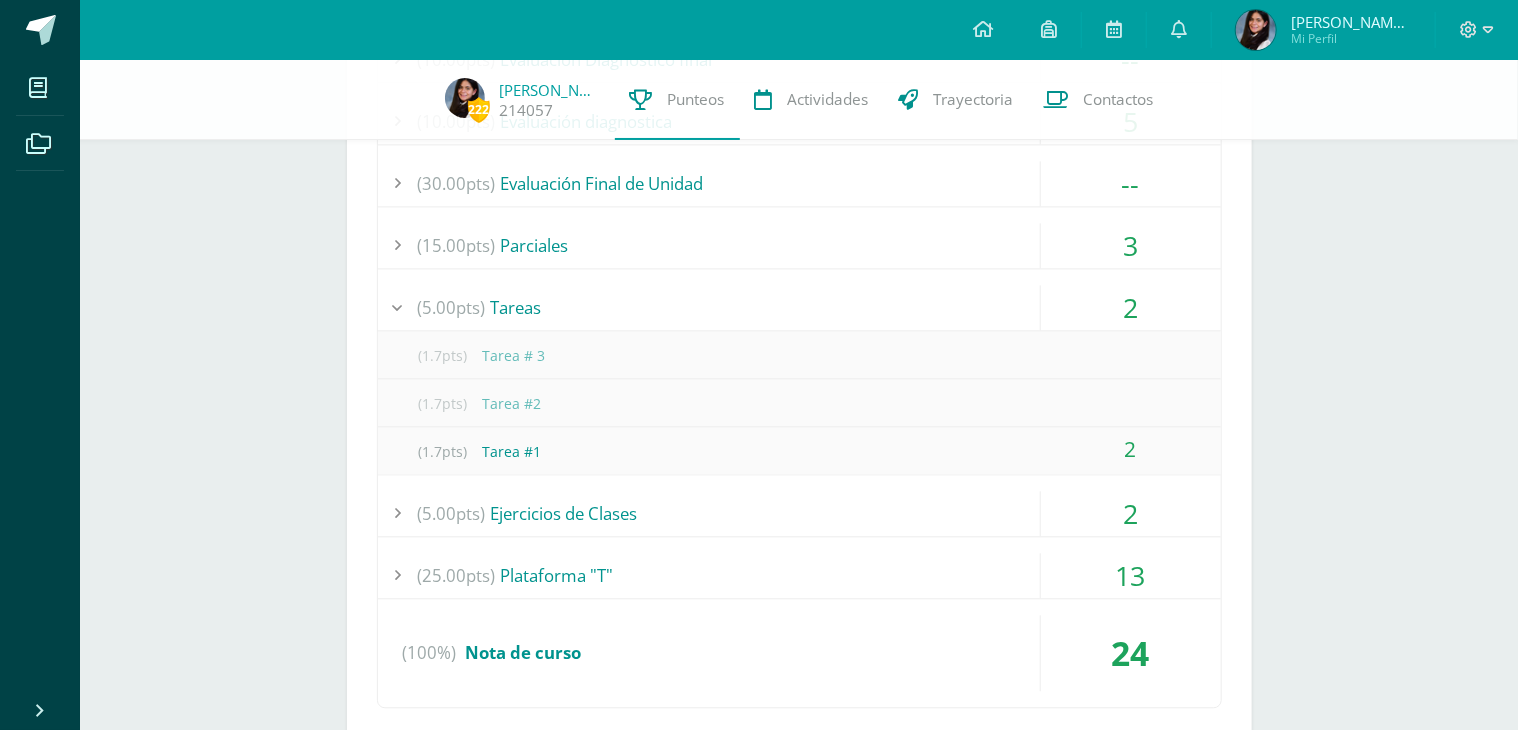 click on "2" at bounding box center (1131, 513) 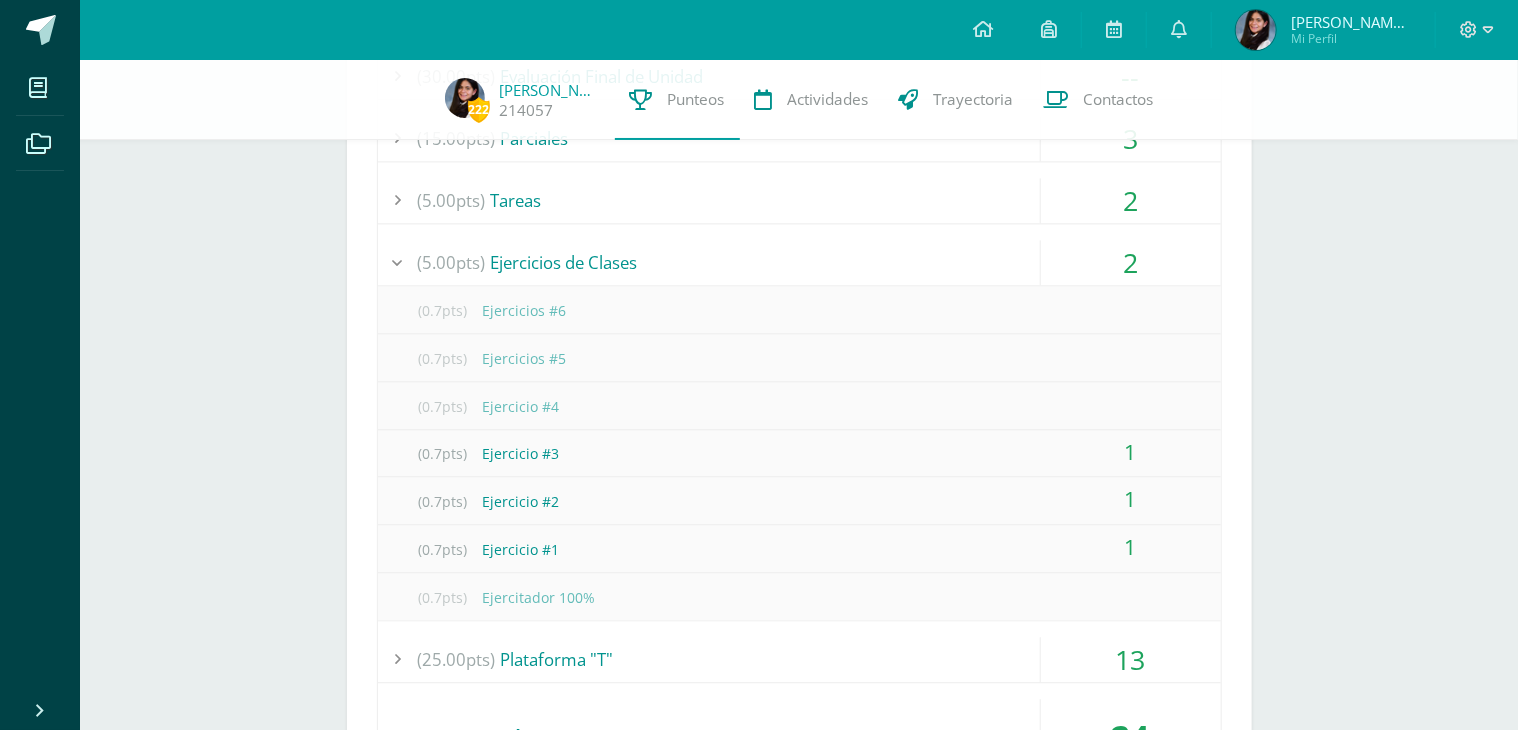 scroll, scrollTop: 2273, scrollLeft: 0, axis: vertical 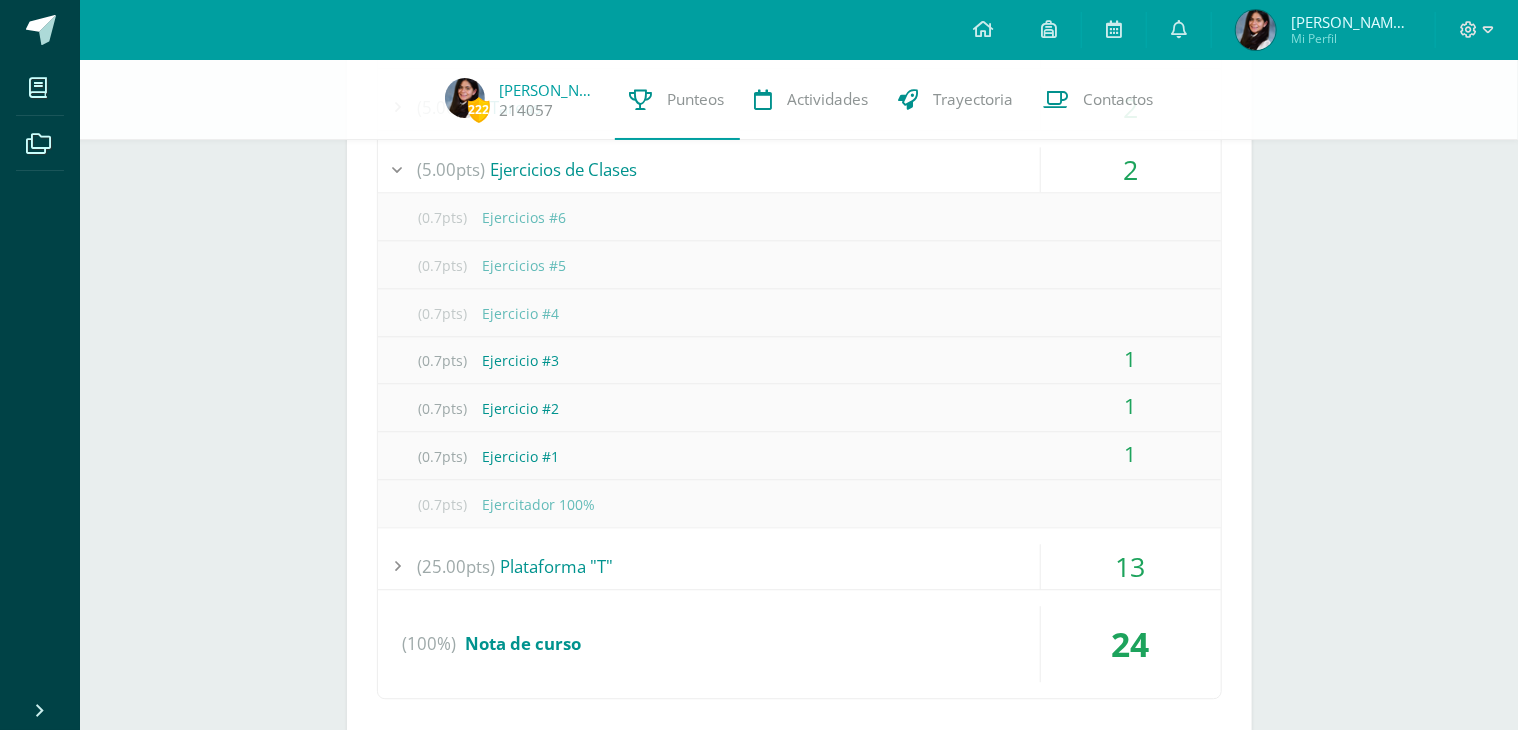 click on "13" at bounding box center (1131, 566) 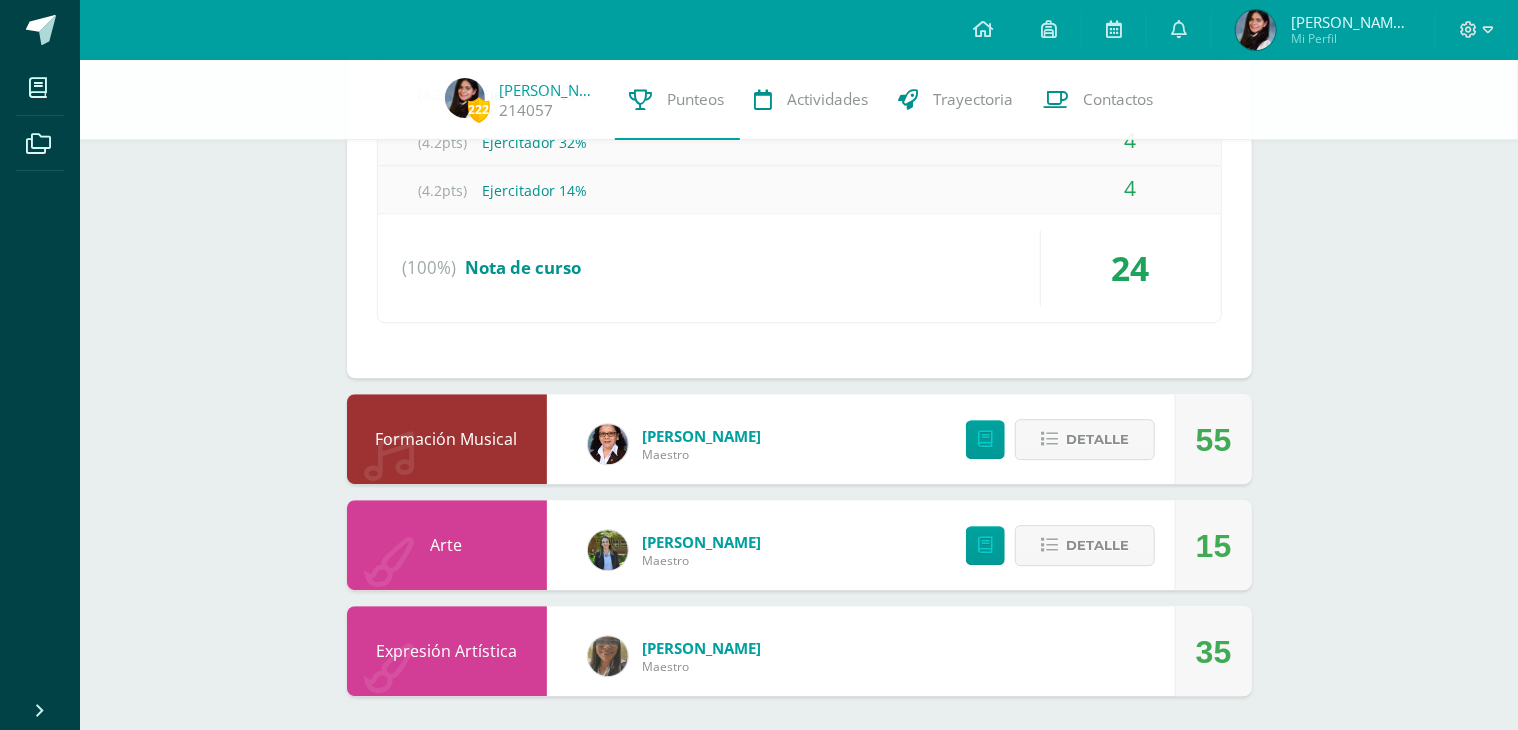 scroll, scrollTop: 2602, scrollLeft: 0, axis: vertical 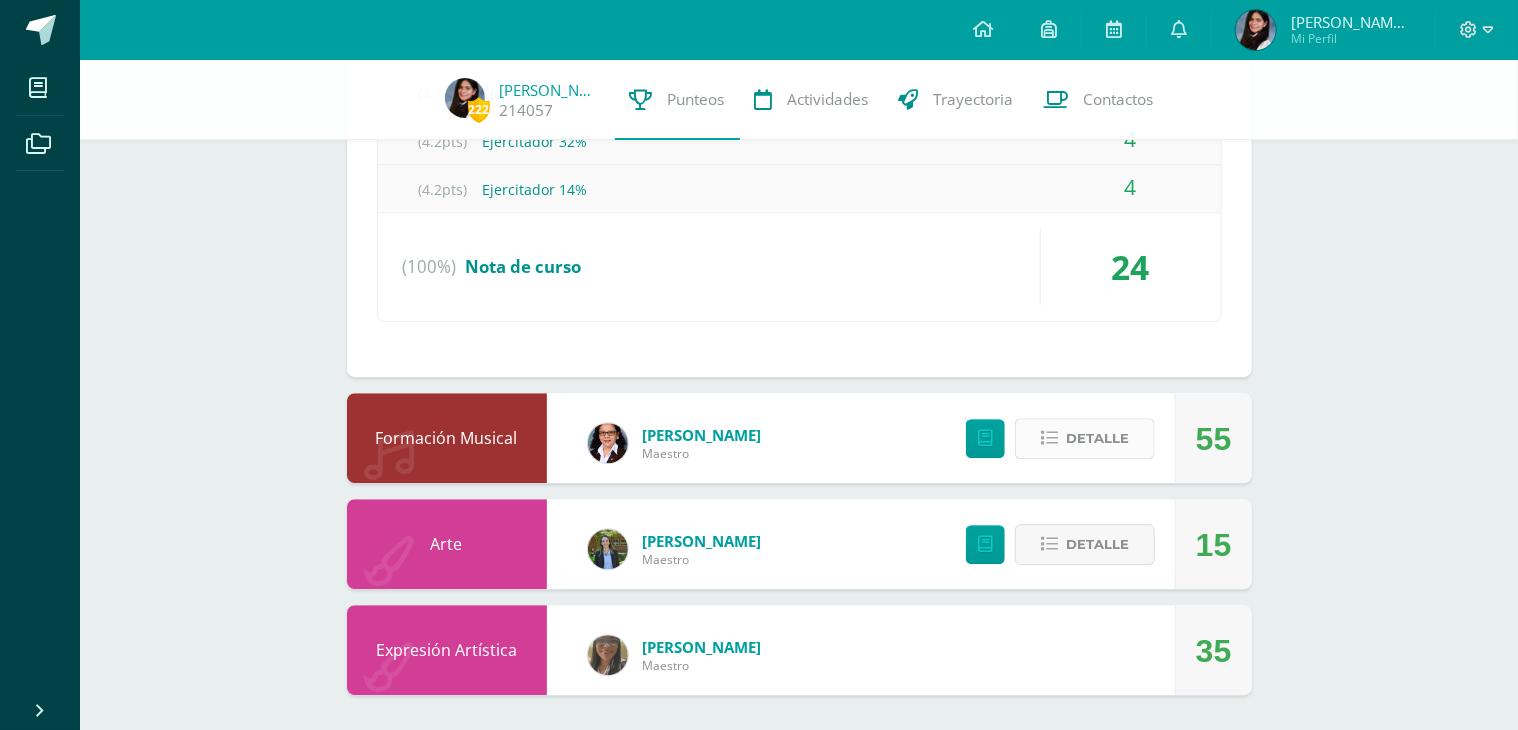 click on "Detalle" at bounding box center (1097, 438) 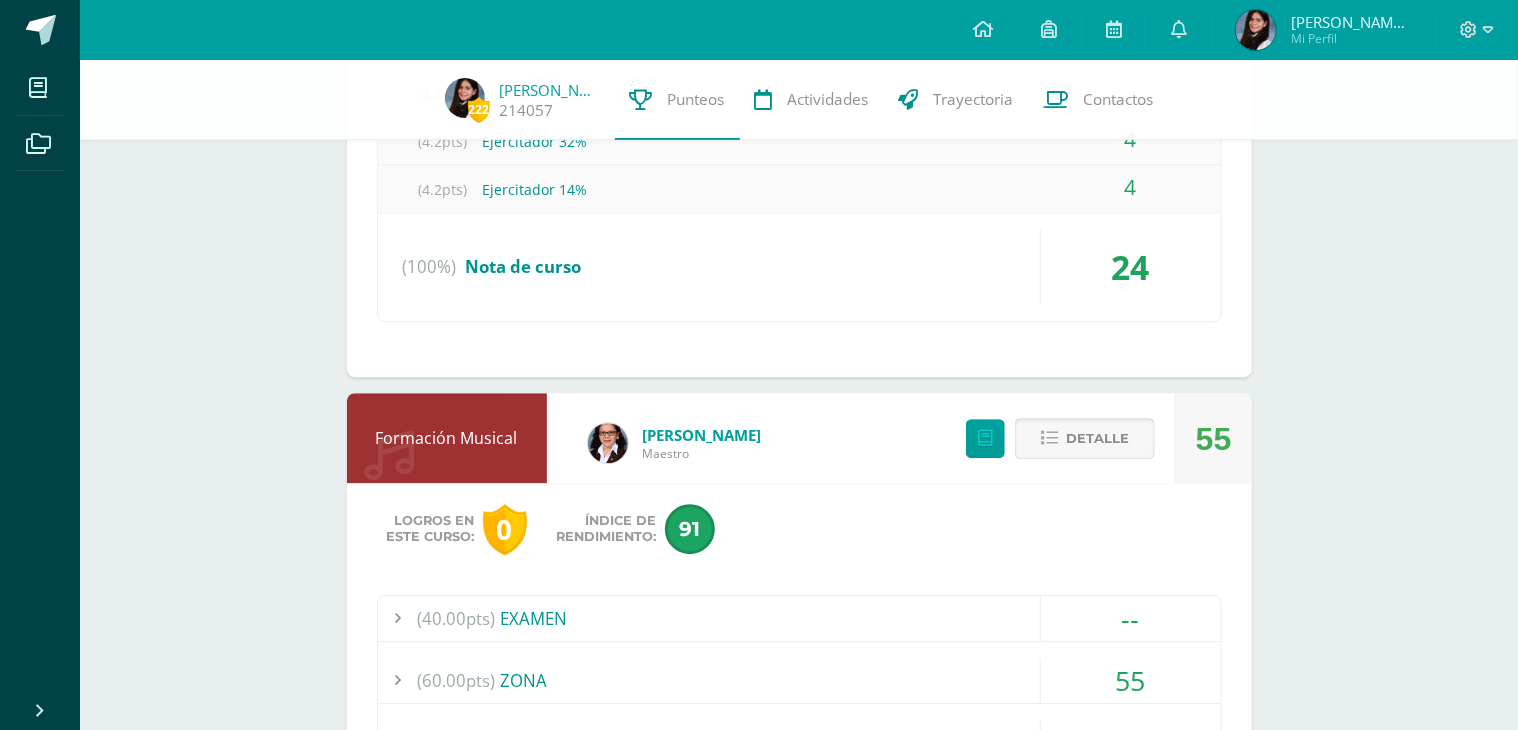 scroll, scrollTop: 2802, scrollLeft: 0, axis: vertical 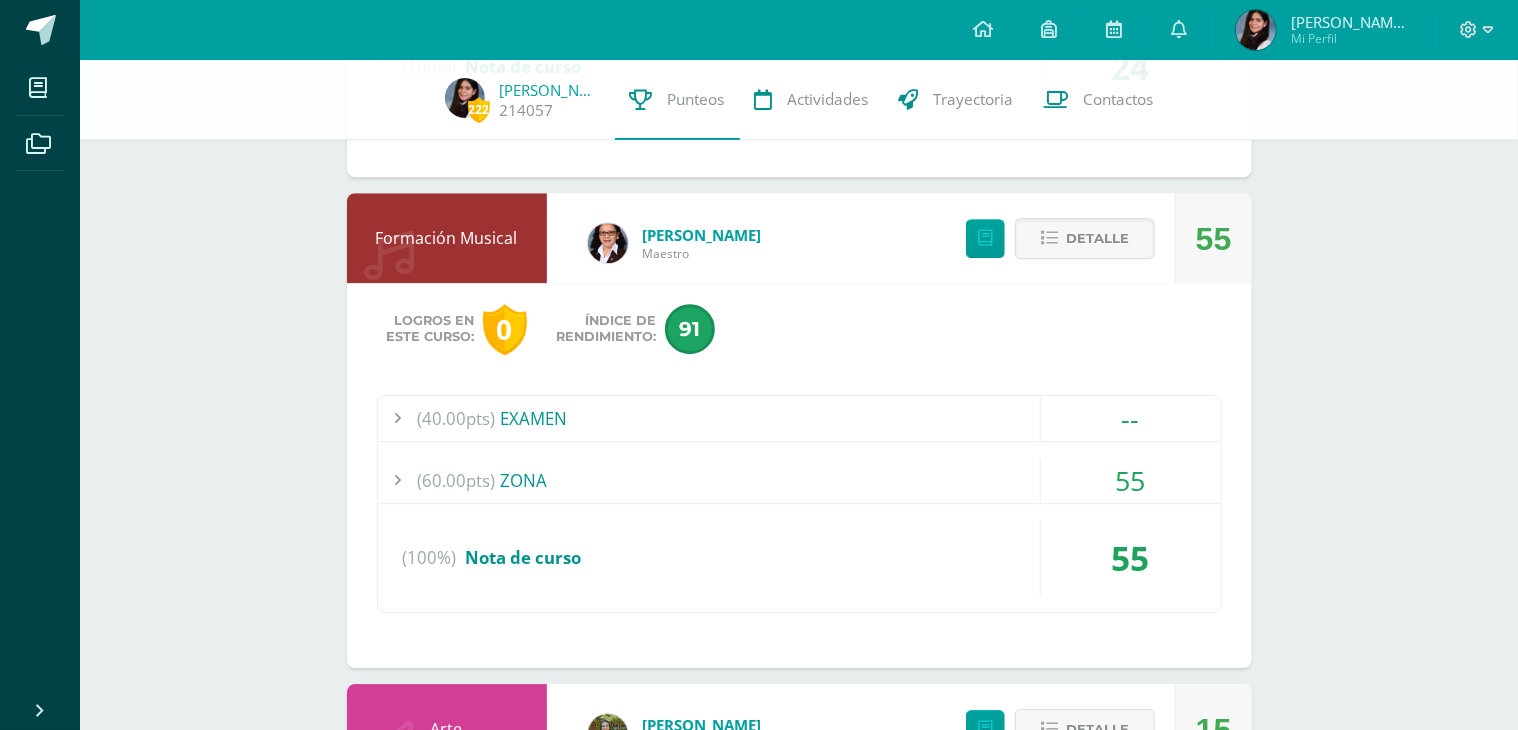 click on "55" at bounding box center [1131, 480] 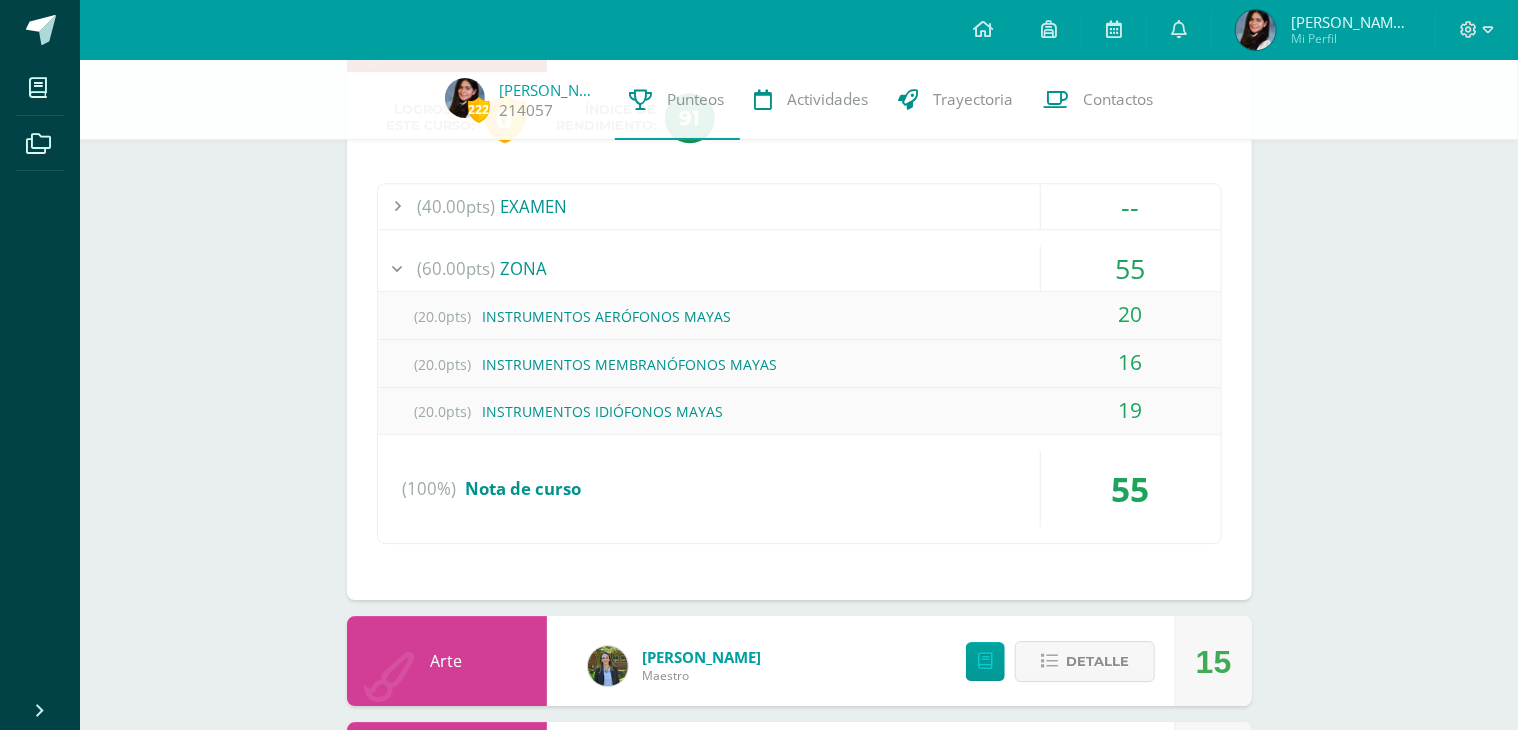 scroll, scrollTop: 2600, scrollLeft: 0, axis: vertical 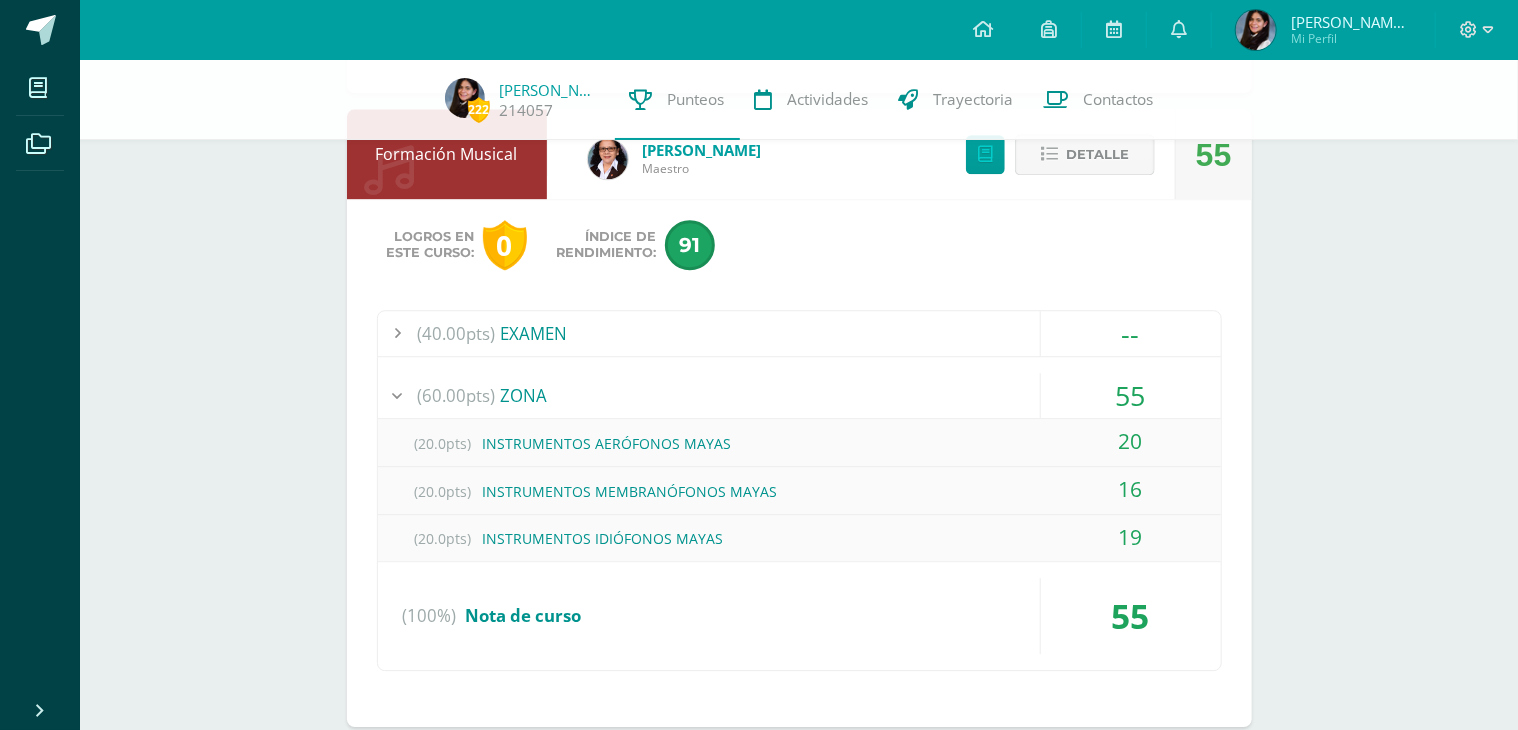 click on "Detalle" at bounding box center [1097, 154] 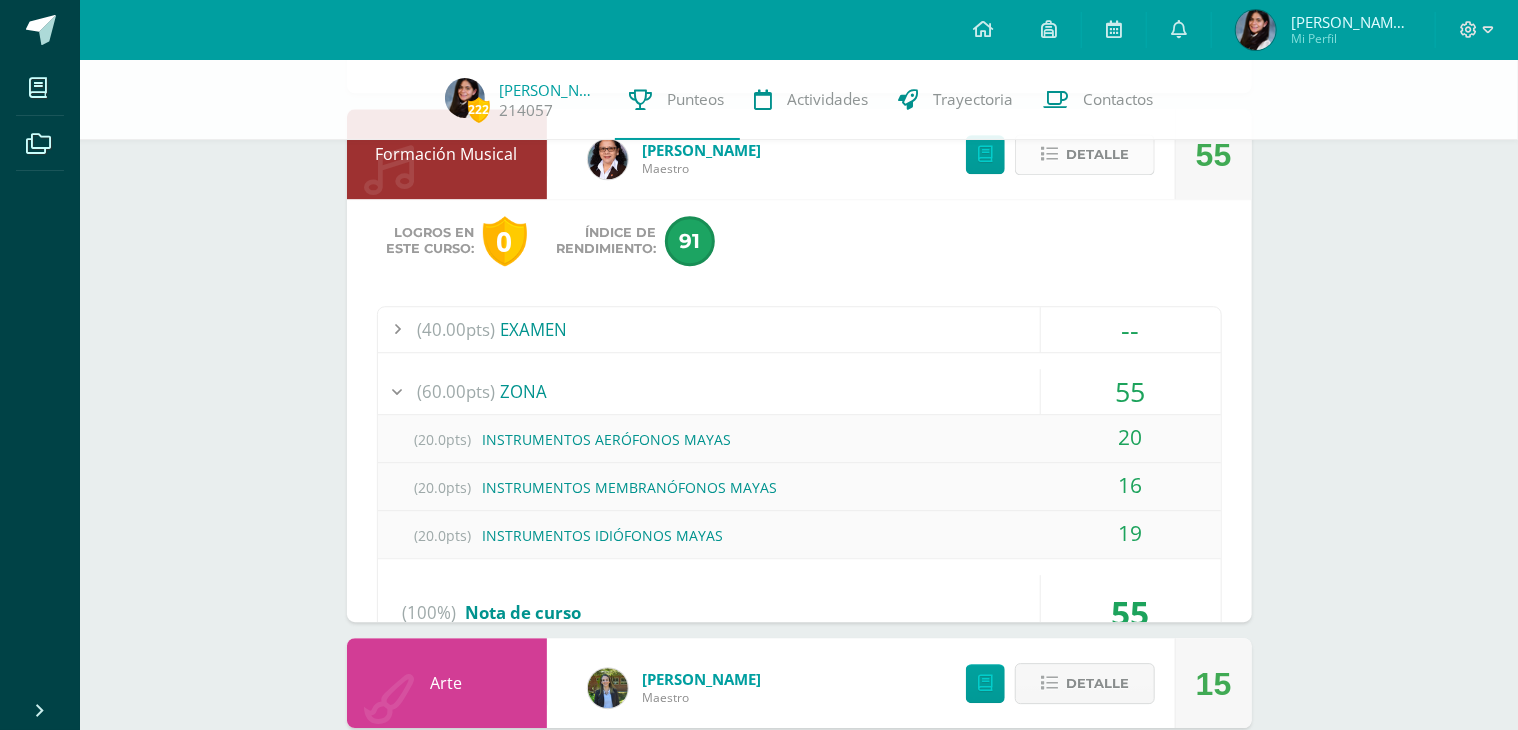 scroll, scrollTop: 2316, scrollLeft: 0, axis: vertical 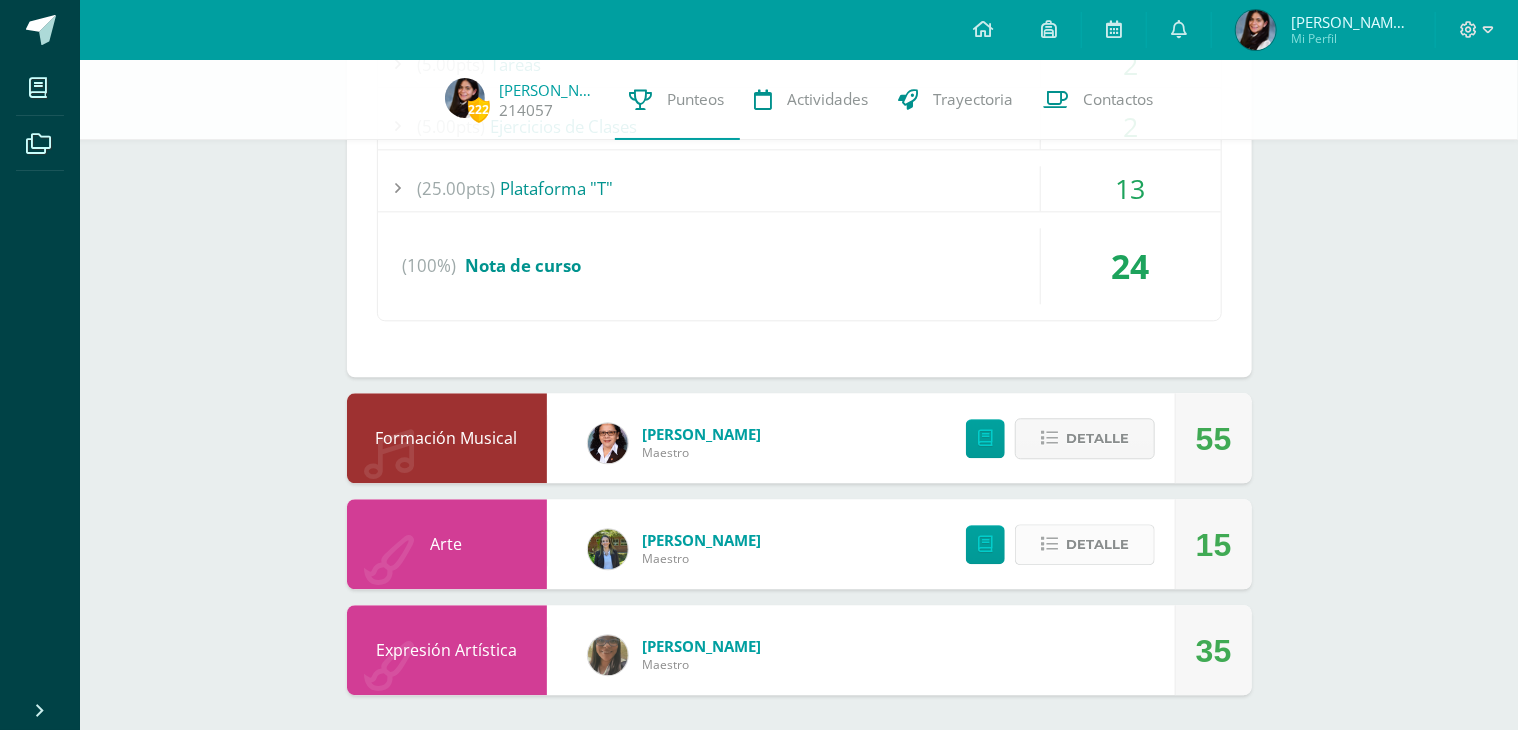 click on "Detalle" at bounding box center (1097, 544) 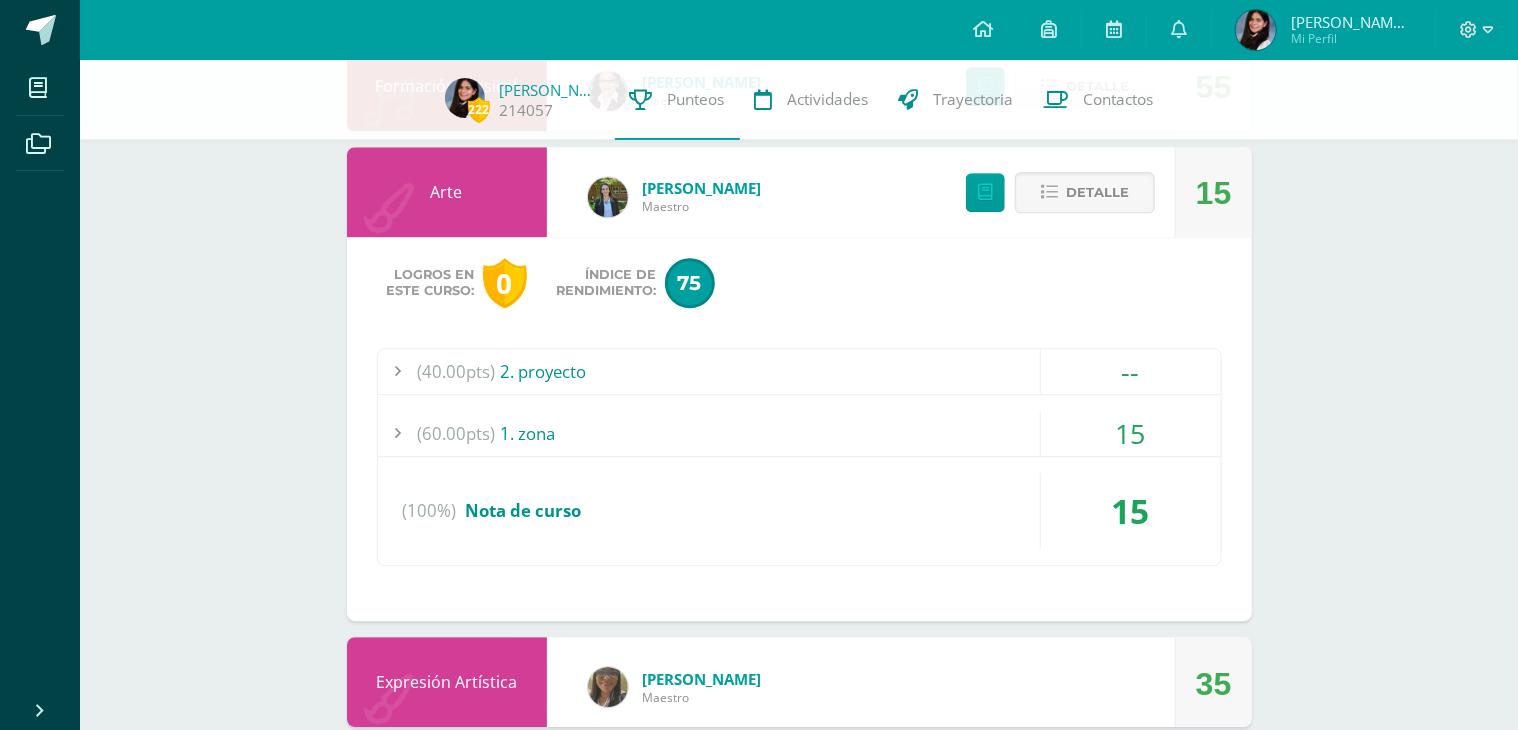 scroll, scrollTop: 2700, scrollLeft: 0, axis: vertical 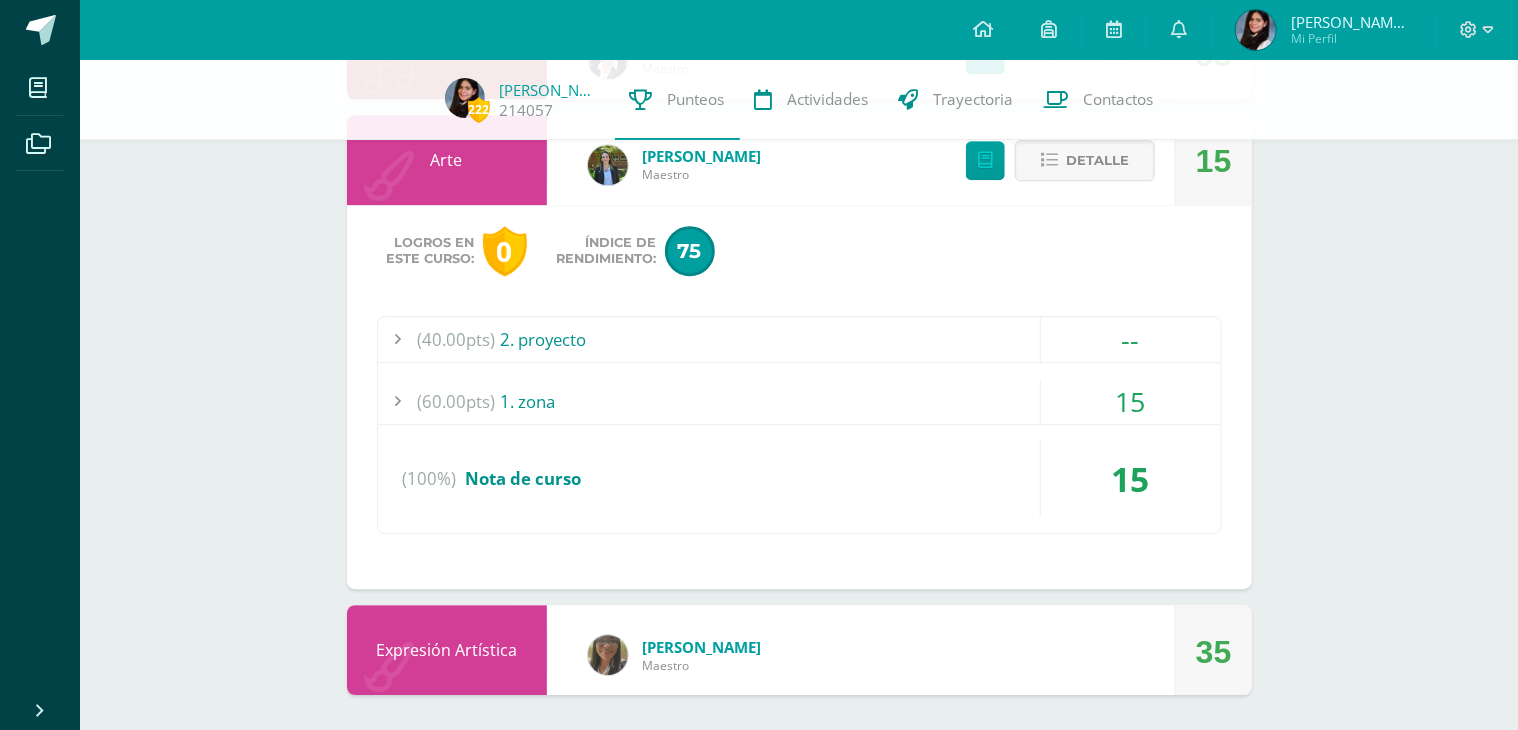 click on "15" at bounding box center [1131, 401] 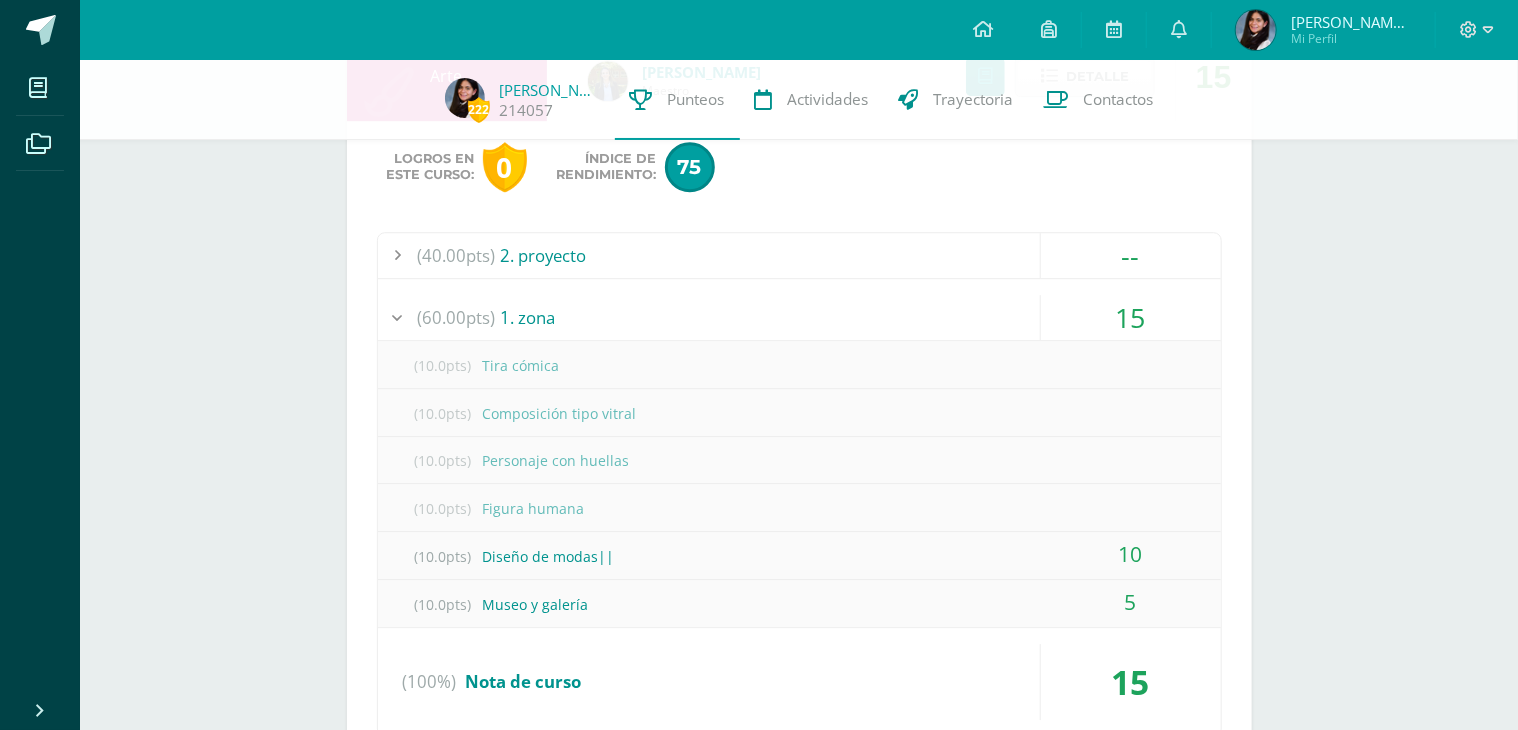 scroll, scrollTop: 2800, scrollLeft: 0, axis: vertical 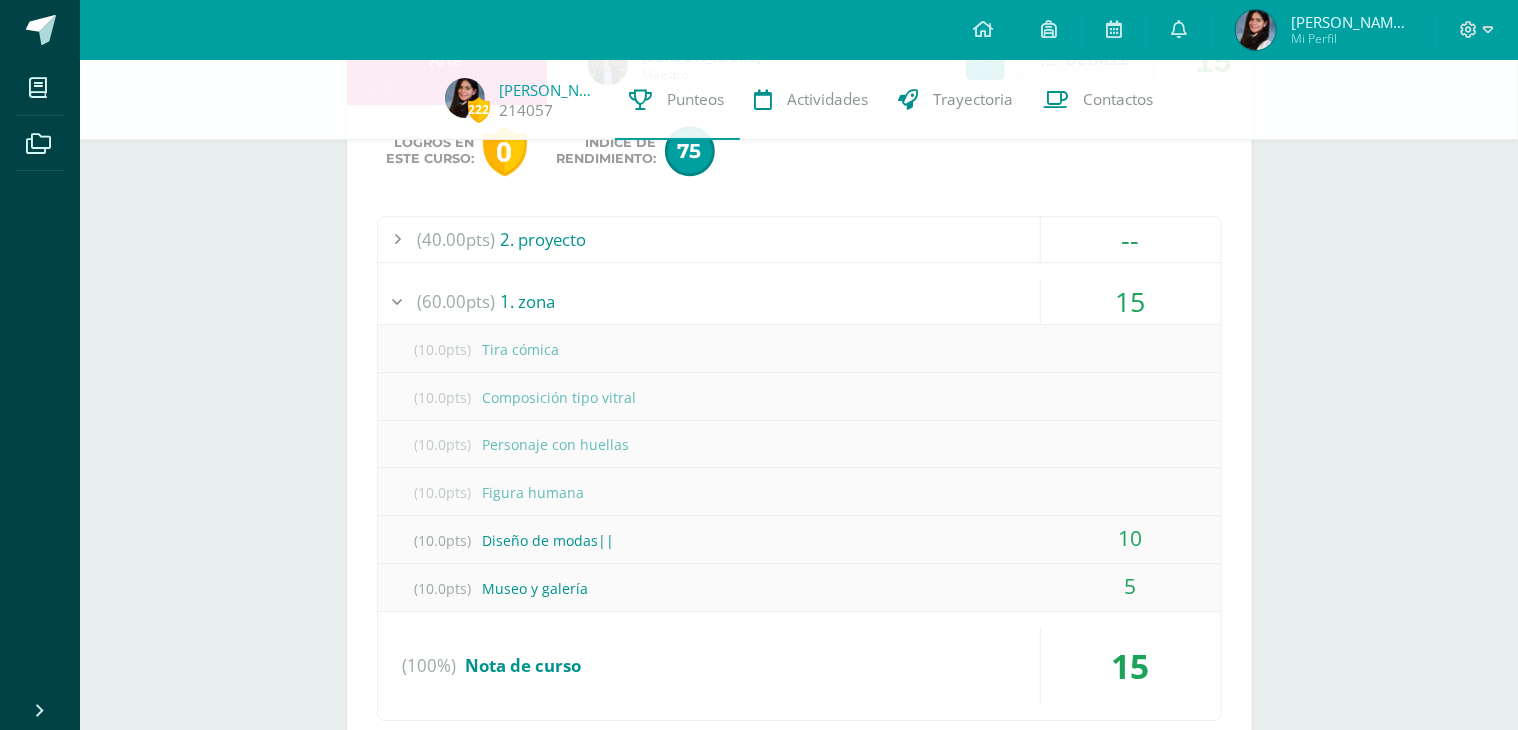 click on "(40.00pts)
2. proyecto" at bounding box center (799, 239) 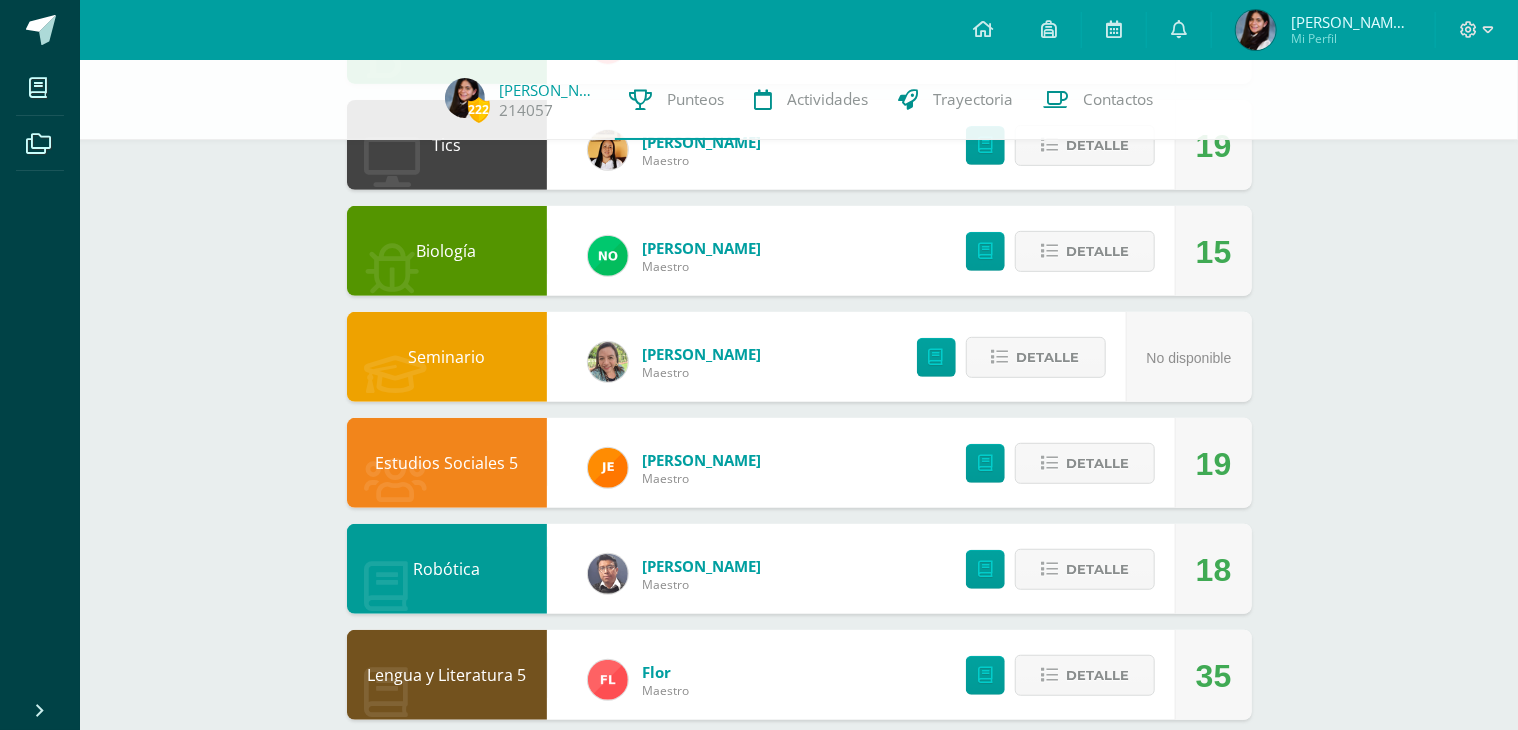 scroll, scrollTop: 600, scrollLeft: 0, axis: vertical 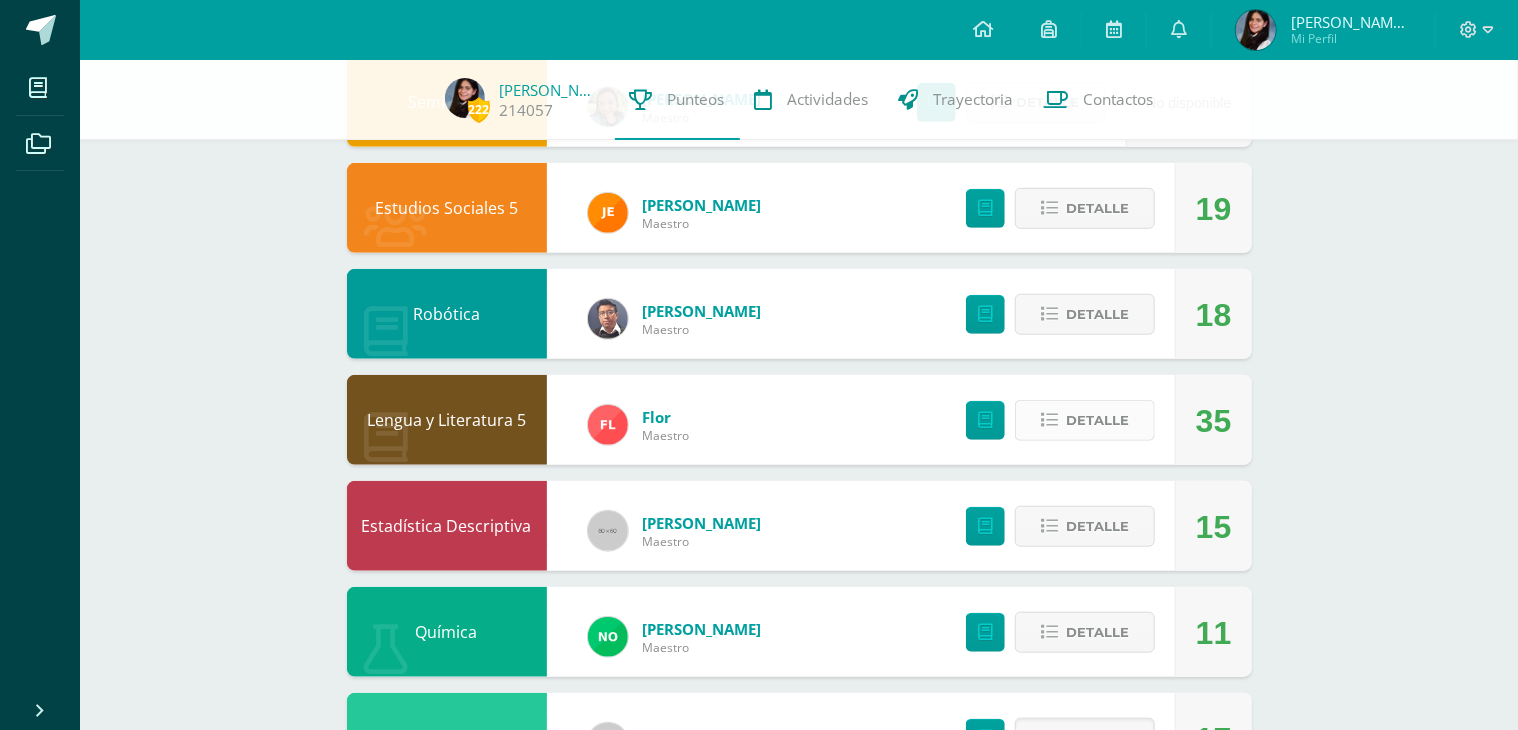 click on "Detalle" at bounding box center (1097, 420) 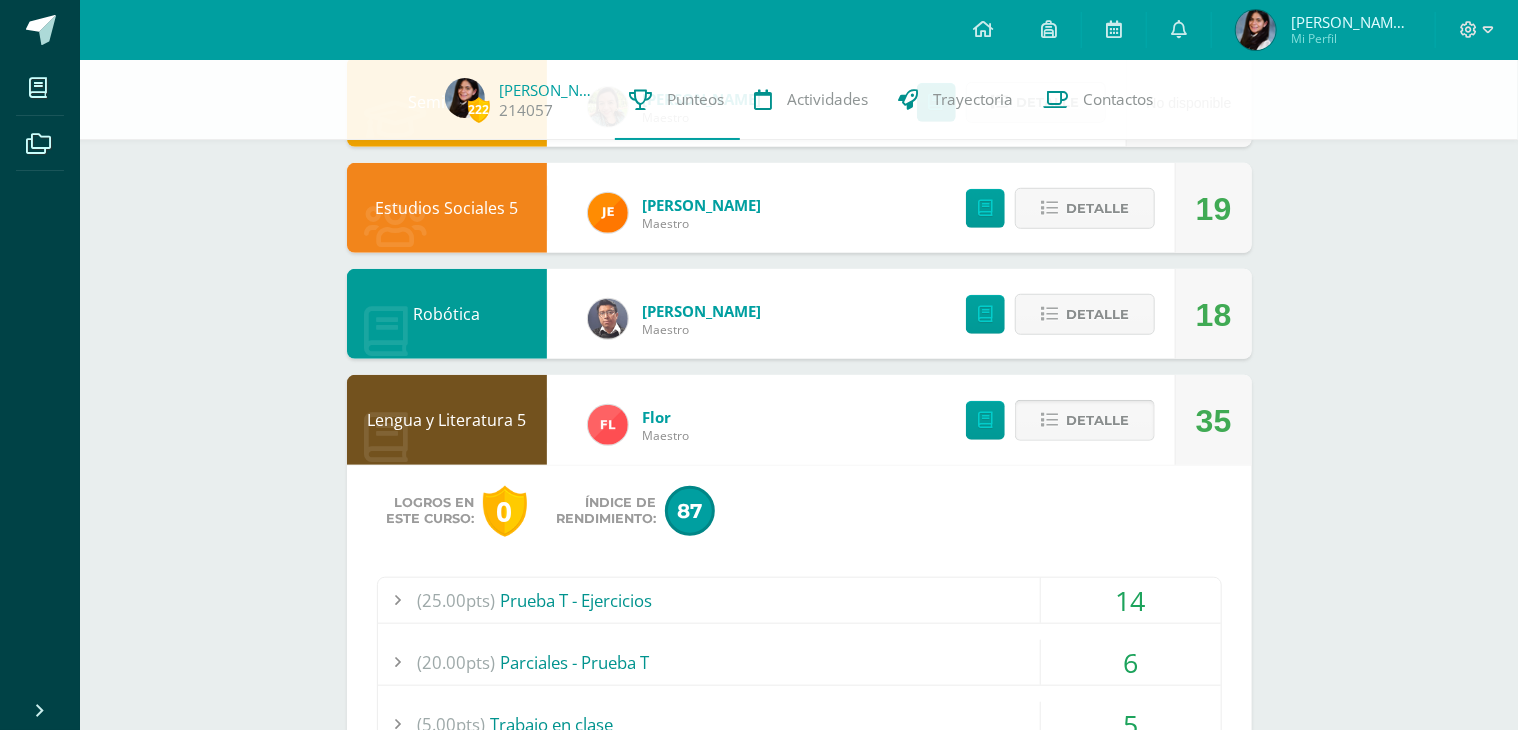 click on "Detalle" at bounding box center [1097, 420] 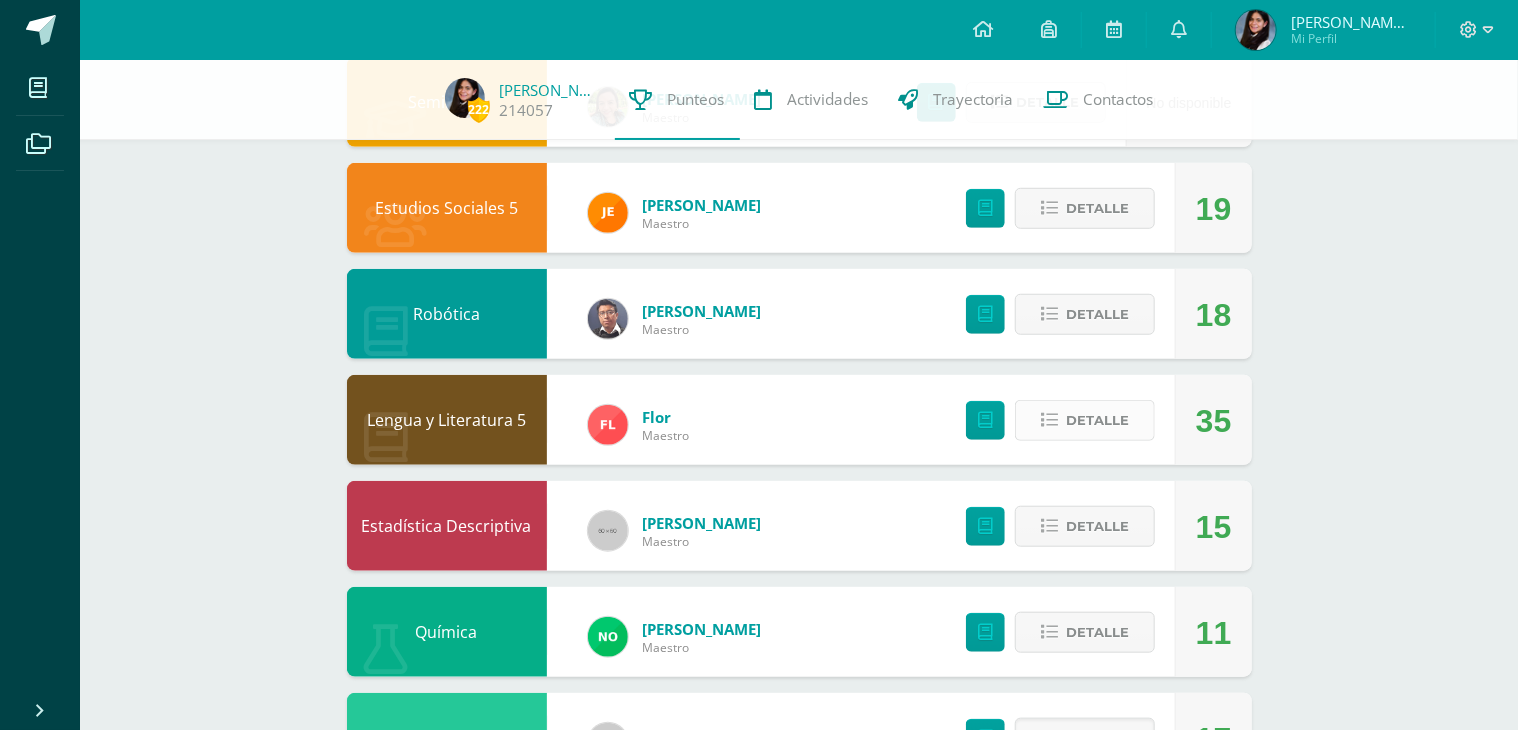 click on "Detalle" at bounding box center (1085, 420) 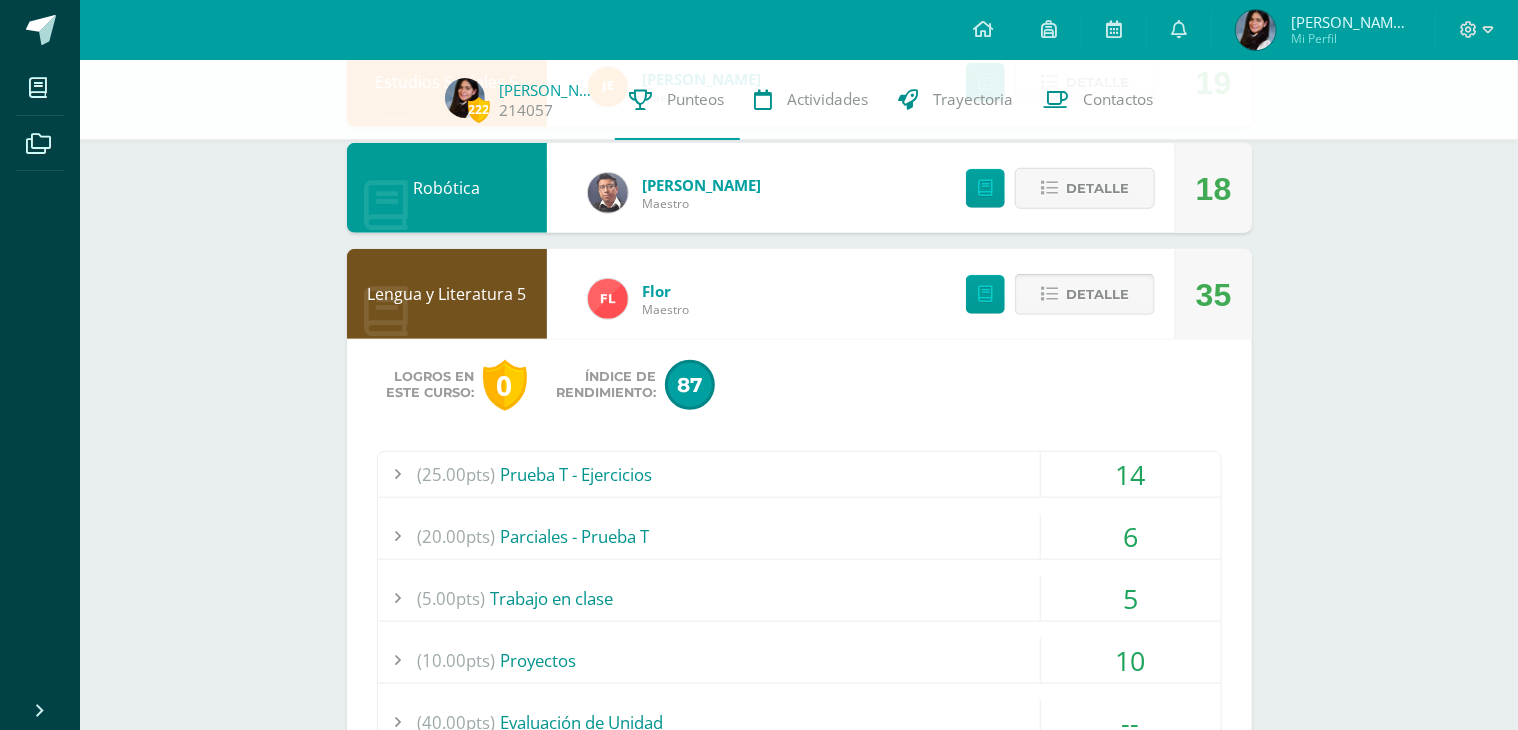 scroll, scrollTop: 900, scrollLeft: 0, axis: vertical 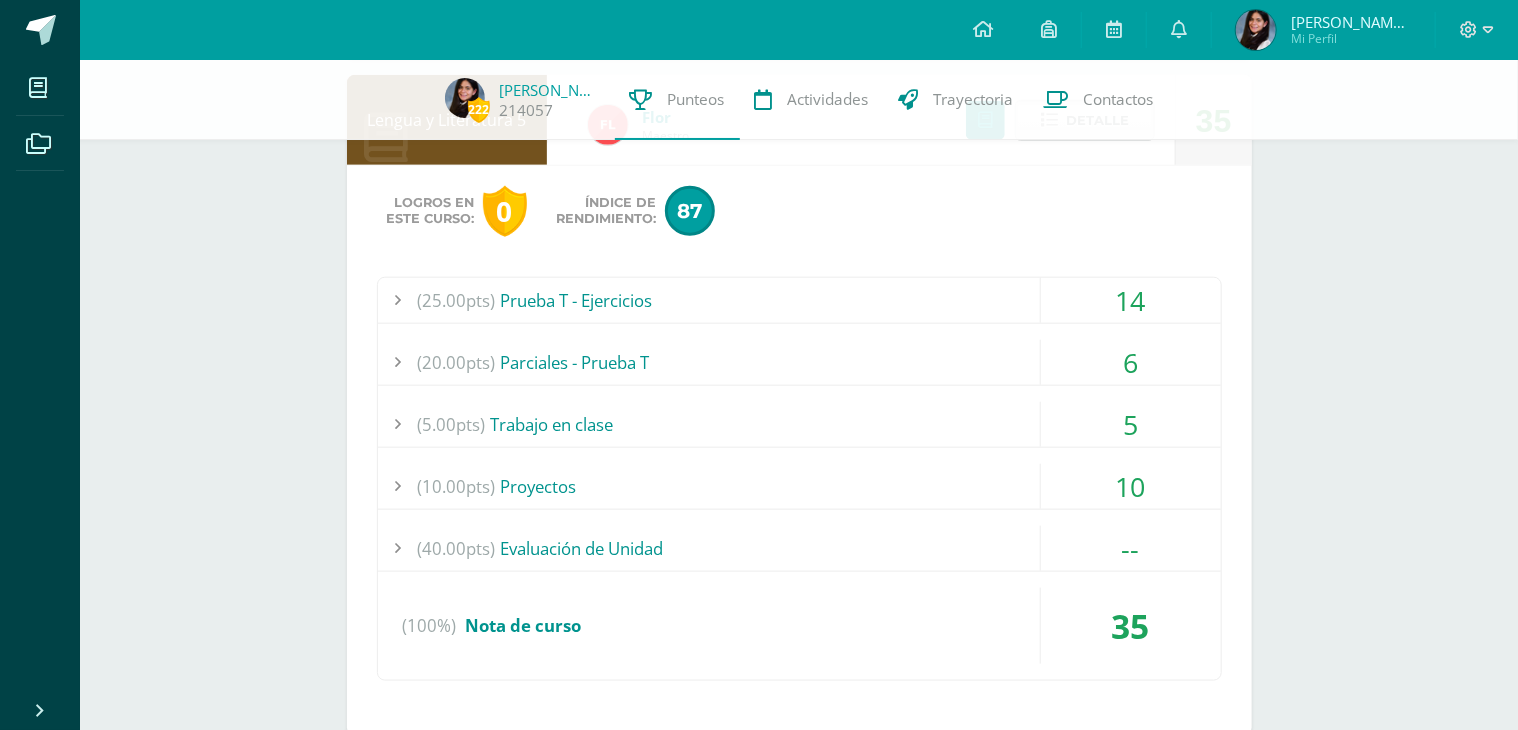 click on "14" at bounding box center [1131, 300] 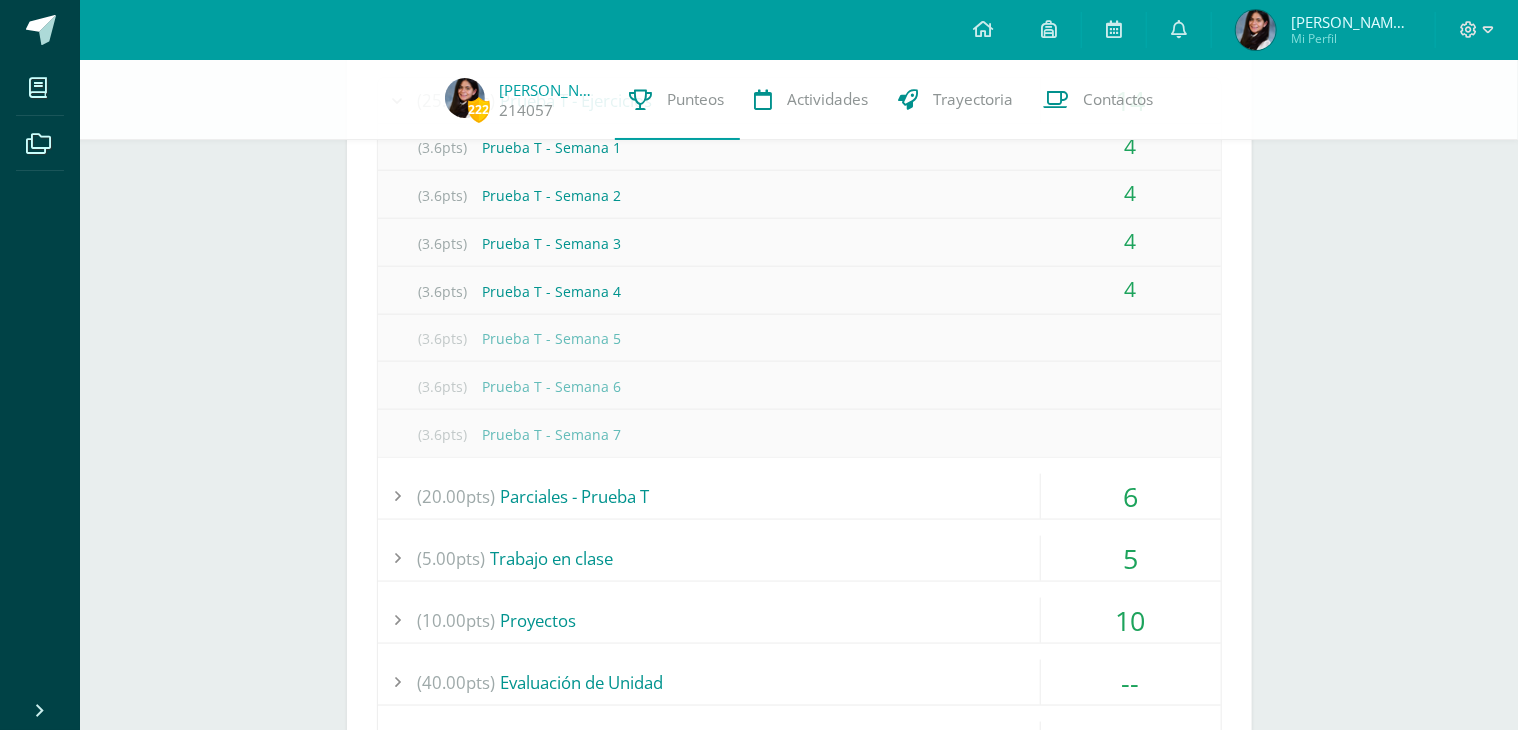 scroll, scrollTop: 1200, scrollLeft: 0, axis: vertical 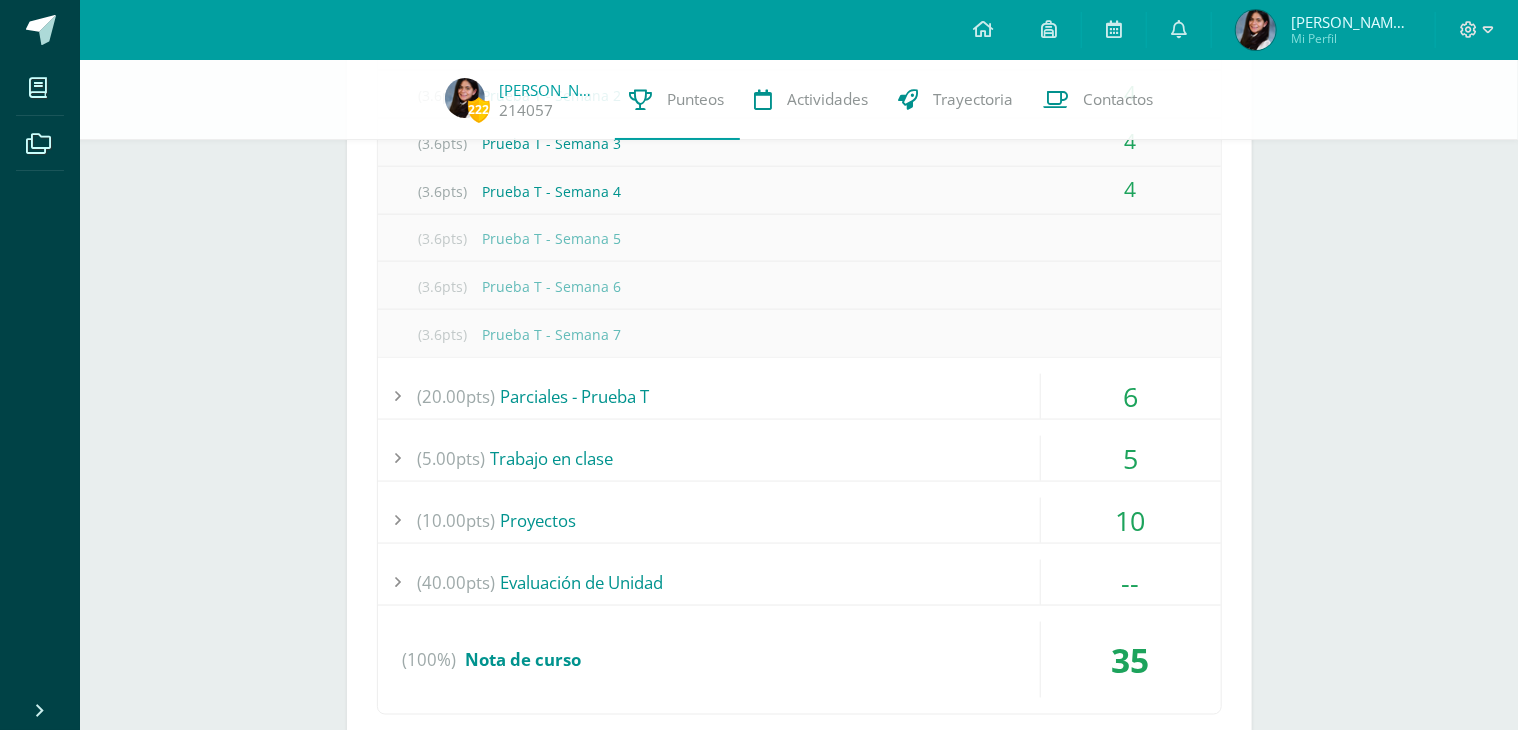 click on "6" at bounding box center (1131, 396) 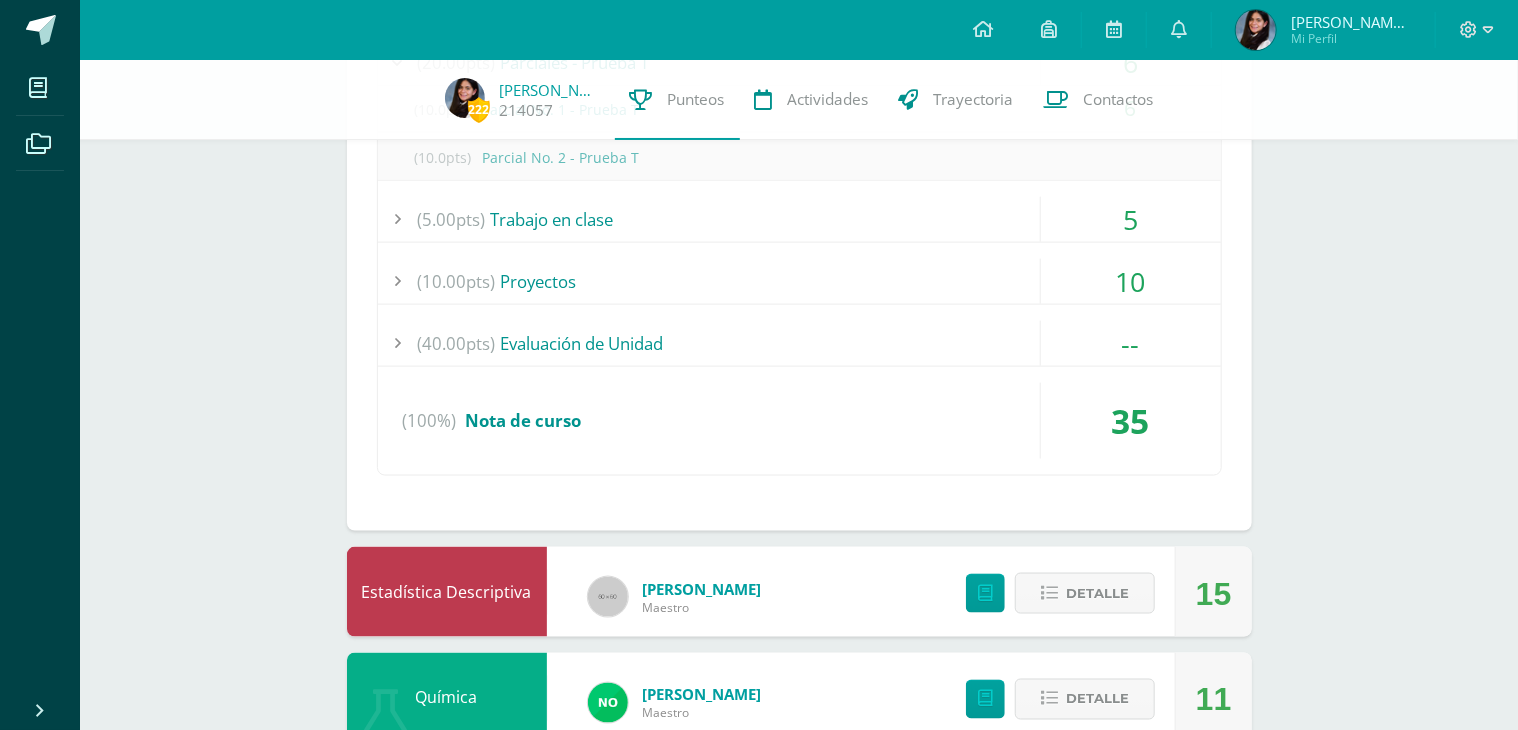 click on "5" at bounding box center (1131, 219) 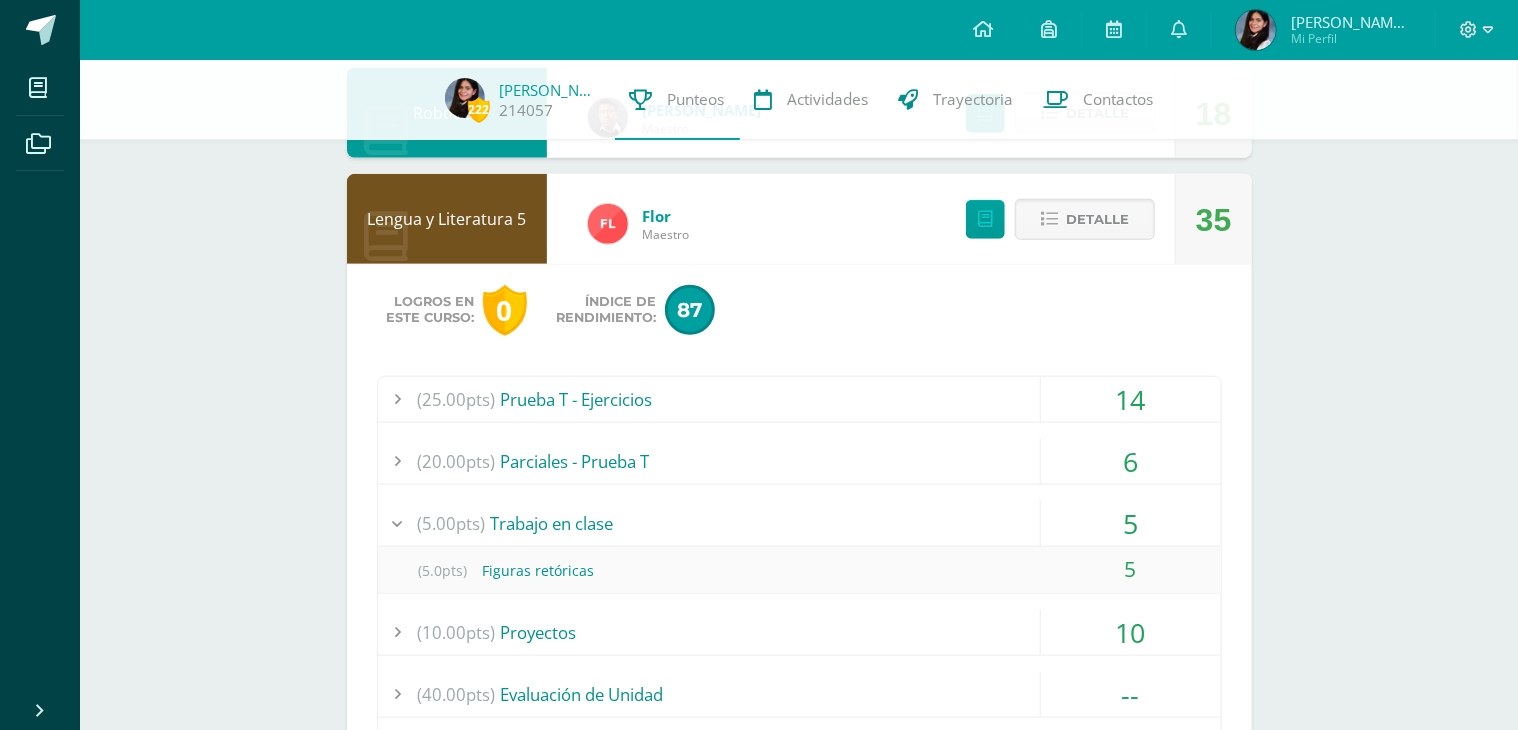scroll, scrollTop: 800, scrollLeft: 0, axis: vertical 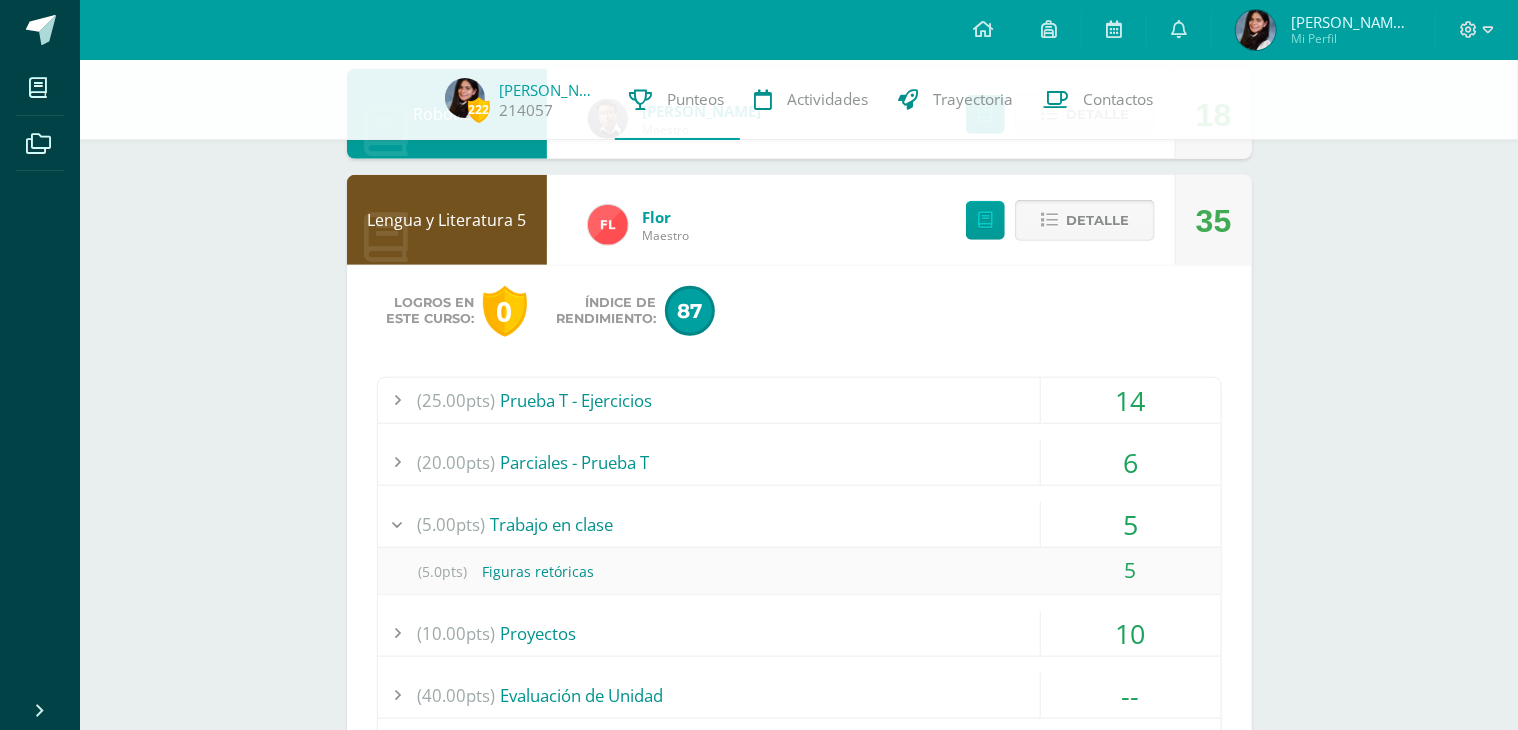 click on "Detalle" at bounding box center (1097, 220) 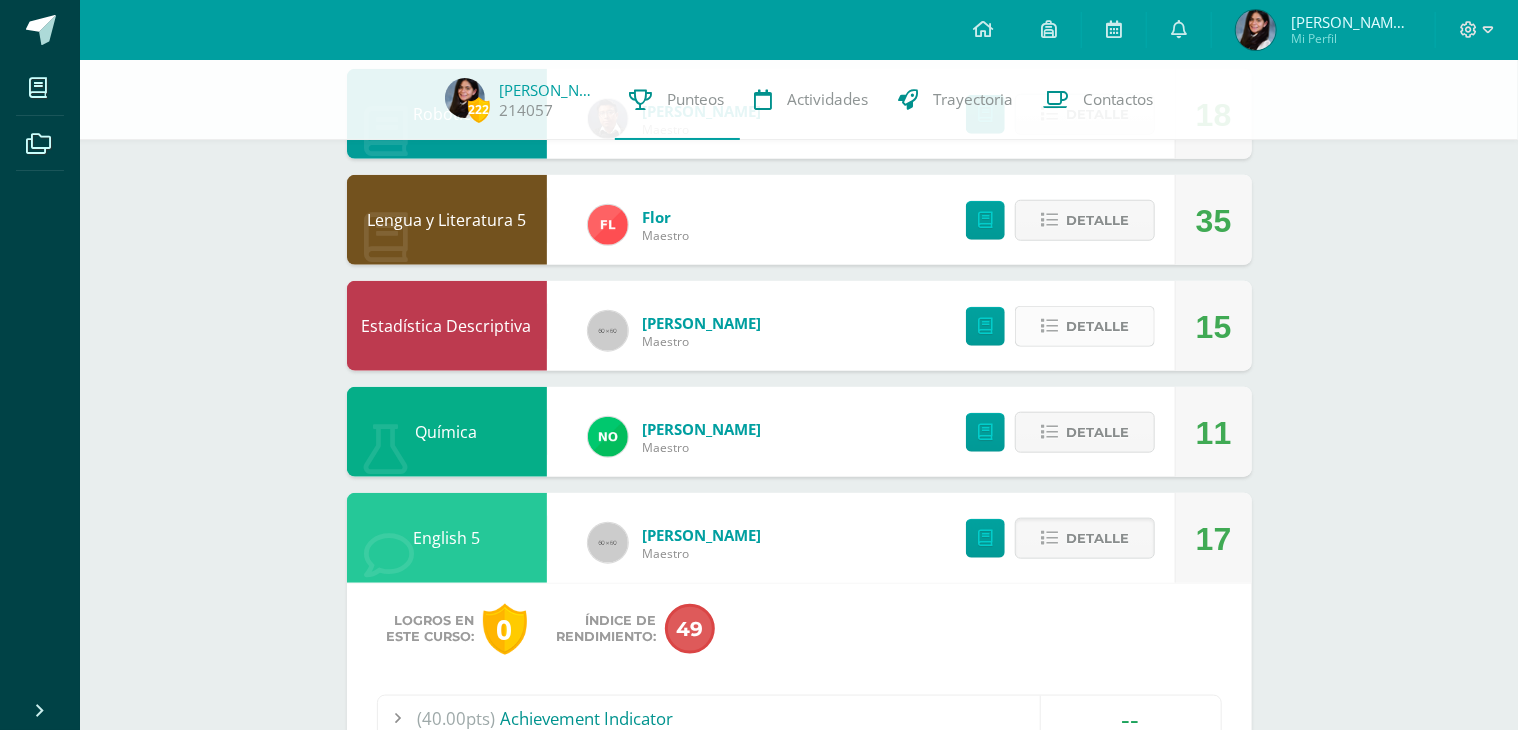 click on "Detalle" at bounding box center (1097, 326) 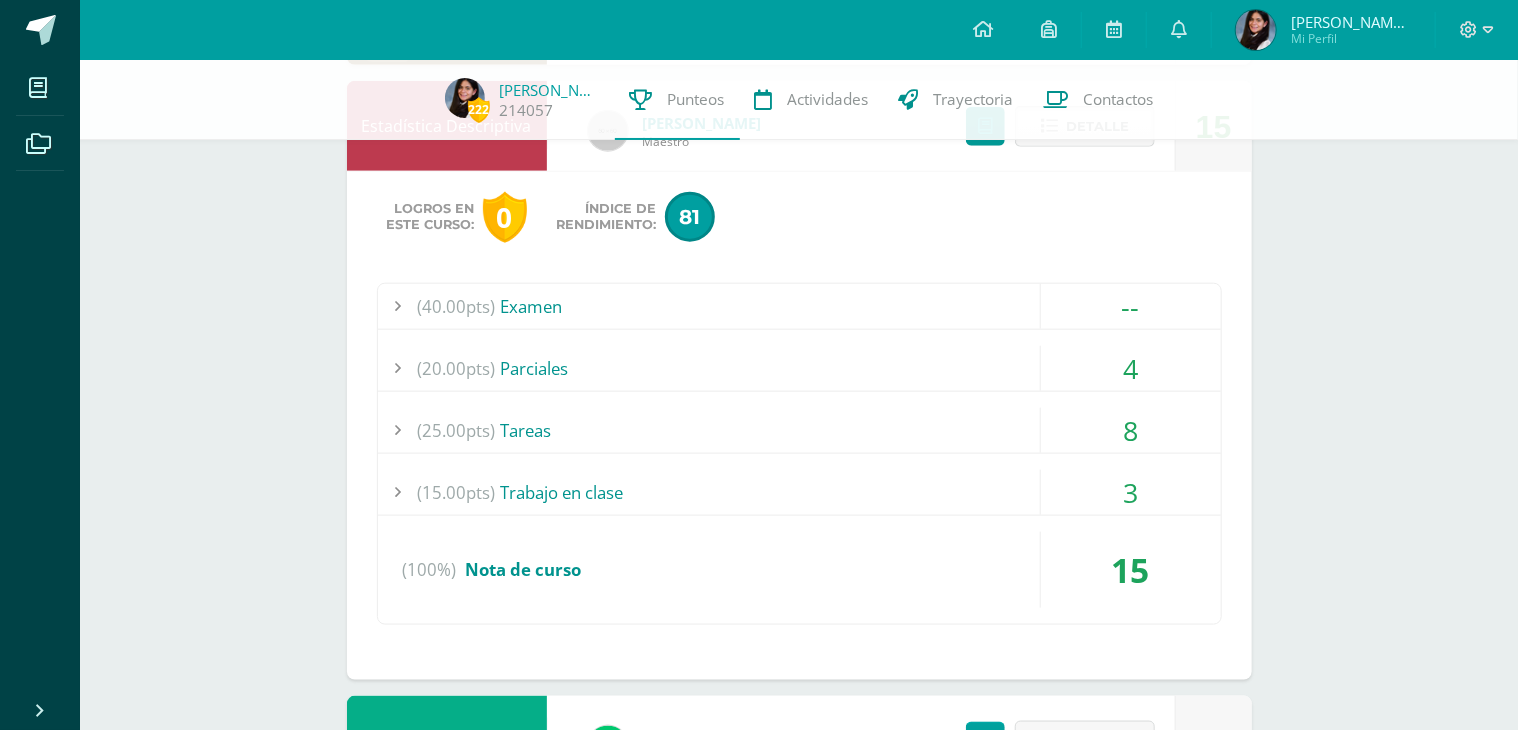scroll, scrollTop: 1100, scrollLeft: 0, axis: vertical 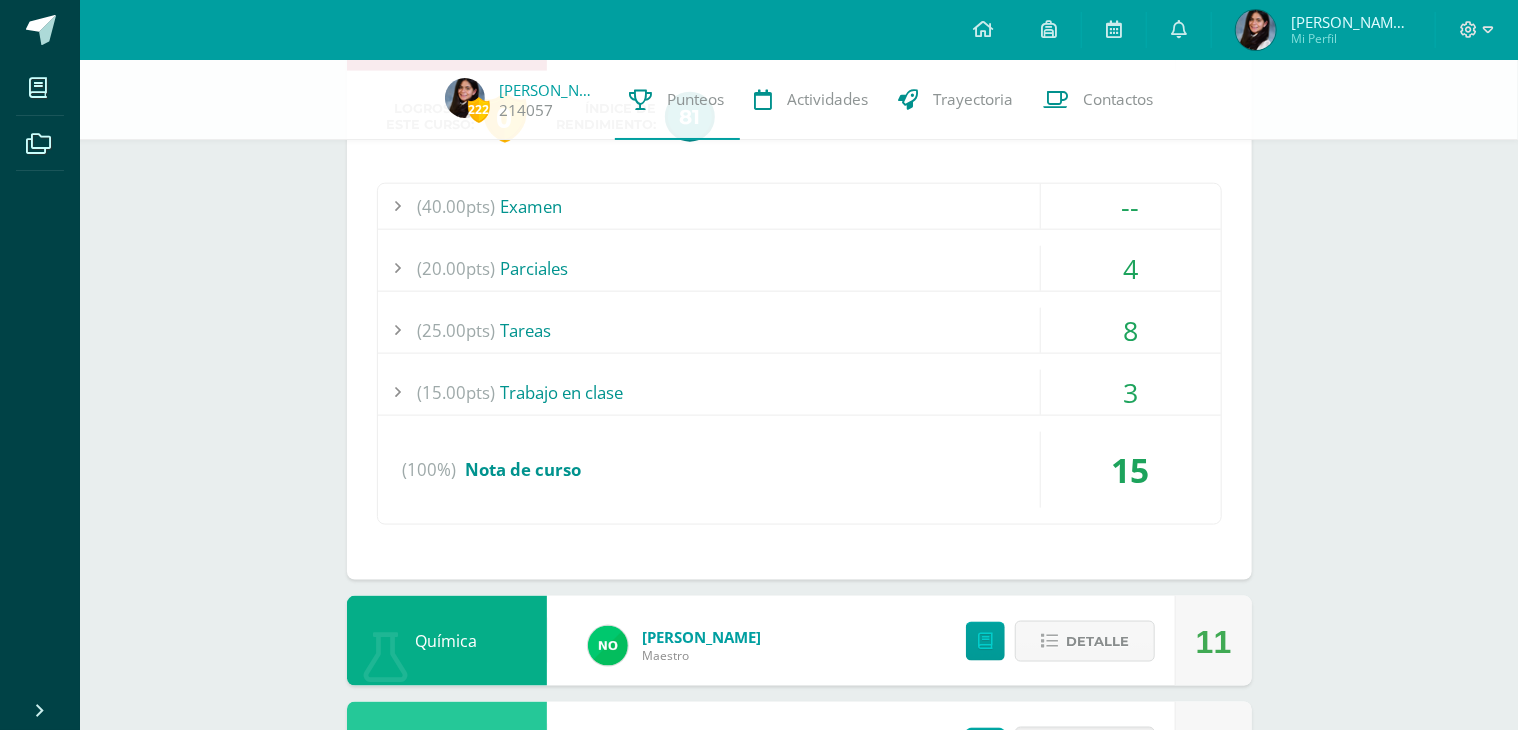 click on "8" at bounding box center (1131, 330) 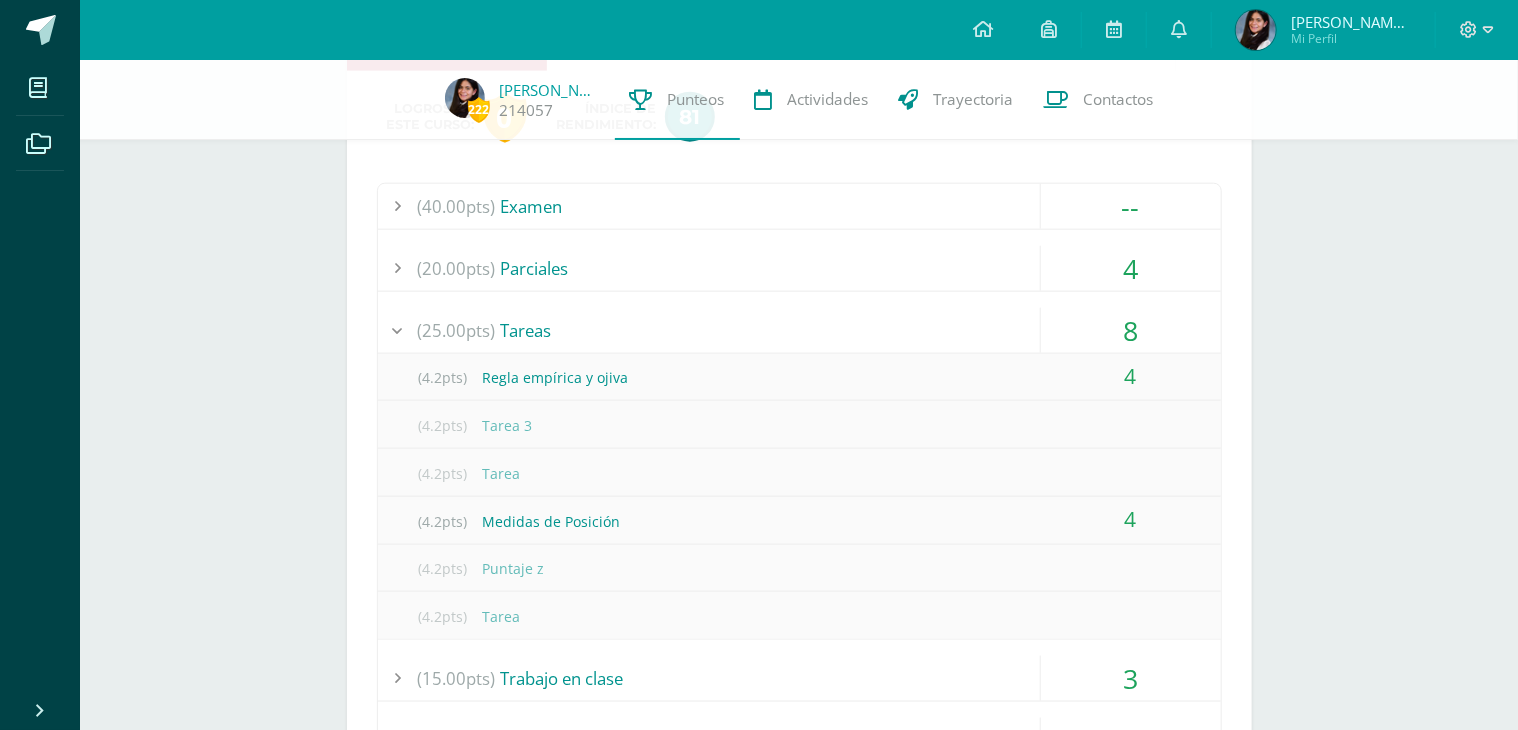 click on "8" at bounding box center [1131, 330] 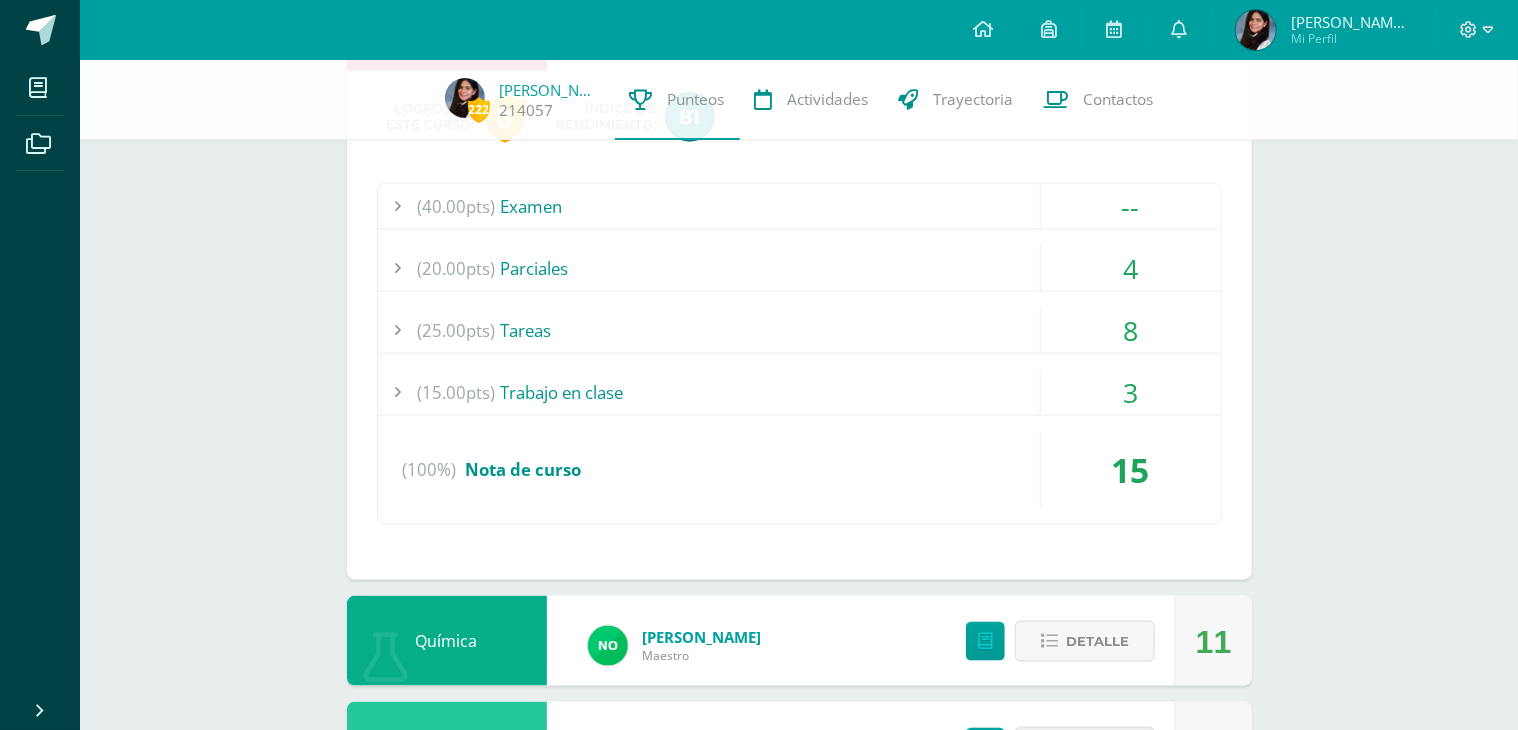 click on "3" at bounding box center (1131, 392) 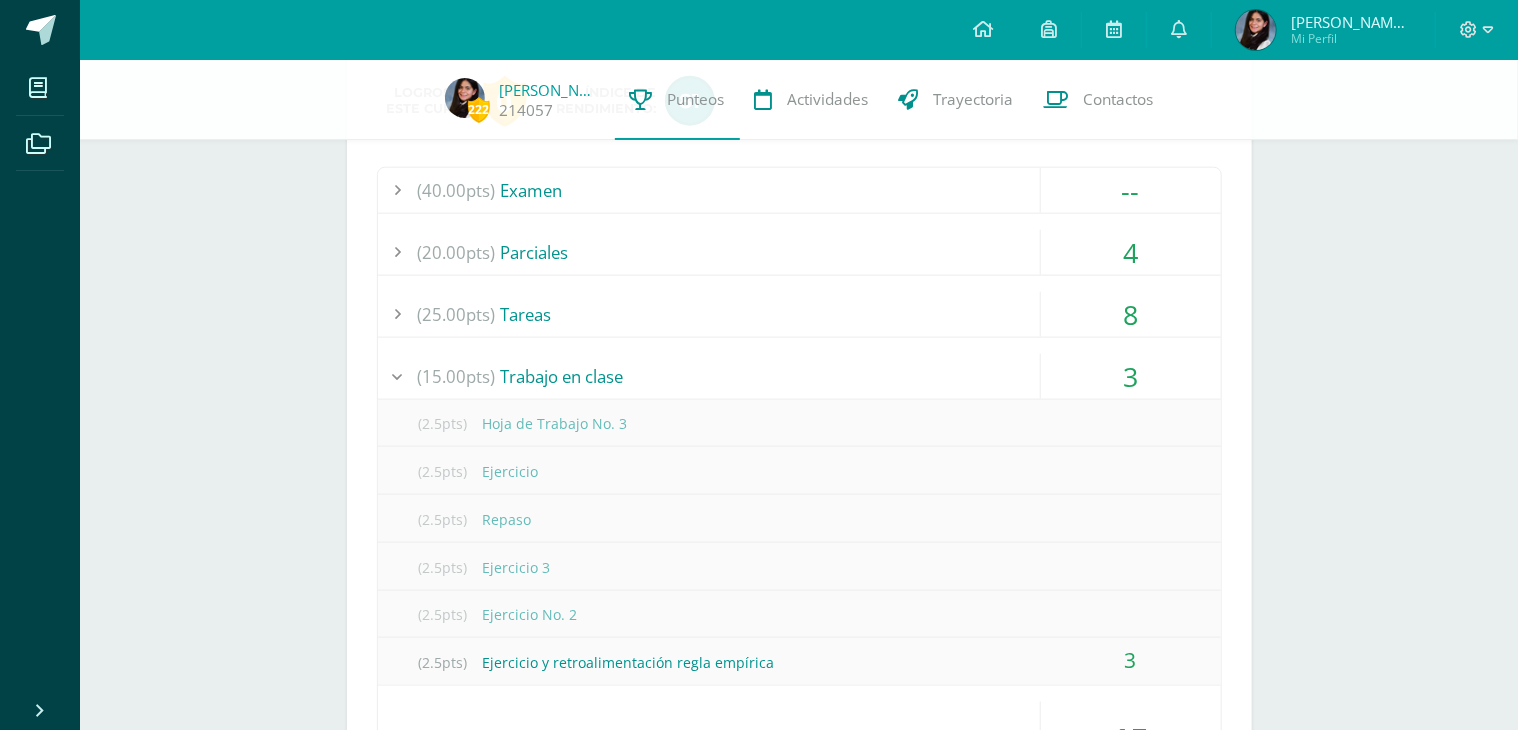 scroll, scrollTop: 1000, scrollLeft: 0, axis: vertical 